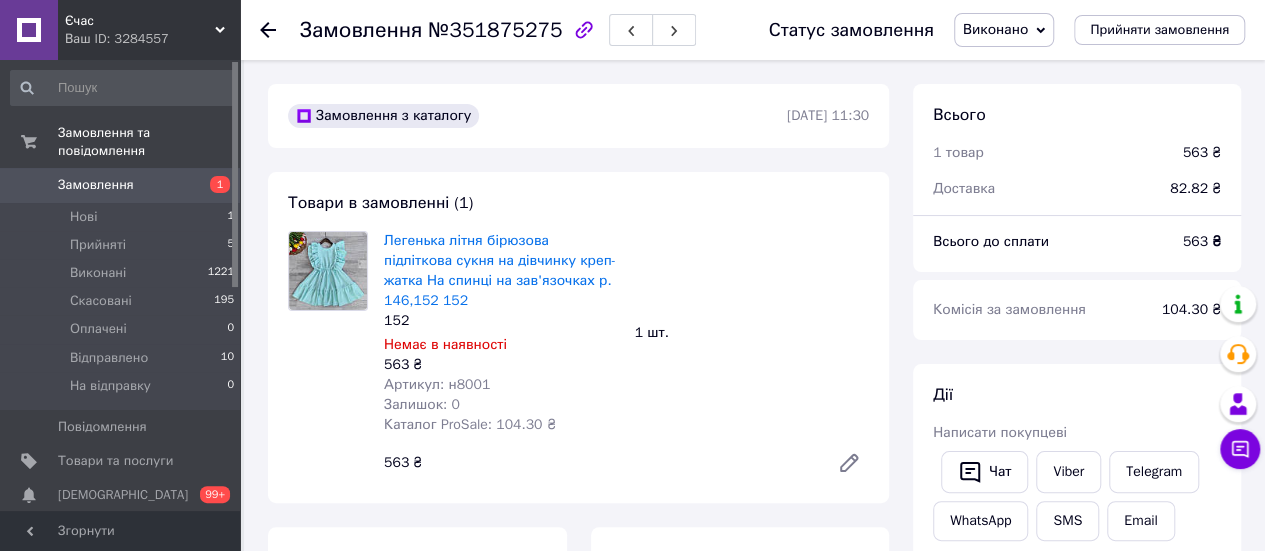 scroll, scrollTop: 100, scrollLeft: 0, axis: vertical 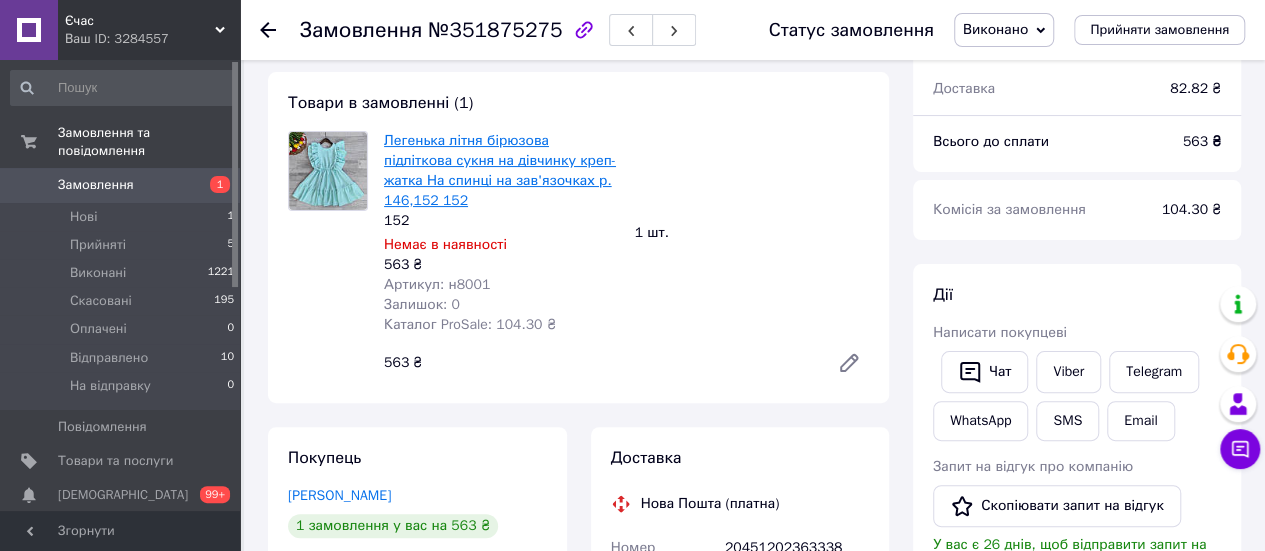 click on "Легенька літня бірюзова підліткова сукня на дівчинку  креп-жатка На спинці на зав'язочках р. 146,152 152" at bounding box center [500, 170] 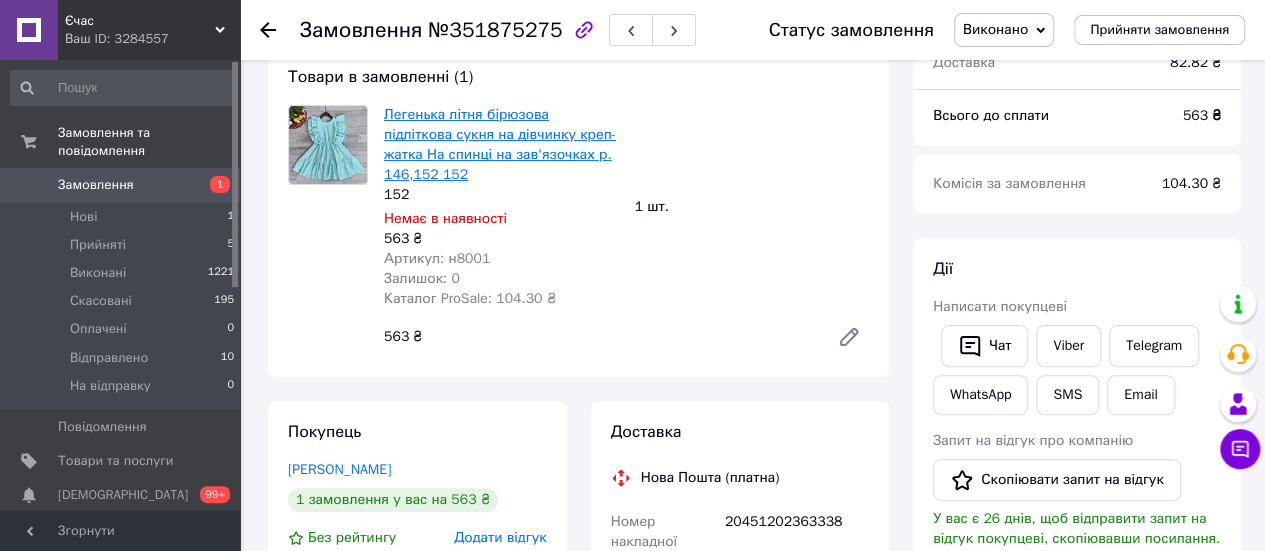 scroll, scrollTop: 0, scrollLeft: 0, axis: both 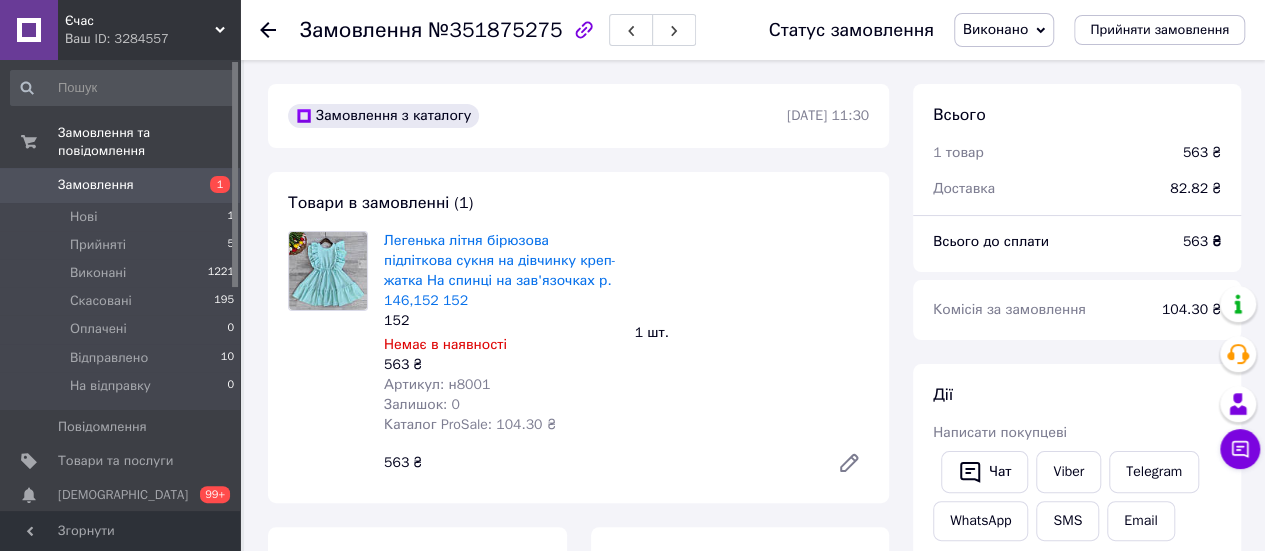 click on "Замовлення" at bounding box center (121, 185) 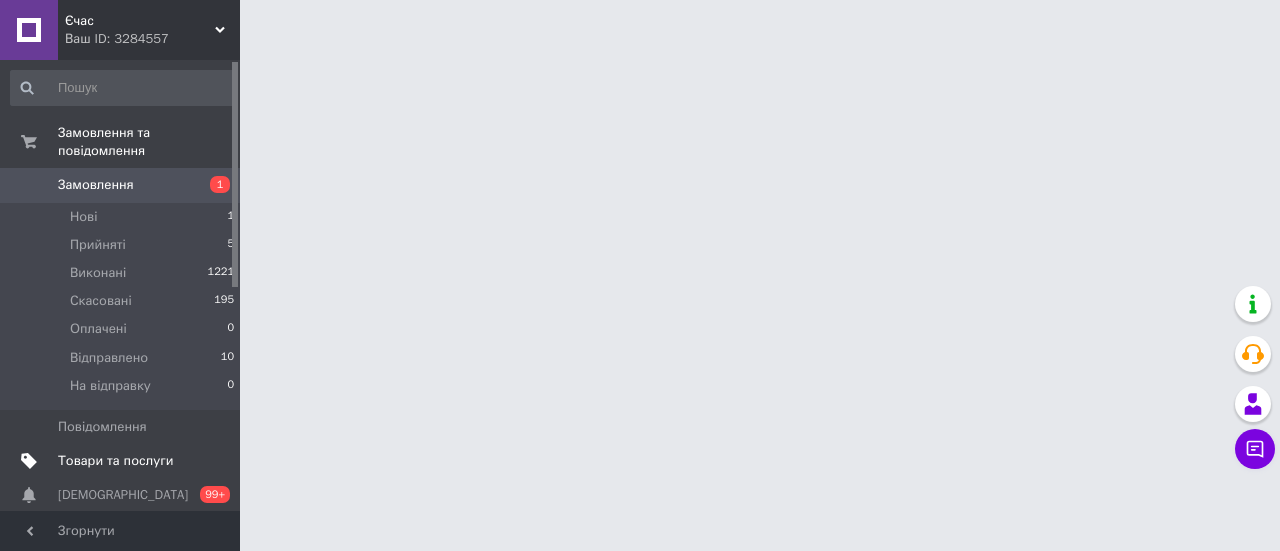 click on "Товари та послуги" at bounding box center [115, 461] 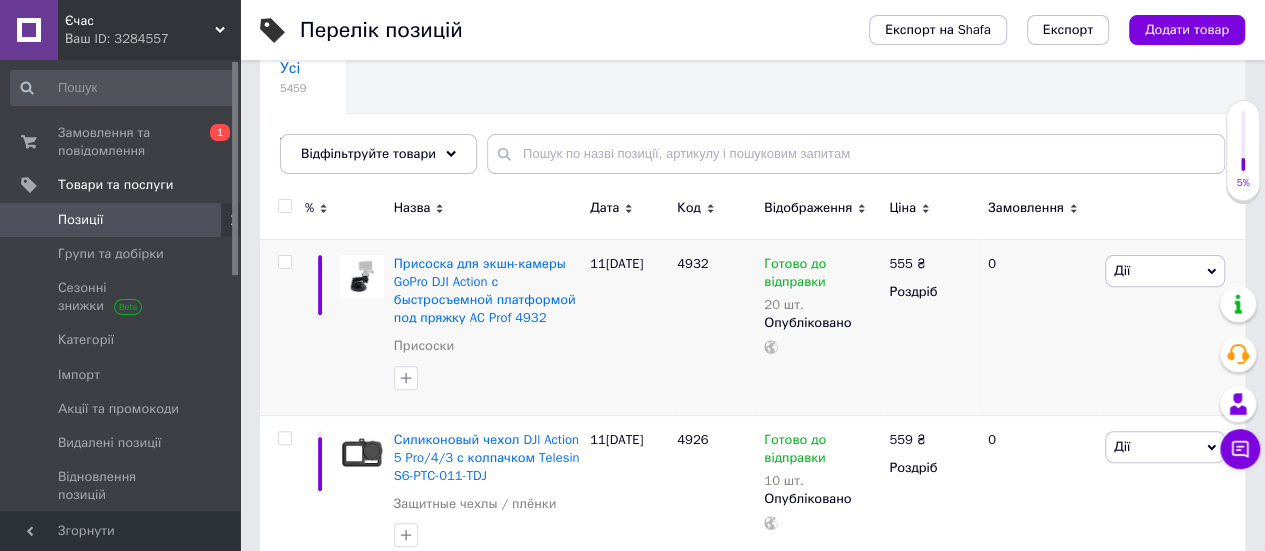 scroll, scrollTop: 200, scrollLeft: 0, axis: vertical 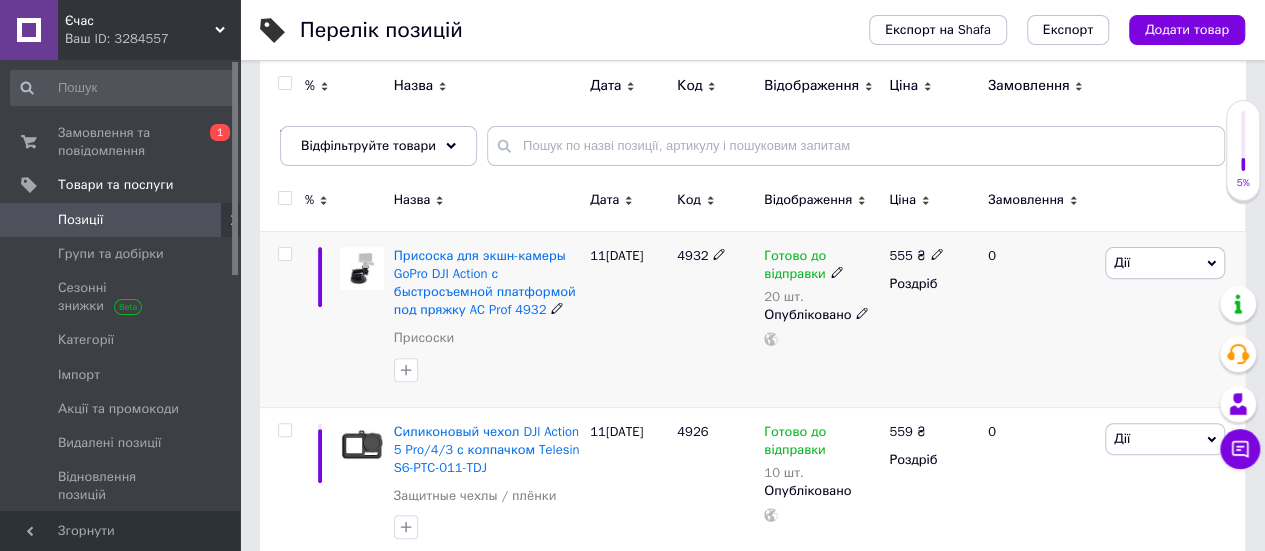 click at bounding box center (284, 254) 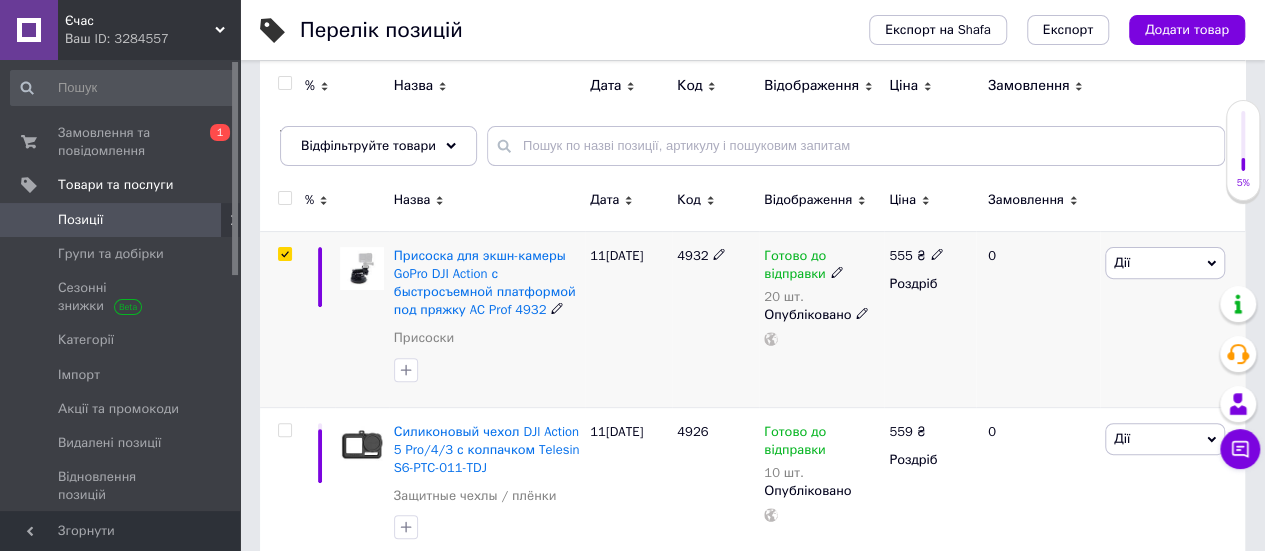 checkbox on "true" 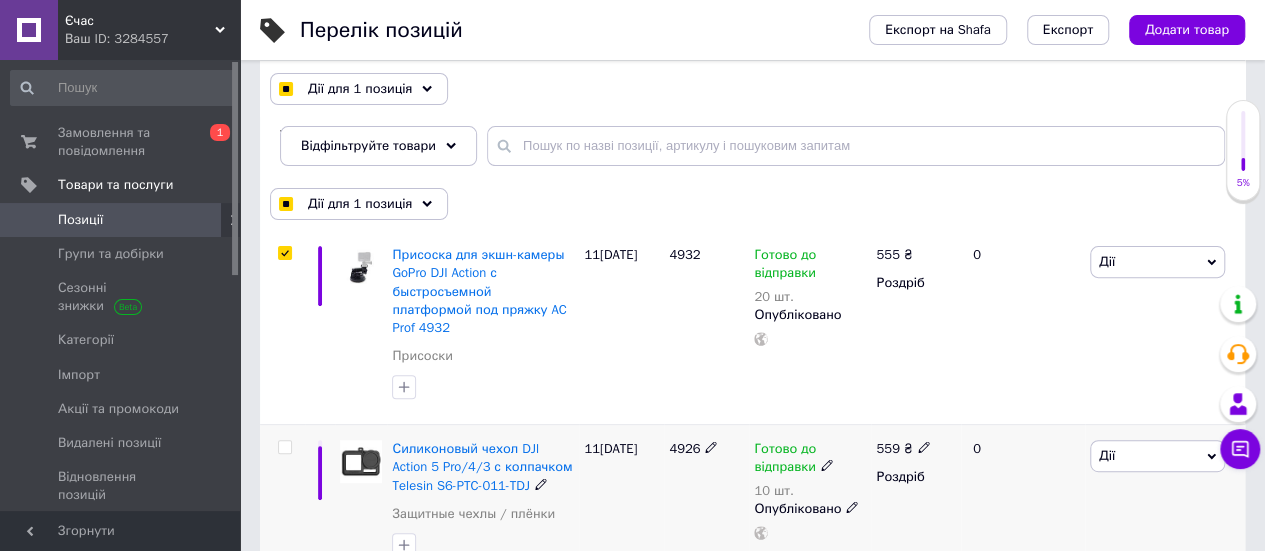 click at bounding box center (284, 447) 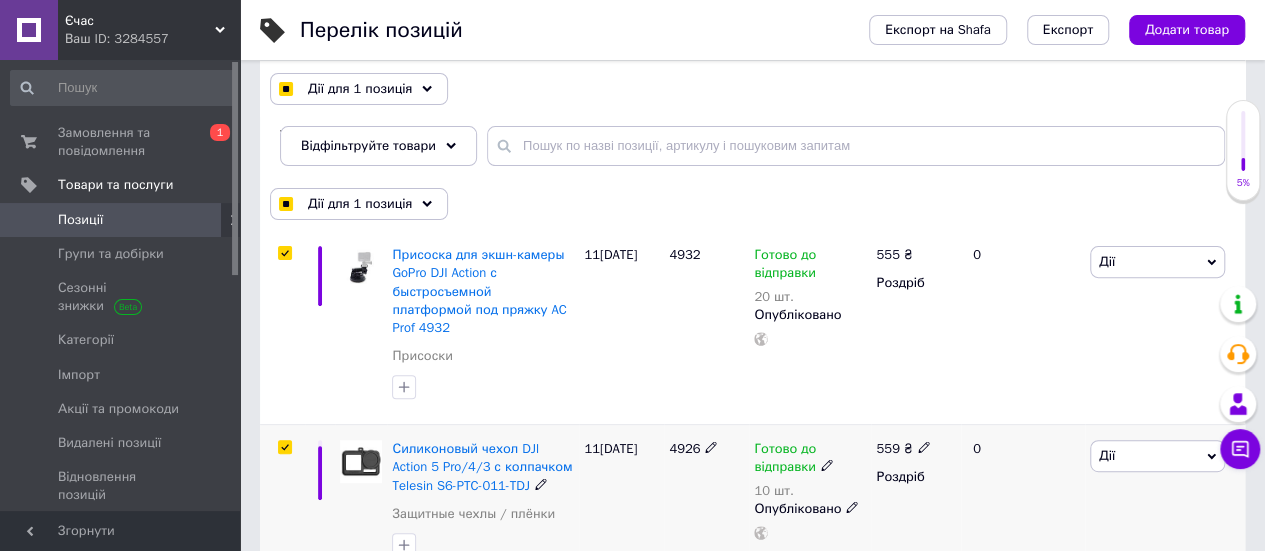 checkbox on "true" 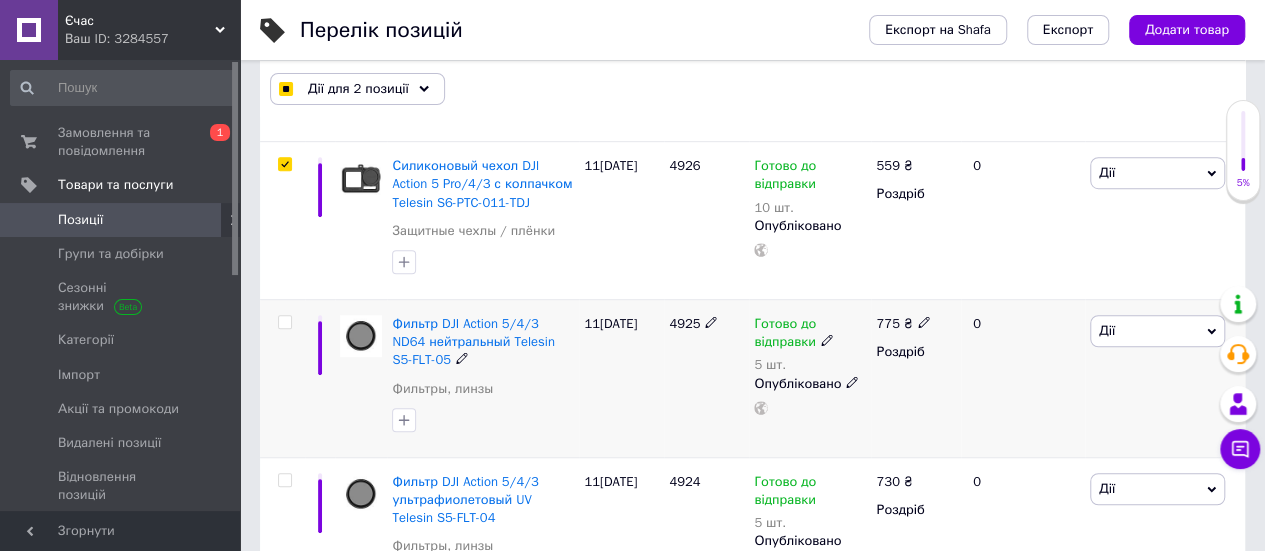 scroll, scrollTop: 500, scrollLeft: 0, axis: vertical 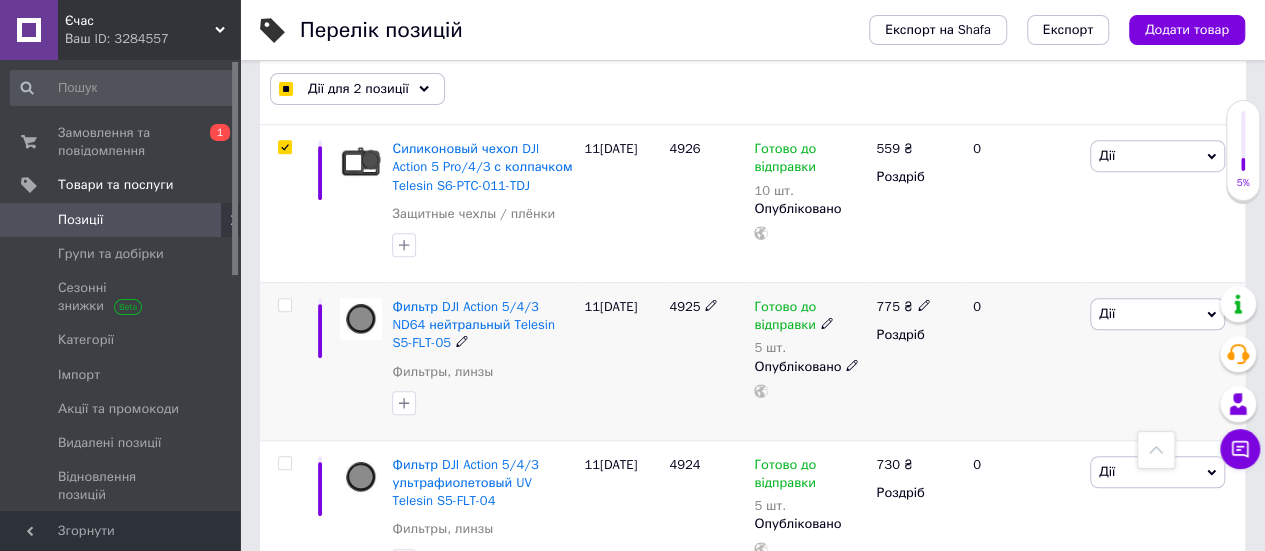 click at bounding box center [284, 305] 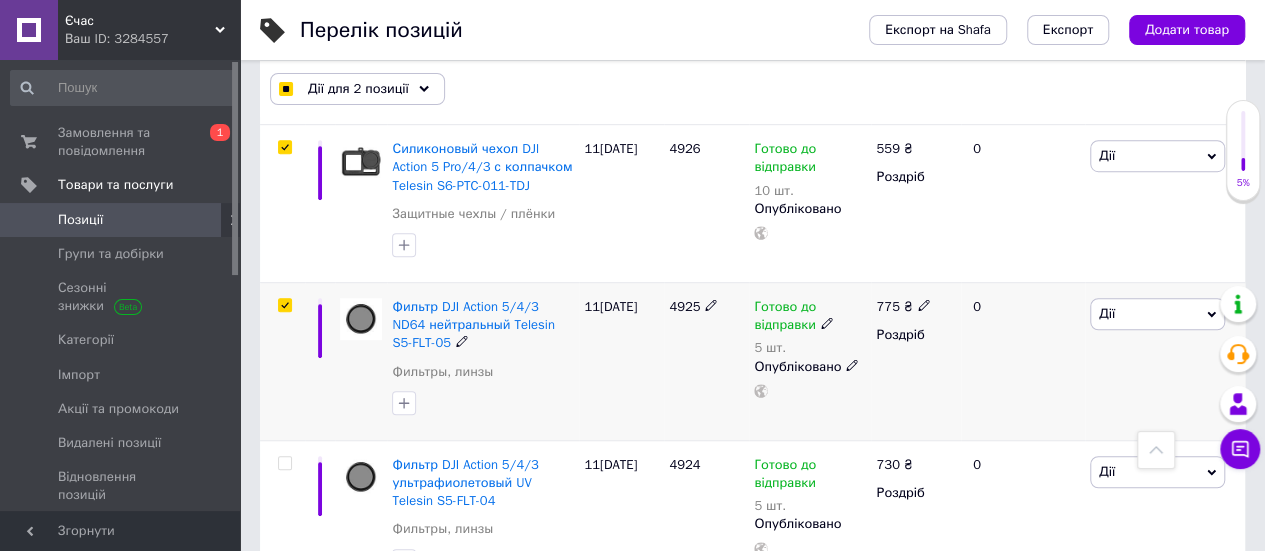 checkbox on "true" 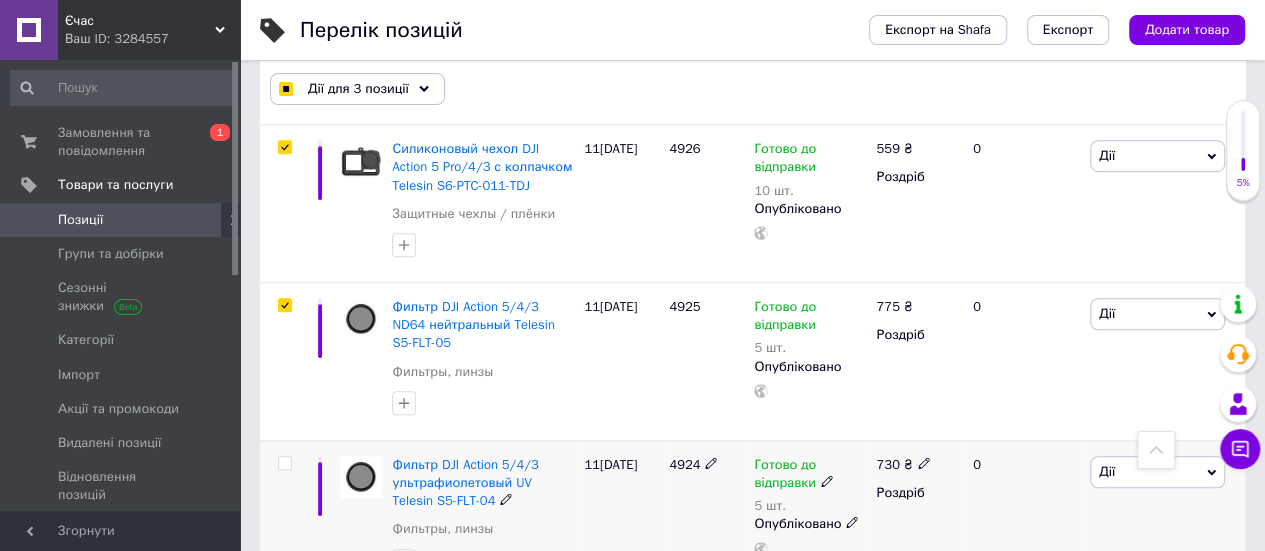 click at bounding box center (284, 463) 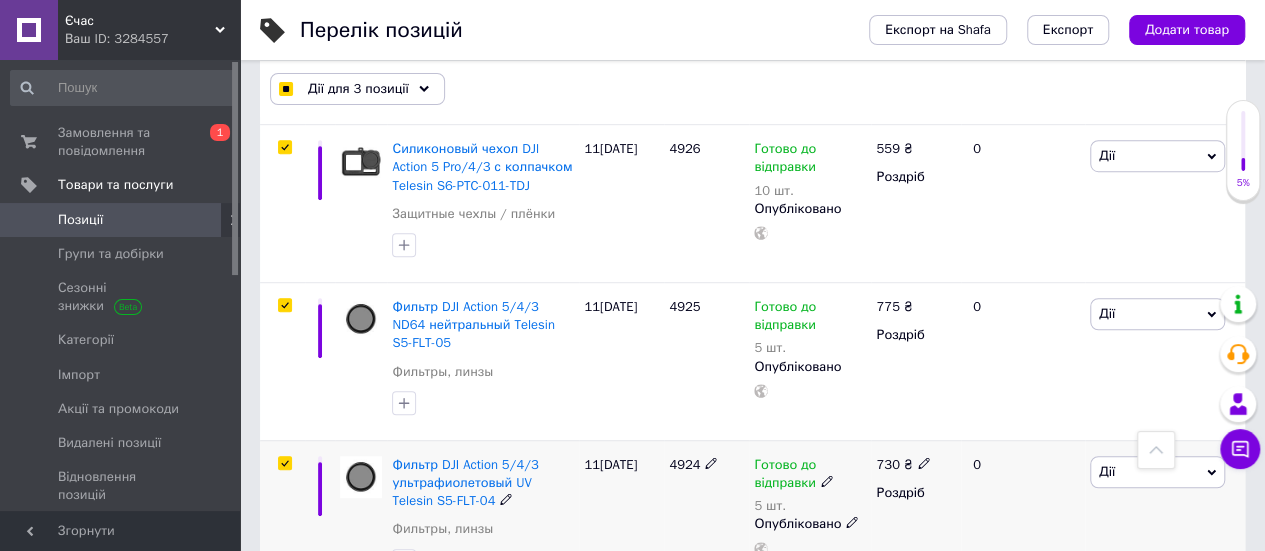 checkbox on "true" 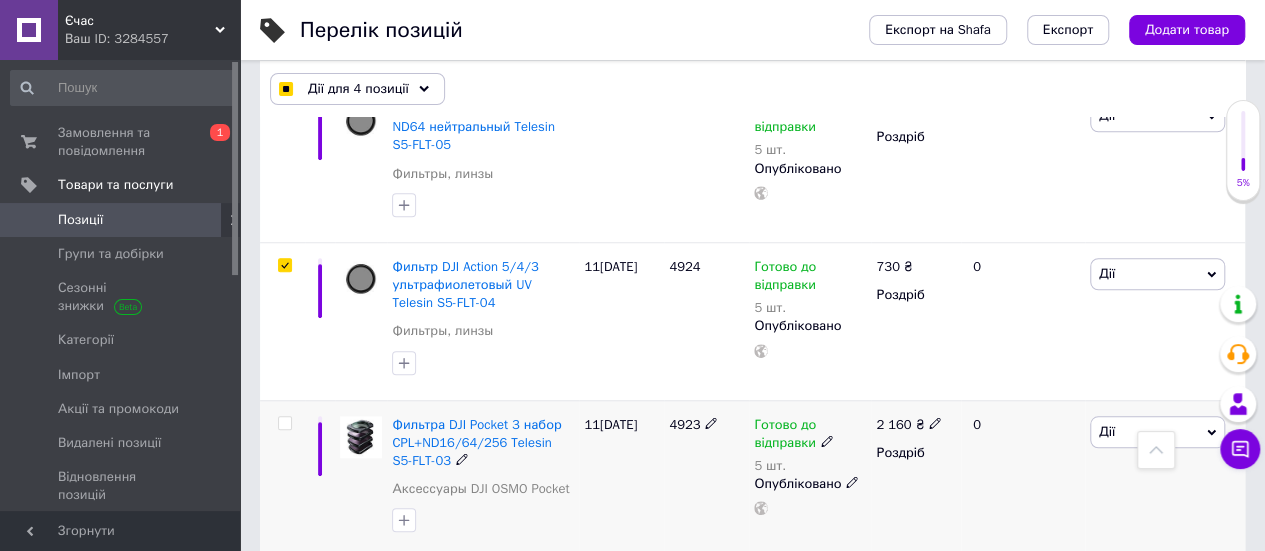 scroll, scrollTop: 700, scrollLeft: 0, axis: vertical 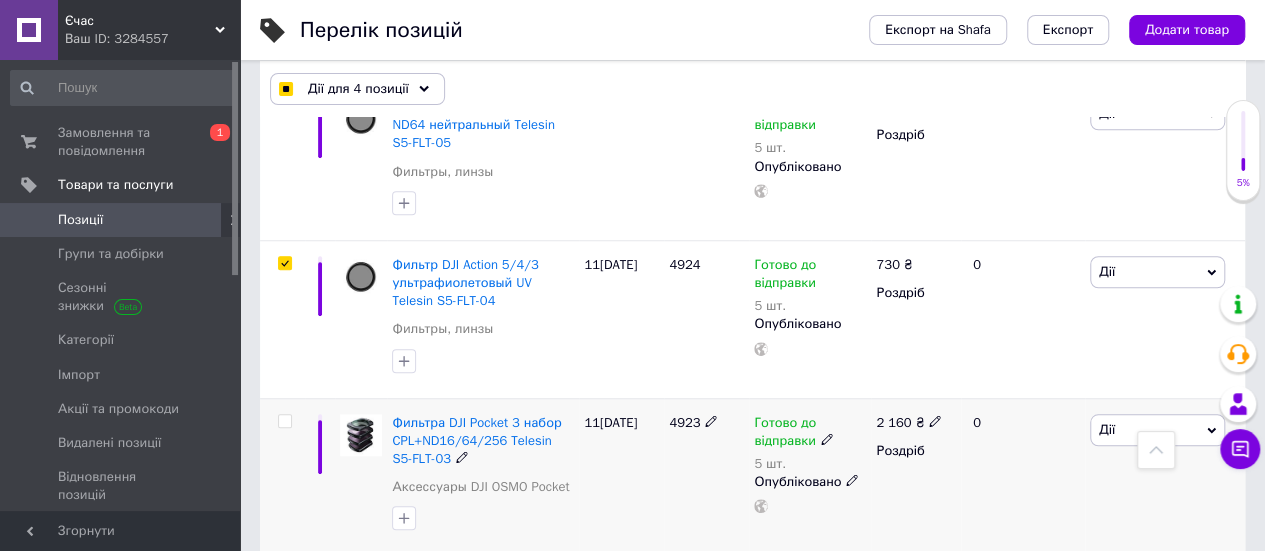 click at bounding box center [284, 421] 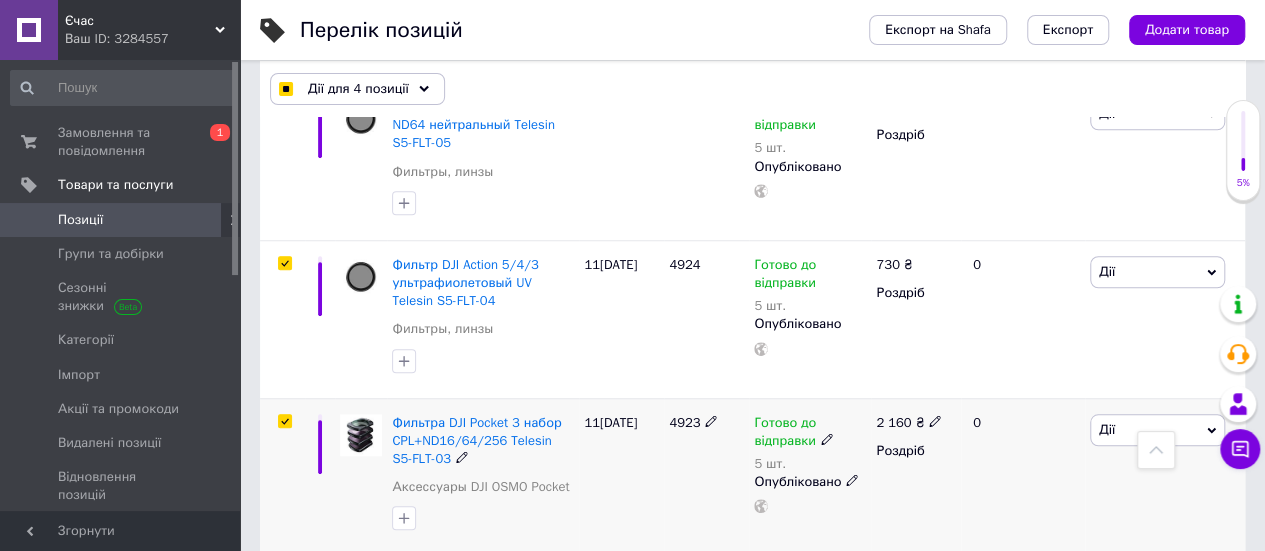 checkbox on "true" 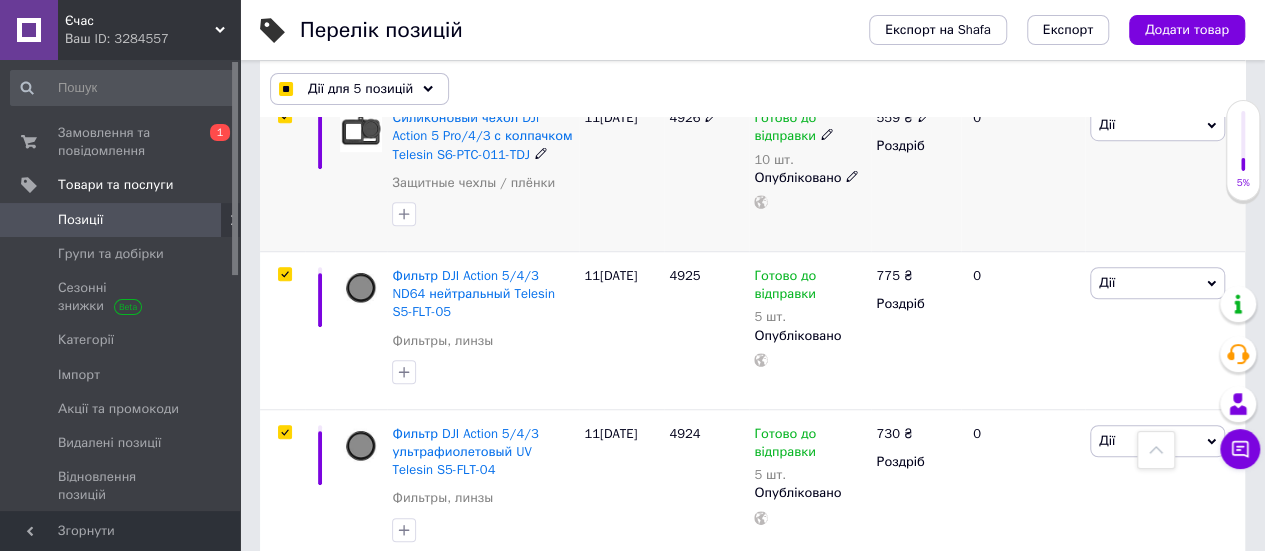 scroll, scrollTop: 500, scrollLeft: 0, axis: vertical 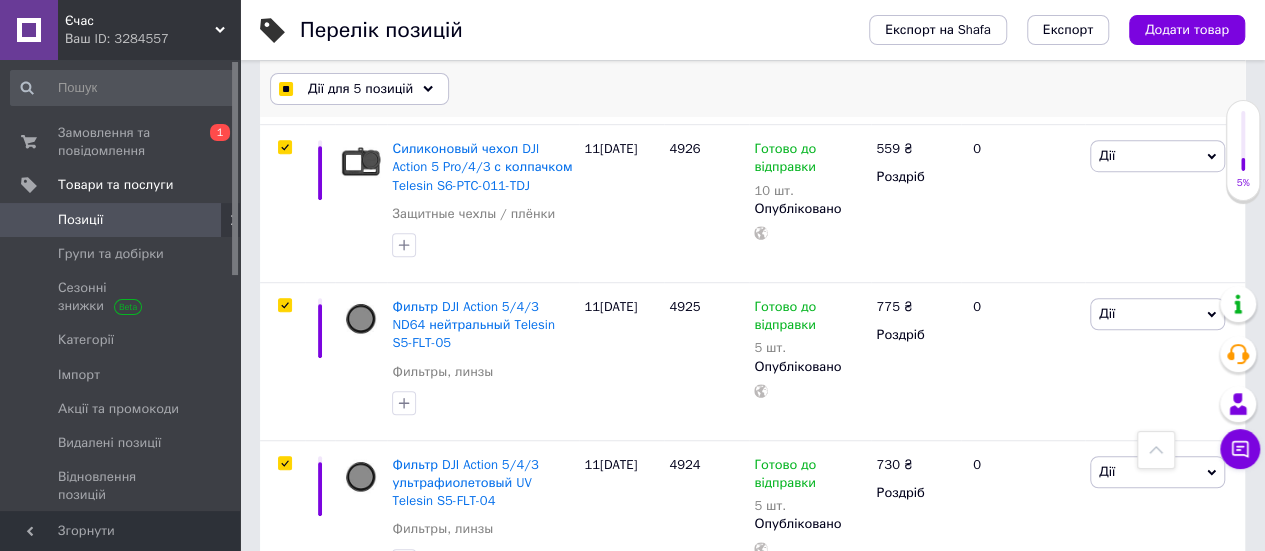 click on "Дії для 5 позицій" at bounding box center [359, 89] 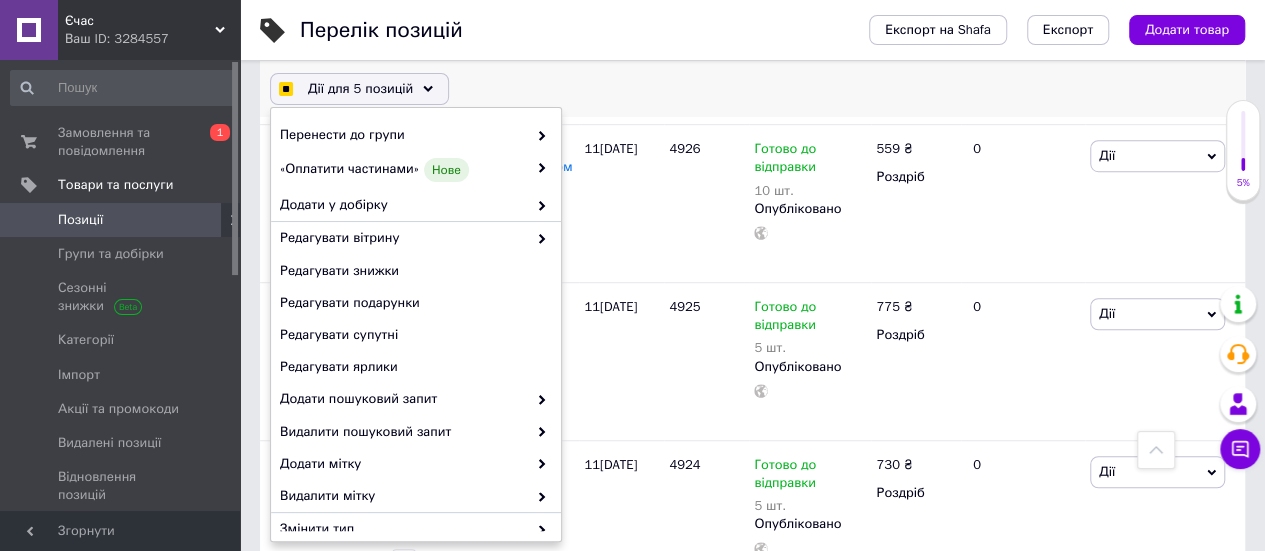 checkbox on "true" 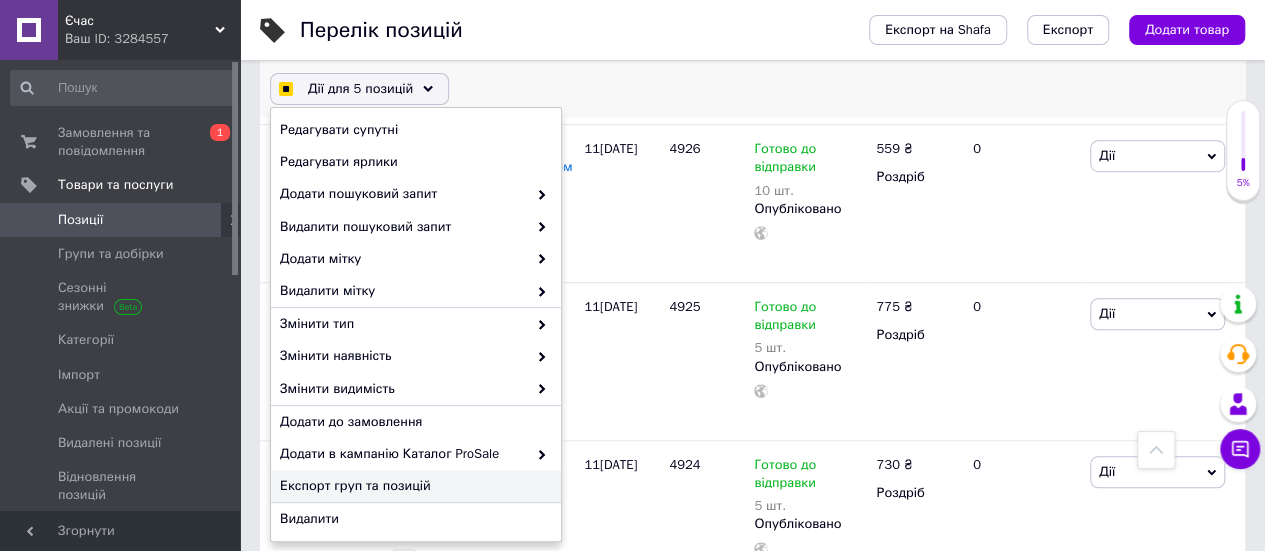 checkbox on "true" 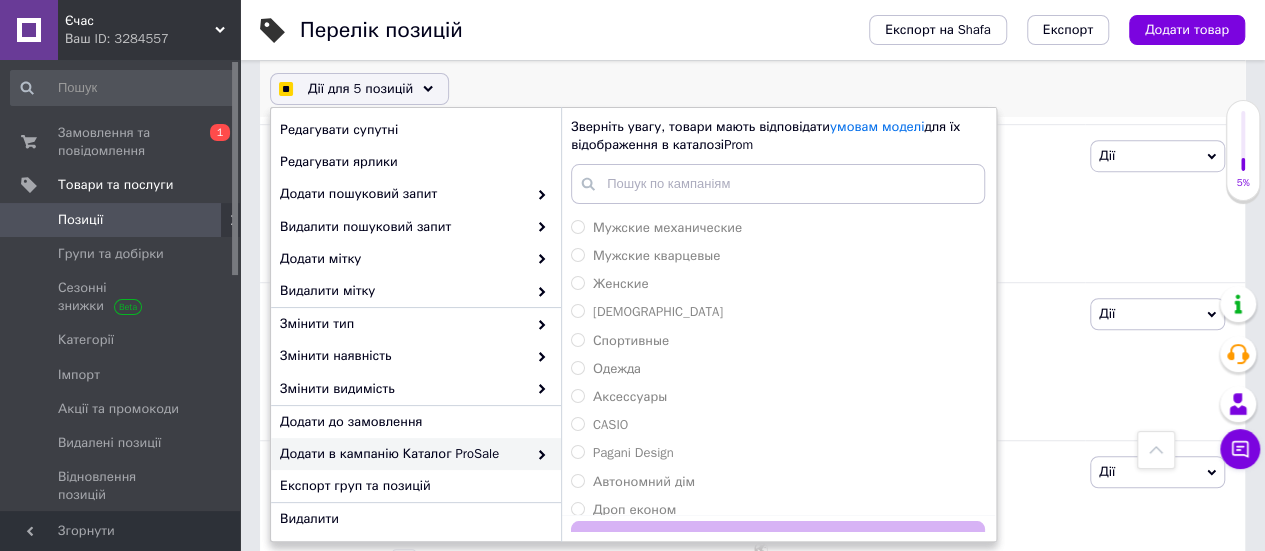 scroll, scrollTop: 302, scrollLeft: 0, axis: vertical 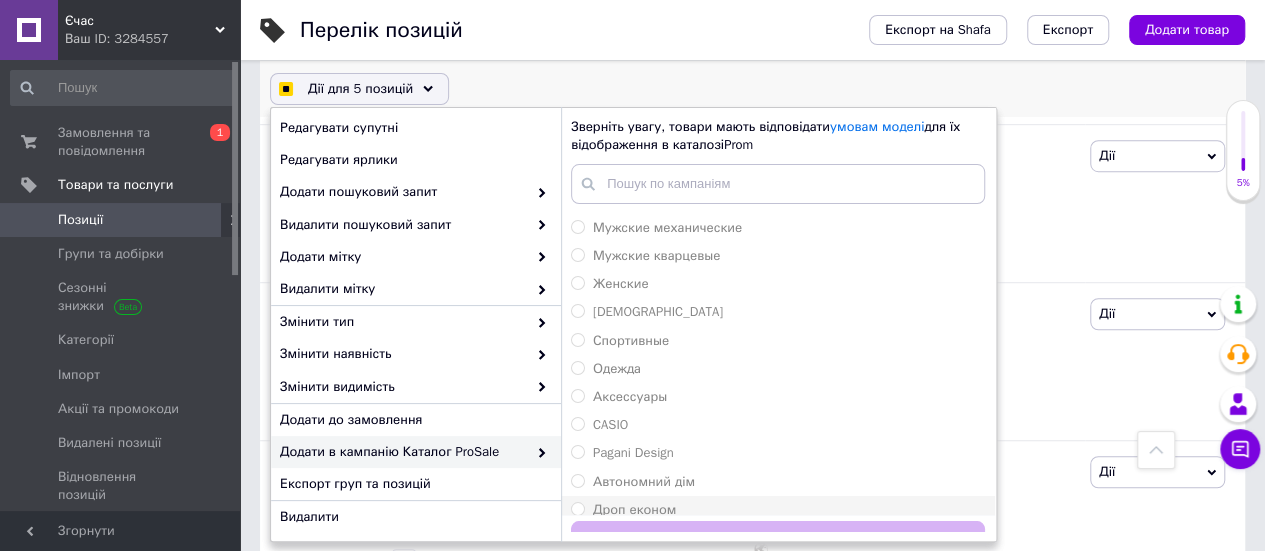checkbox on "true" 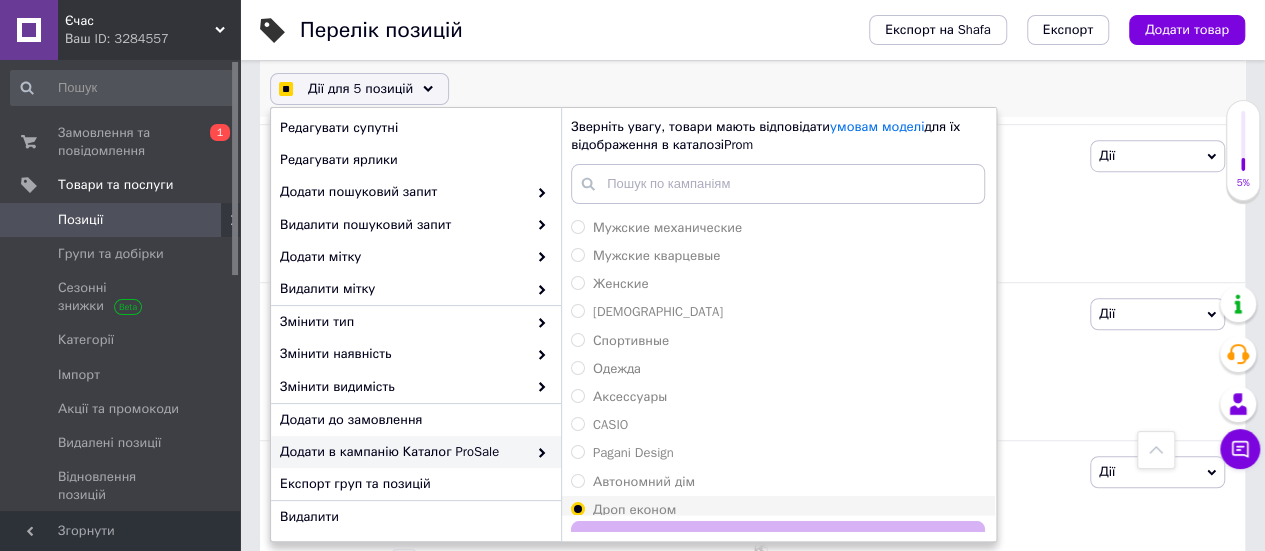 click on "Дроп економ" at bounding box center [577, 508] 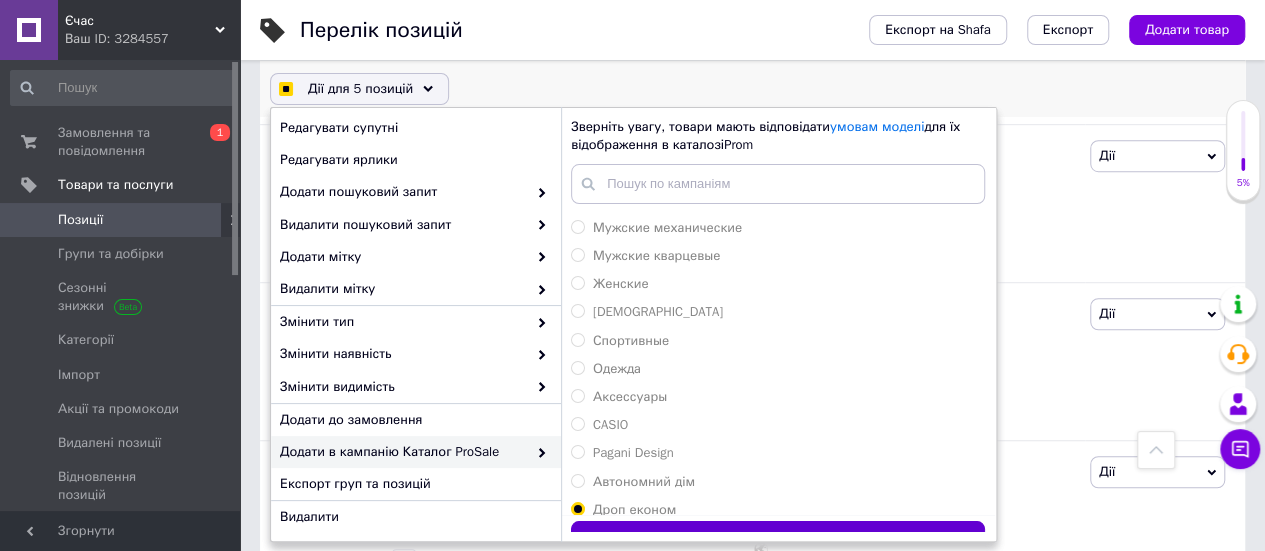 checkbox on "true" 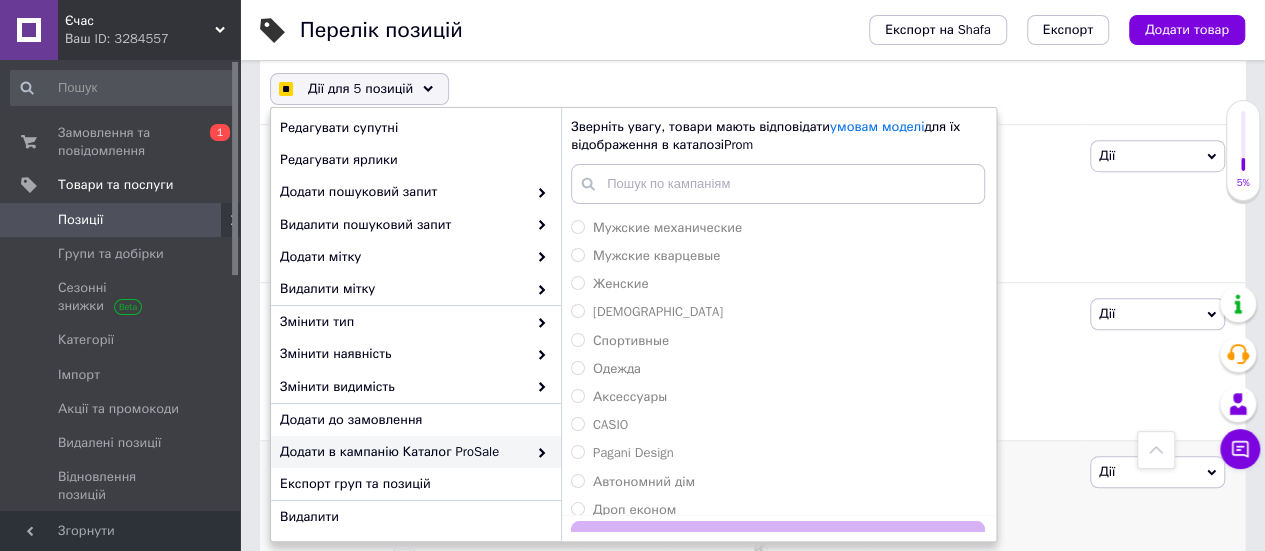 checkbox on "false" 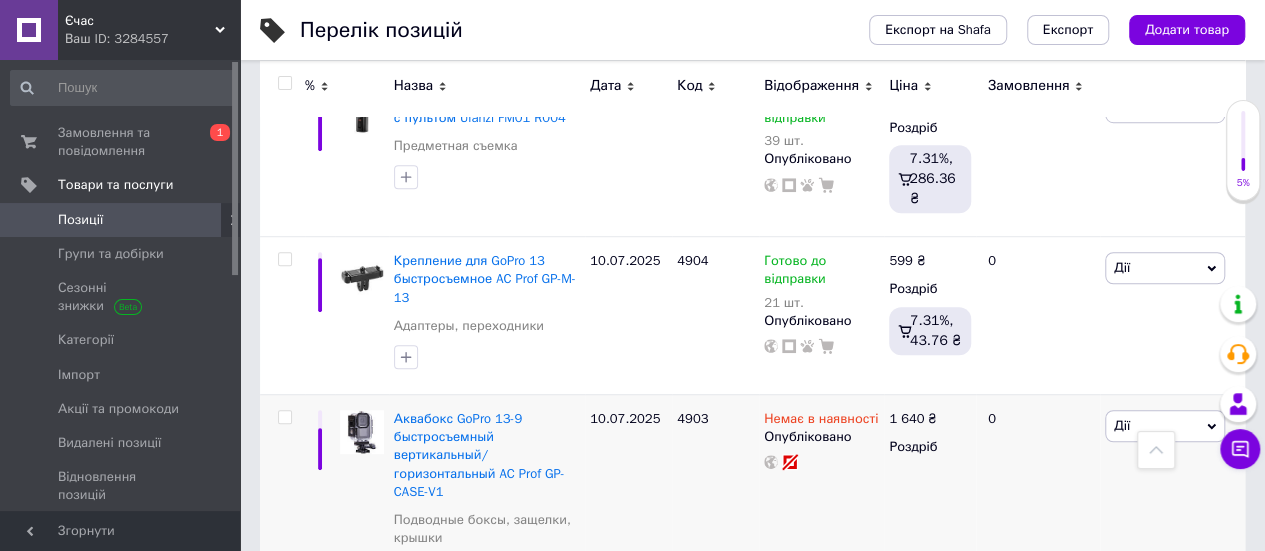 scroll, scrollTop: 4300, scrollLeft: 0, axis: vertical 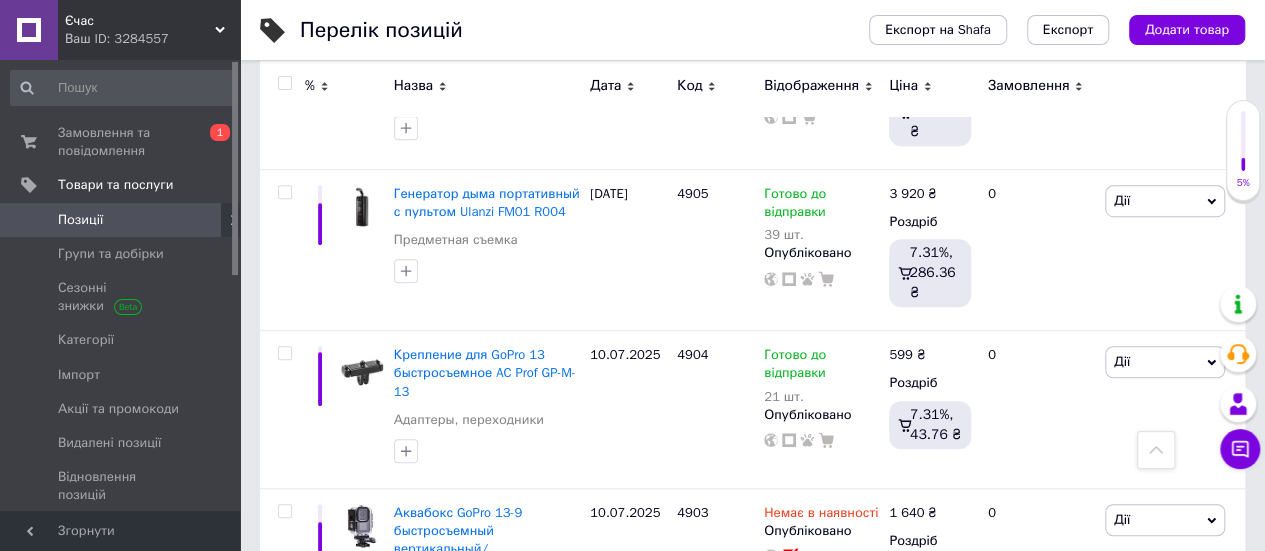 click on "Позиції" at bounding box center (80, 220) 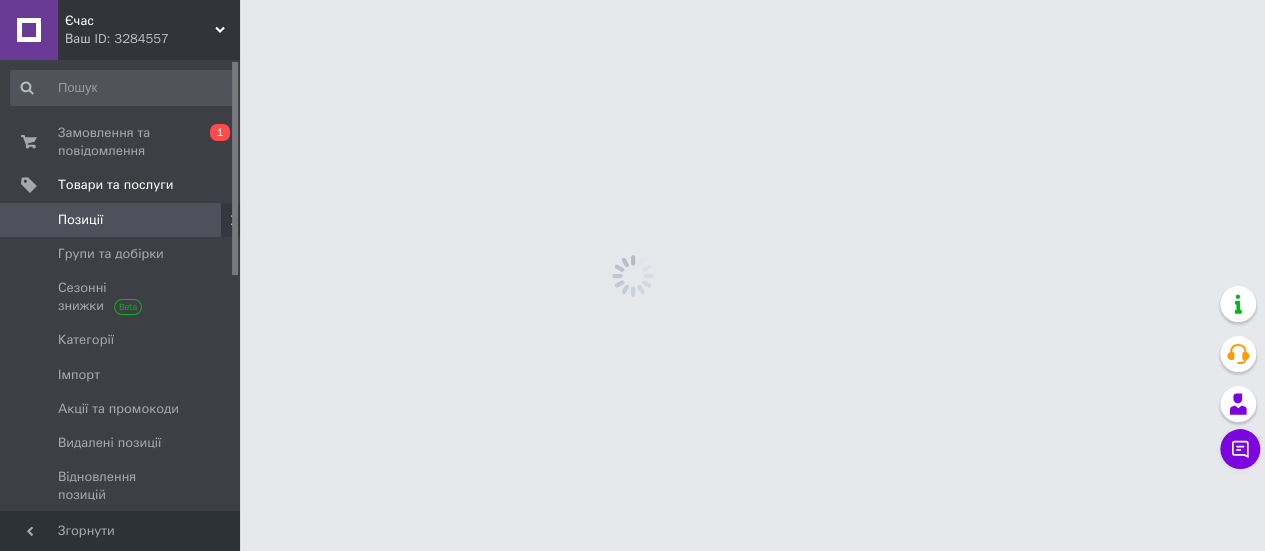 scroll, scrollTop: 0, scrollLeft: 0, axis: both 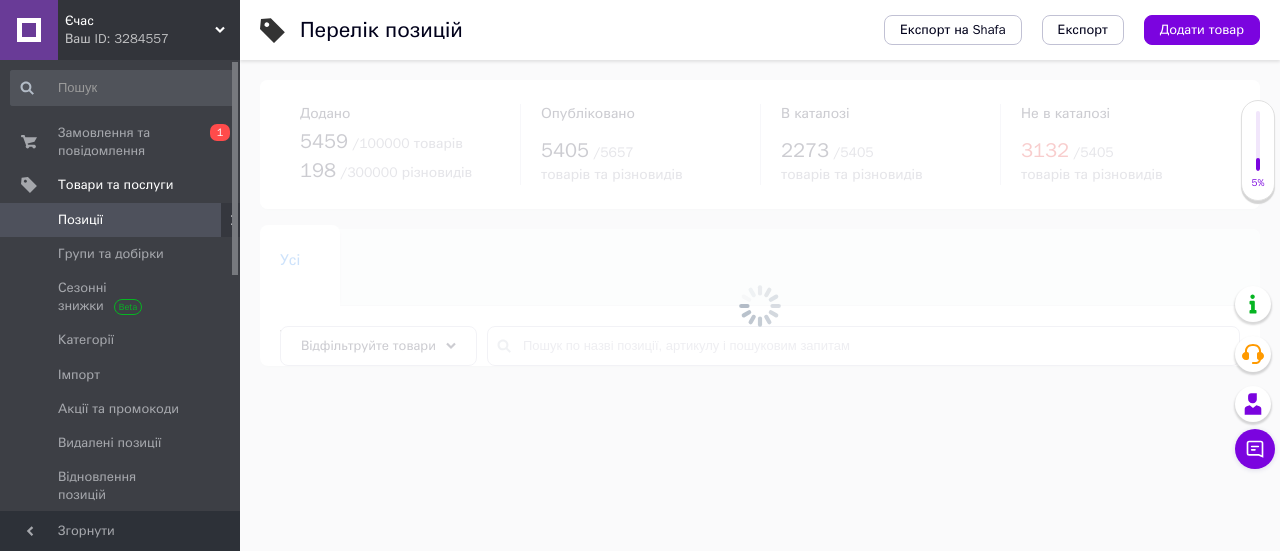 click at bounding box center (760, 305) 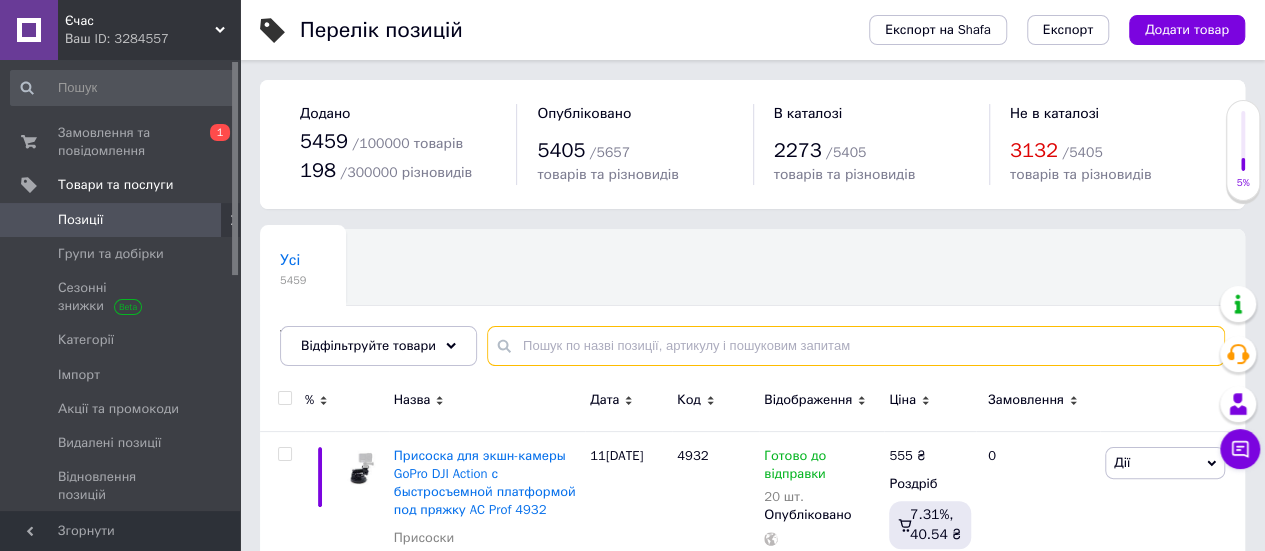 click at bounding box center [856, 346] 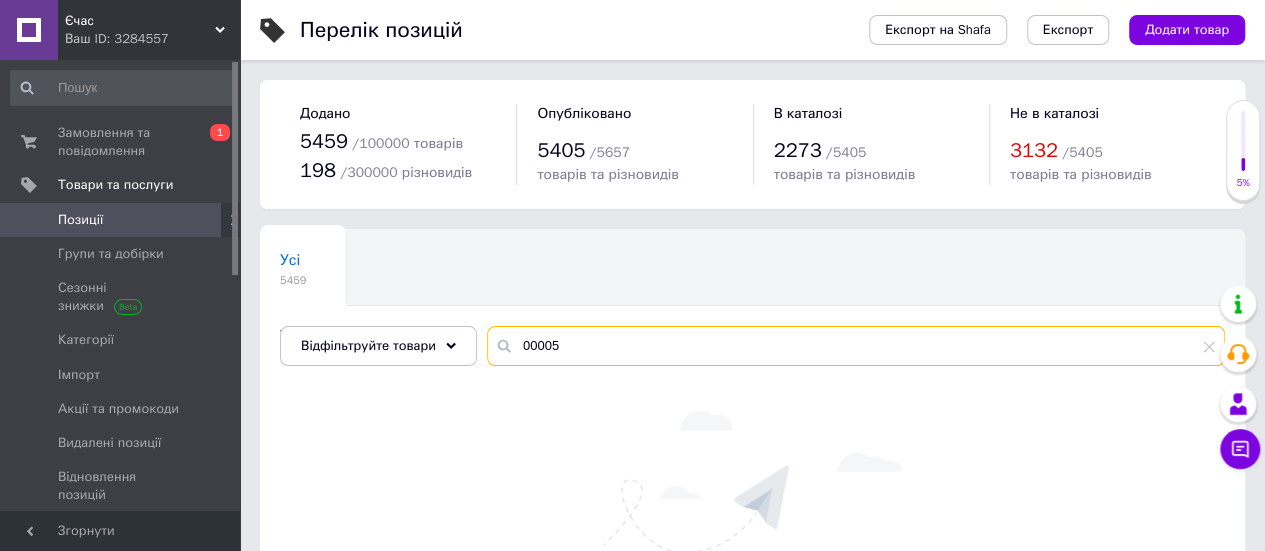 click on "00005" at bounding box center [856, 346] 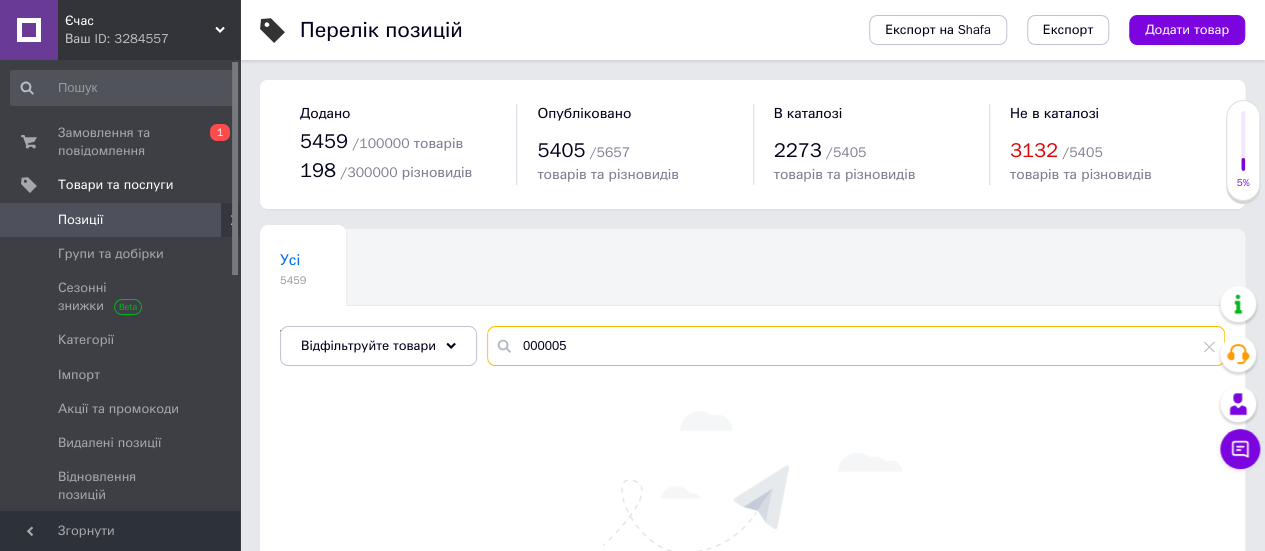 click on "000005" at bounding box center (856, 346) 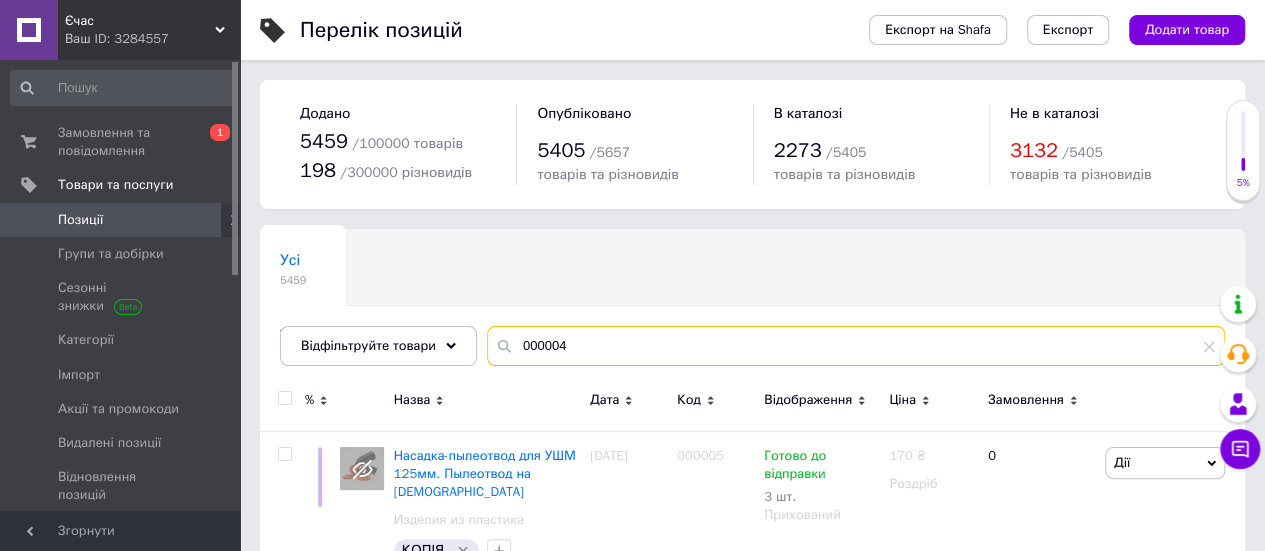 type on "000004" 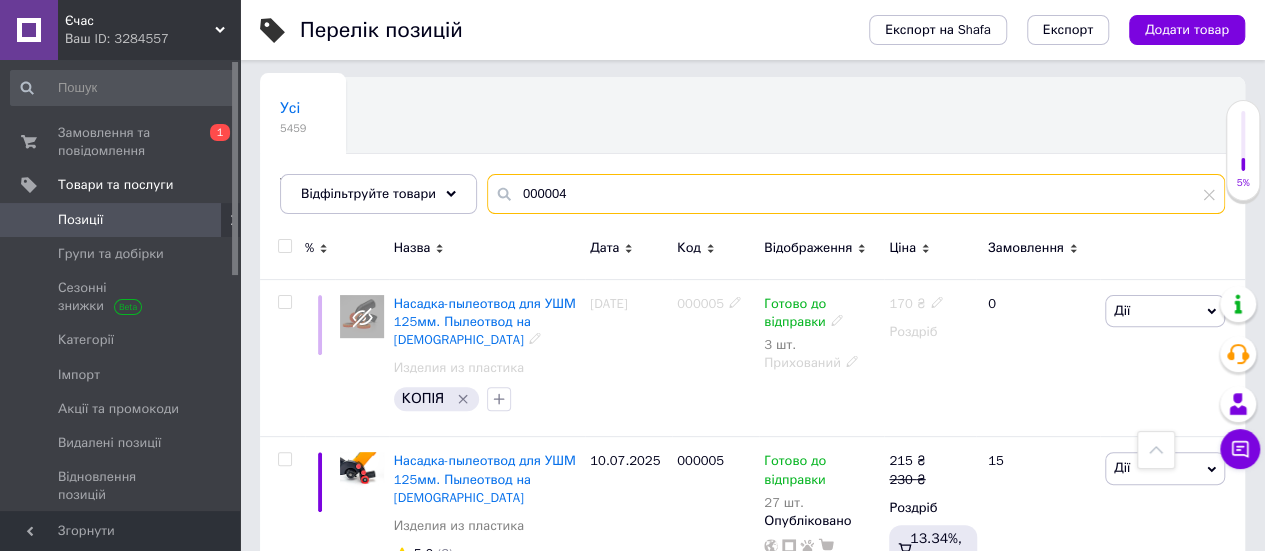 scroll, scrollTop: 0, scrollLeft: 0, axis: both 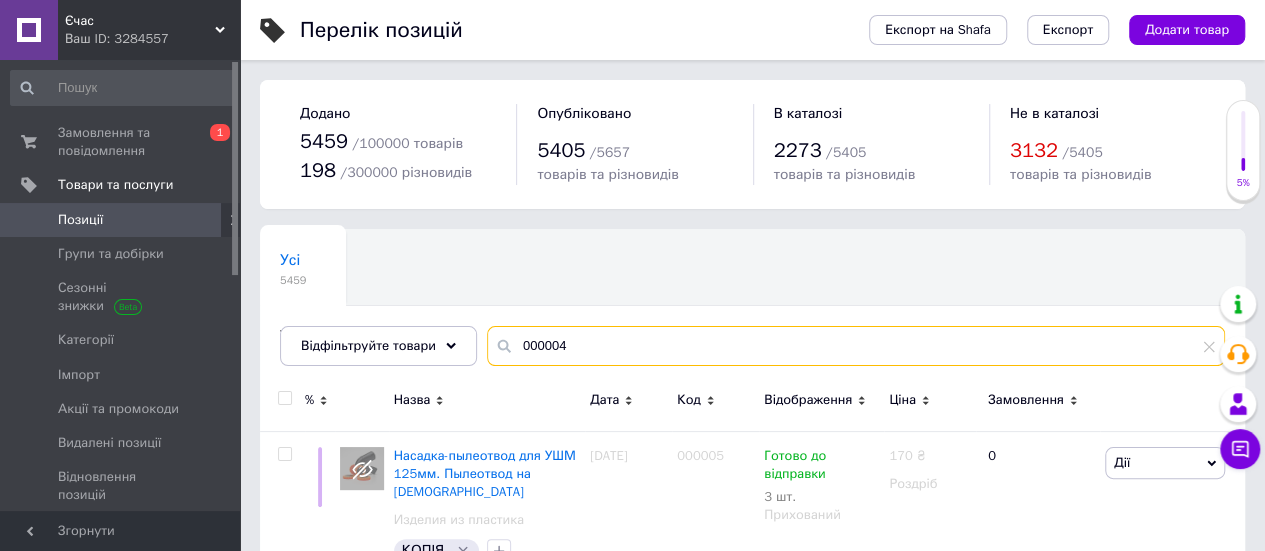 click on "000004" at bounding box center (856, 346) 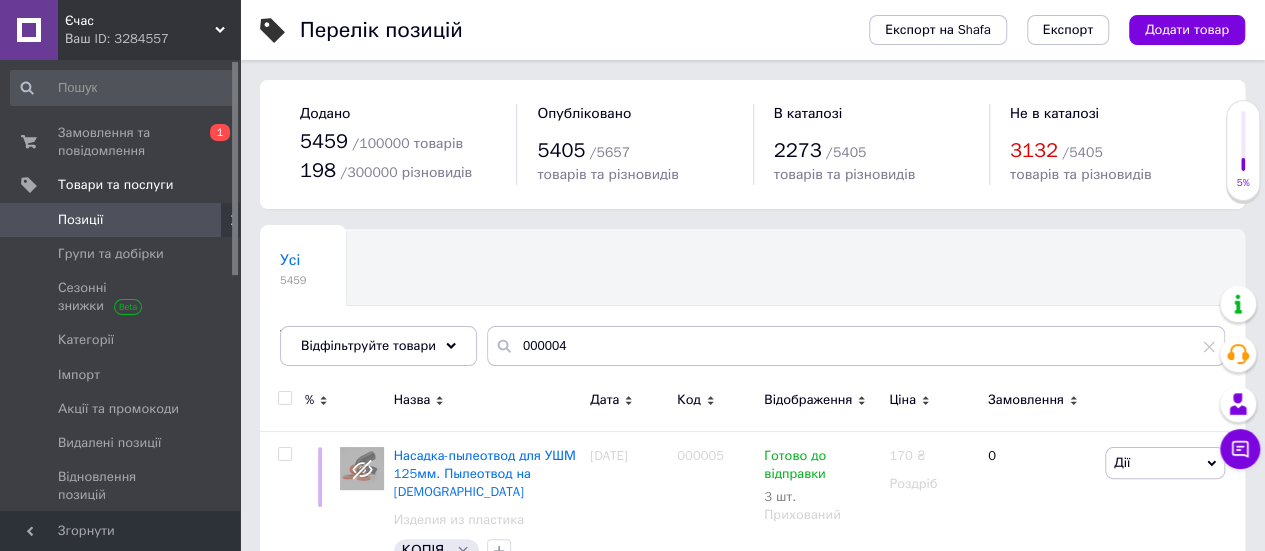 click on "Позиції" at bounding box center [80, 220] 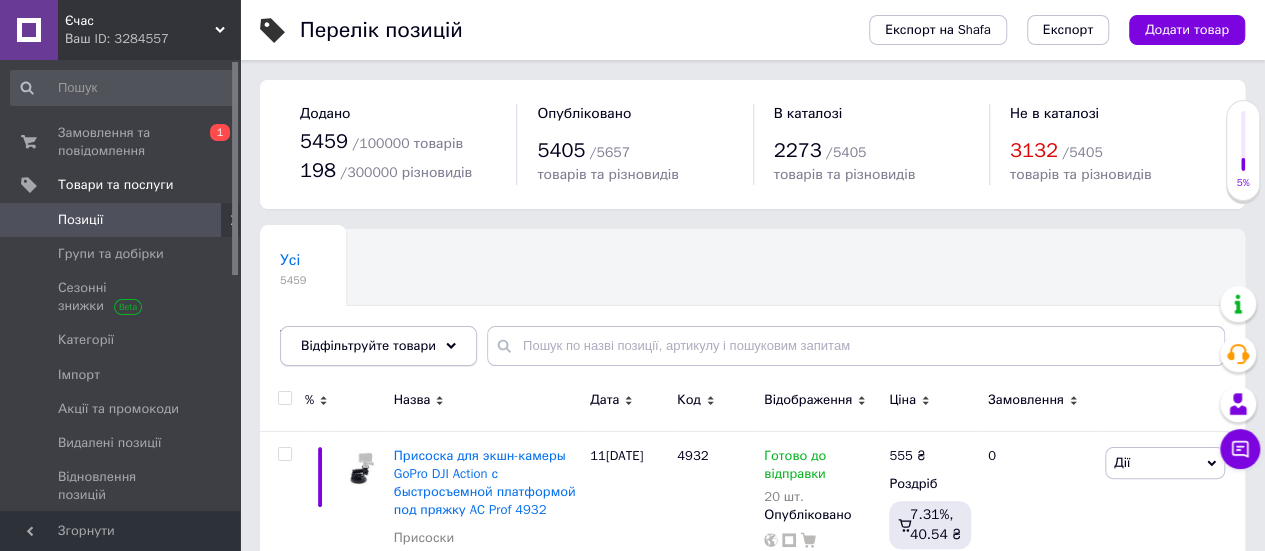 click on "Відфільтруйте товари" at bounding box center (368, 345) 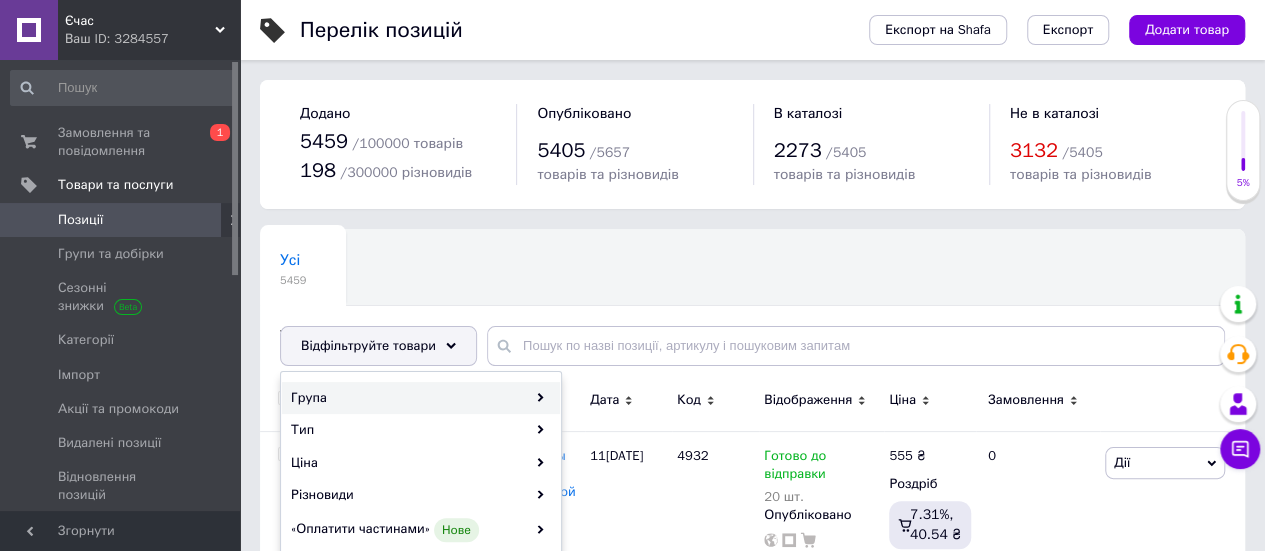 click on "Група" at bounding box center [421, 398] 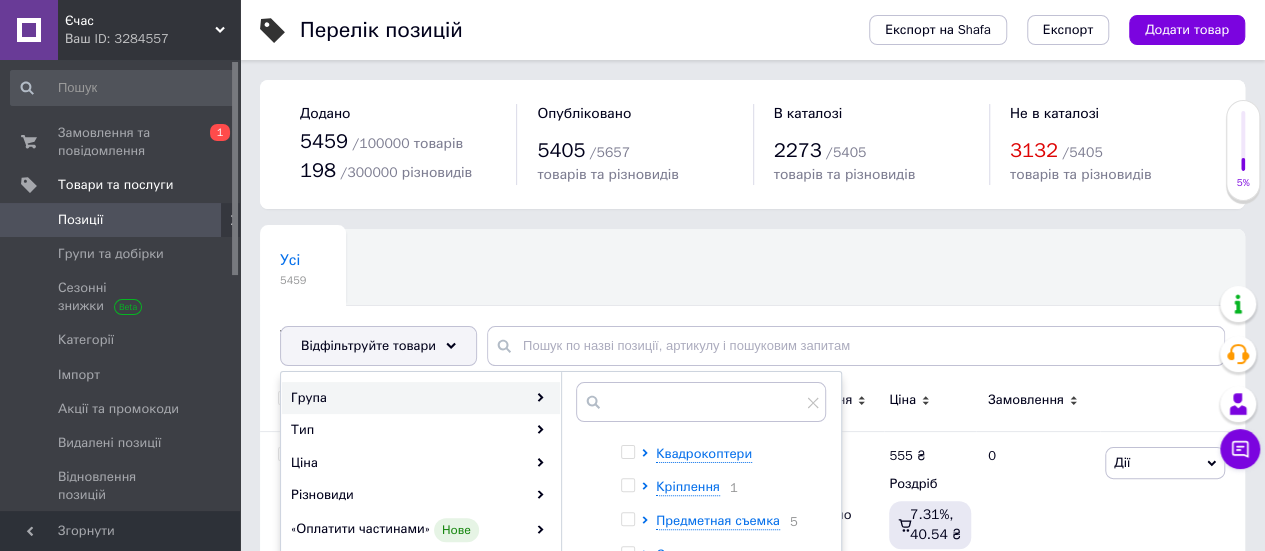 scroll, scrollTop: 562, scrollLeft: 0, axis: vertical 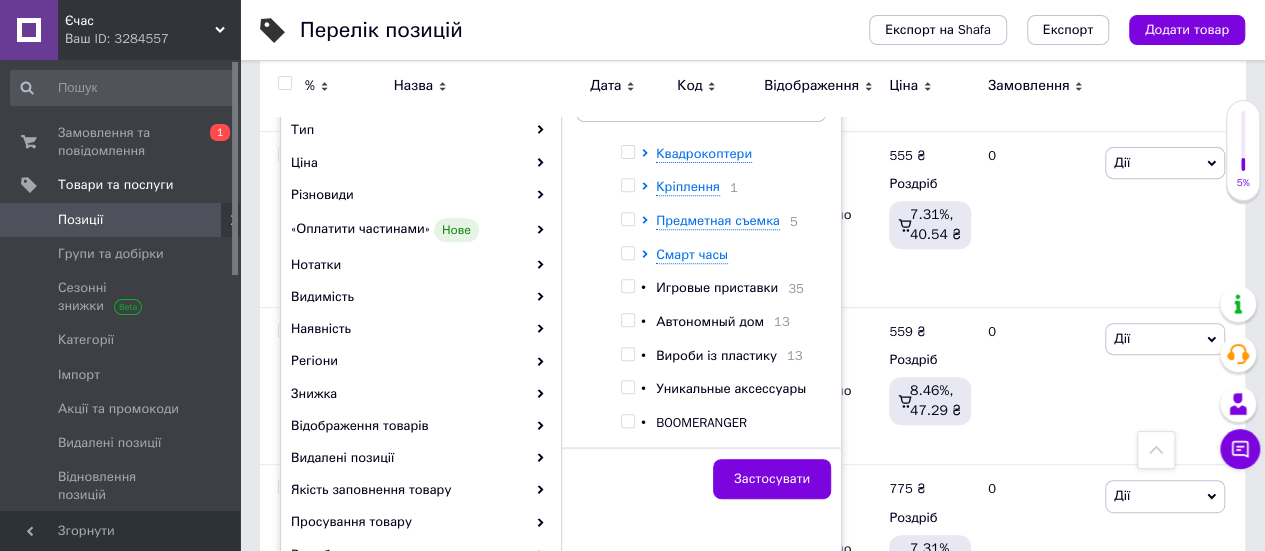 click at bounding box center [627, 354] 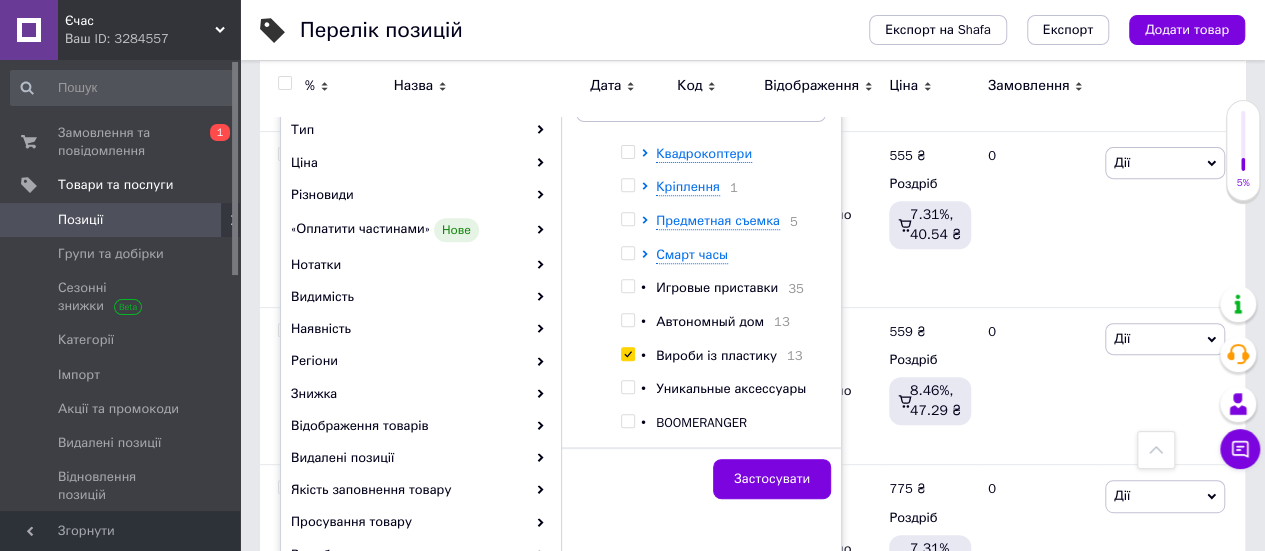 checkbox on "true" 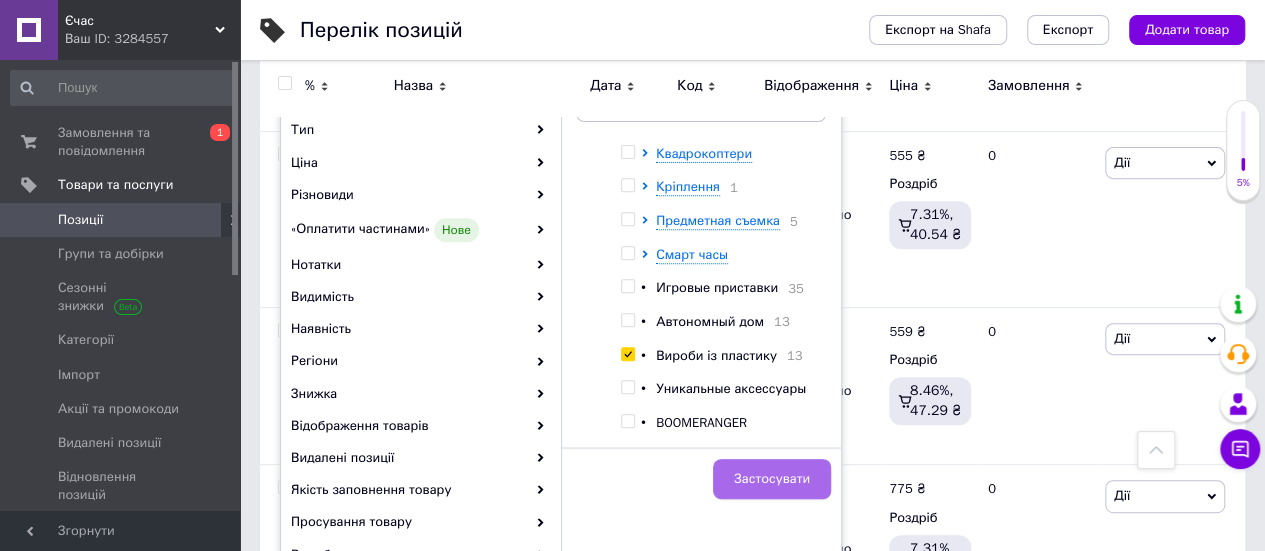 click on "Застосувати" at bounding box center (772, 479) 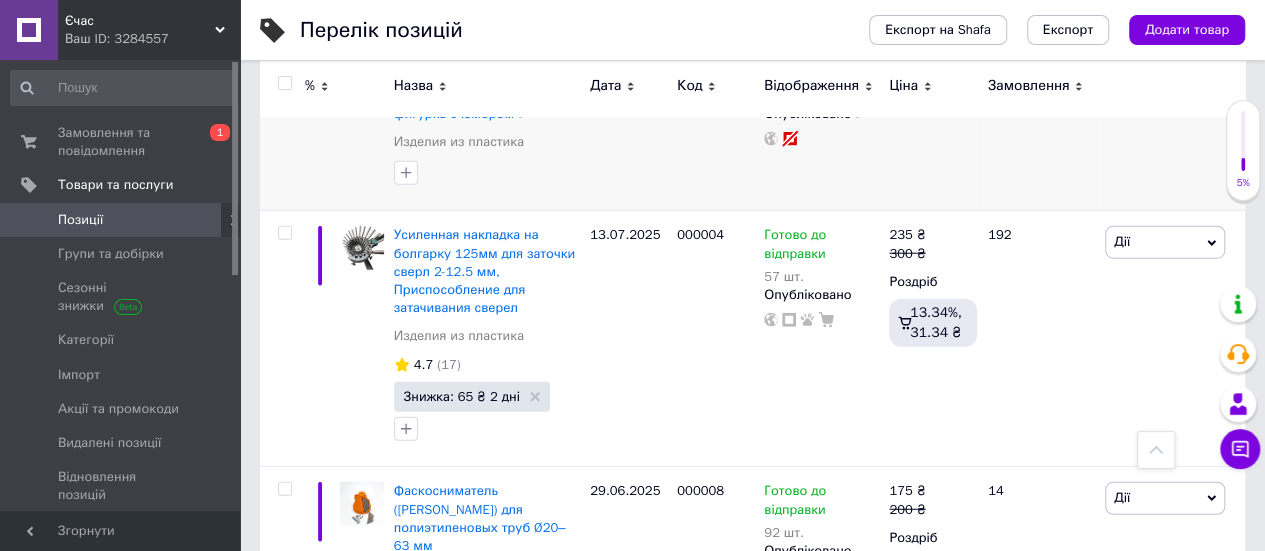 scroll, scrollTop: 2400, scrollLeft: 0, axis: vertical 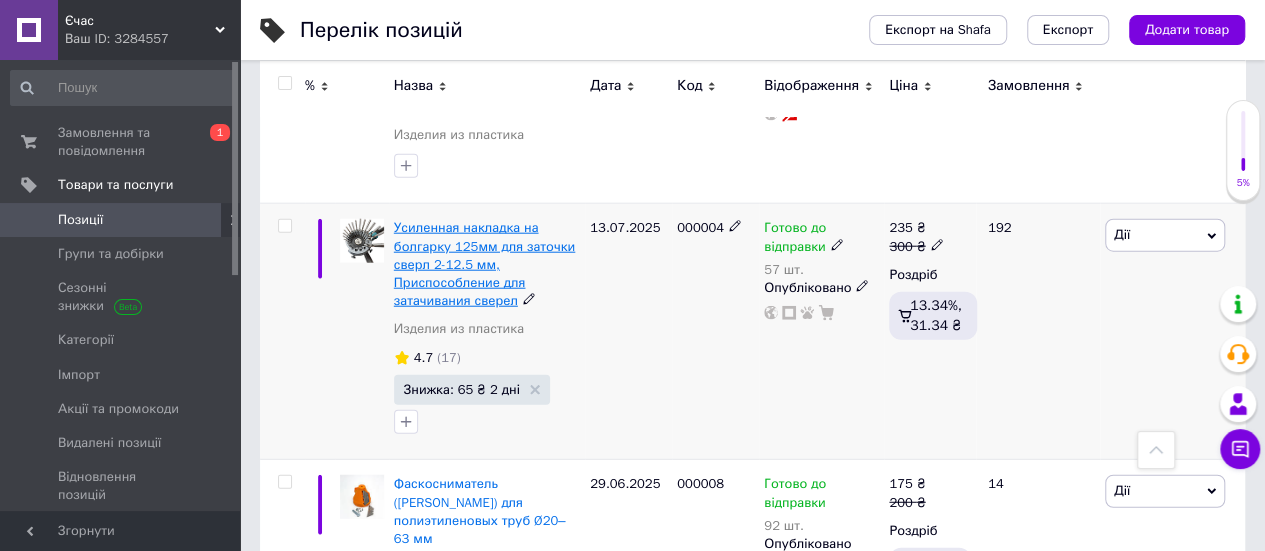 click on "Усиленная накладка на болгарку 125мм для заточки сверл 2-12.5 мм, Приспособление для затачивания сверел" at bounding box center [484, 264] 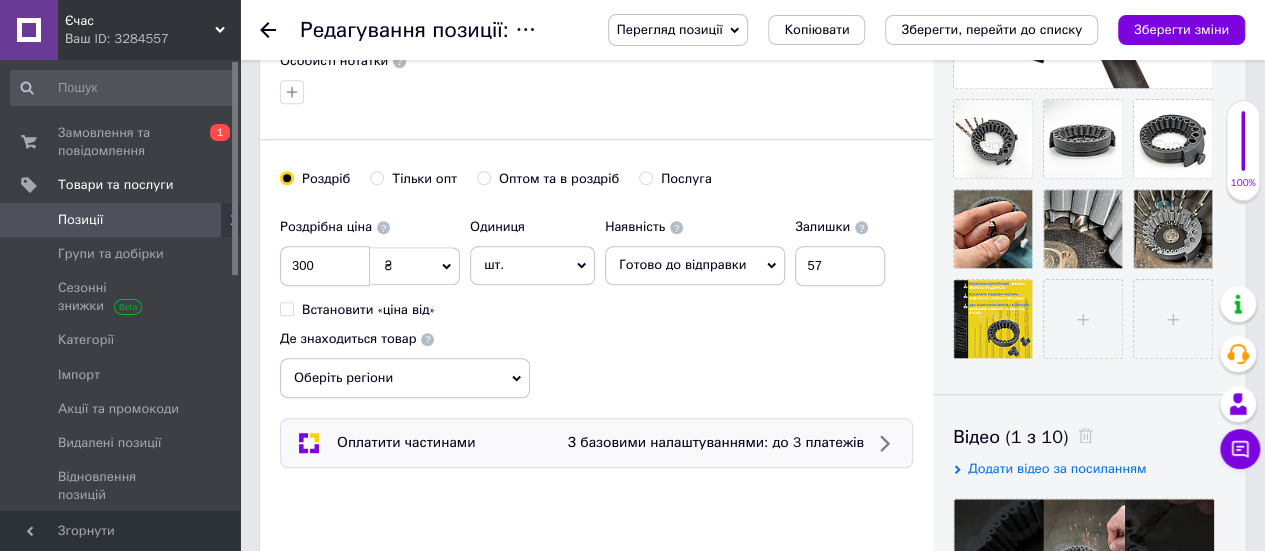 scroll, scrollTop: 700, scrollLeft: 0, axis: vertical 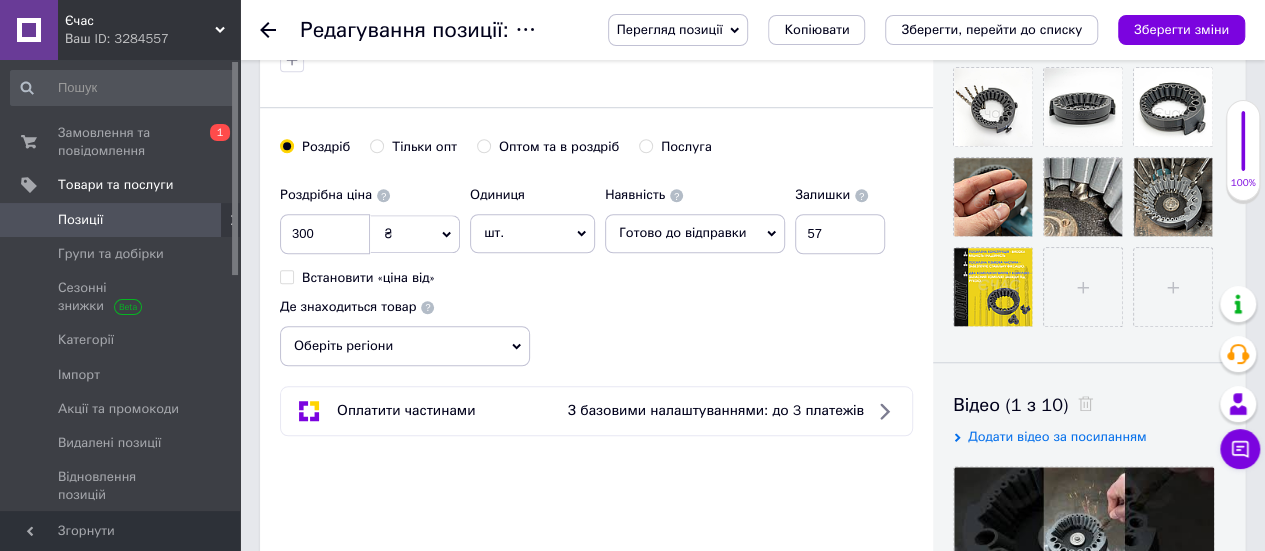 click at bounding box center (287, 277) 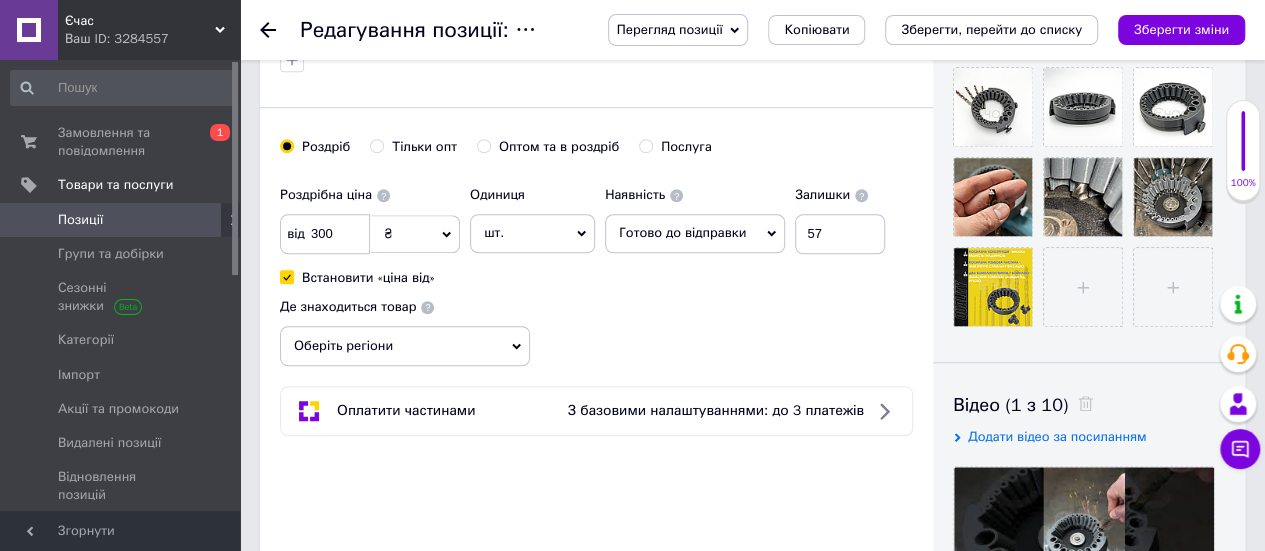 click on "Встановити «ціна від»" at bounding box center (286, 276) 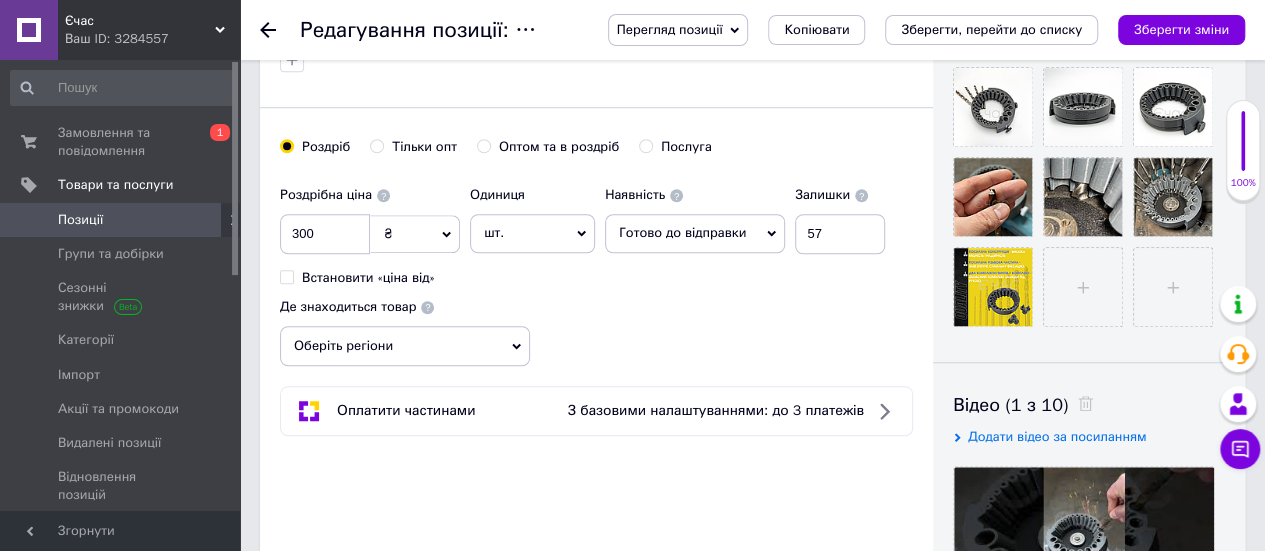 click on "Встановити «ціна від»" at bounding box center [286, 276] 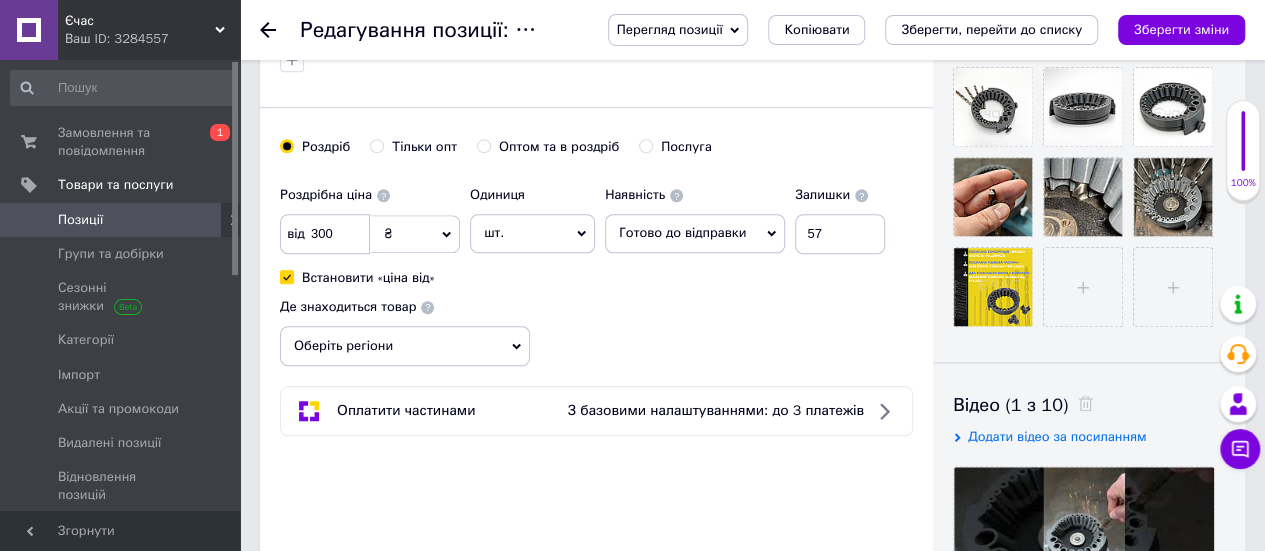 click on "Встановити «ціна від»" at bounding box center (286, 276) 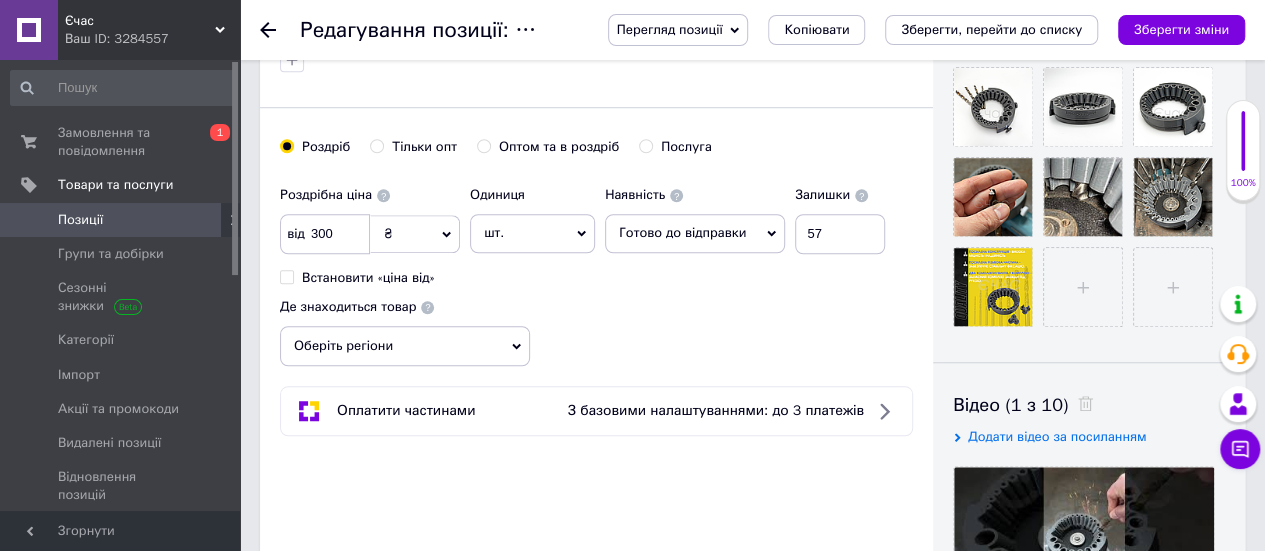 checkbox on "false" 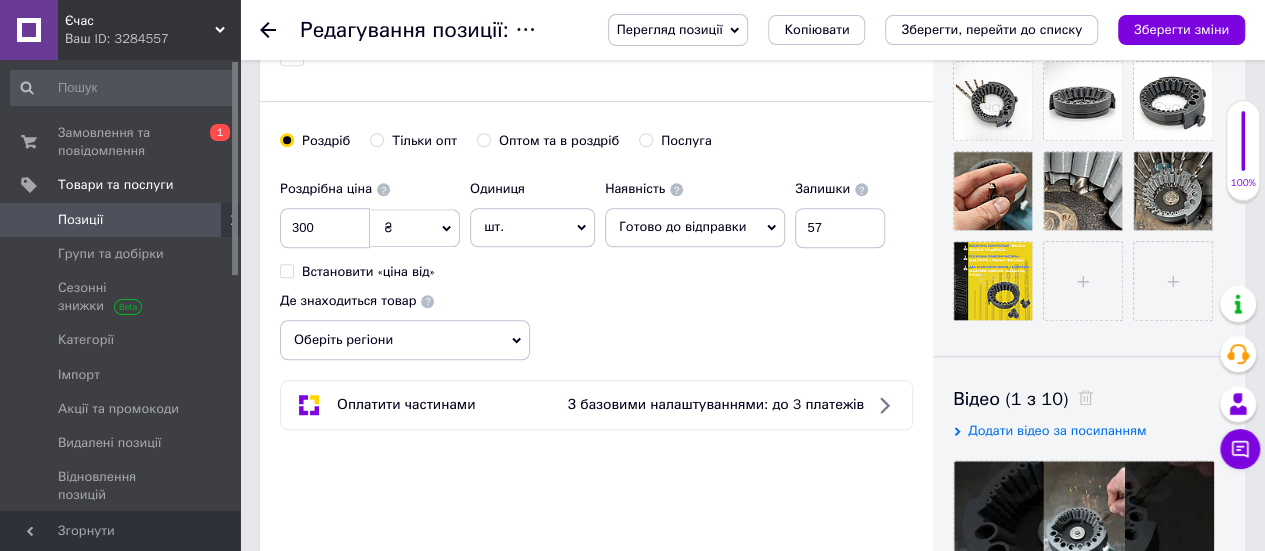 scroll, scrollTop: 700, scrollLeft: 0, axis: vertical 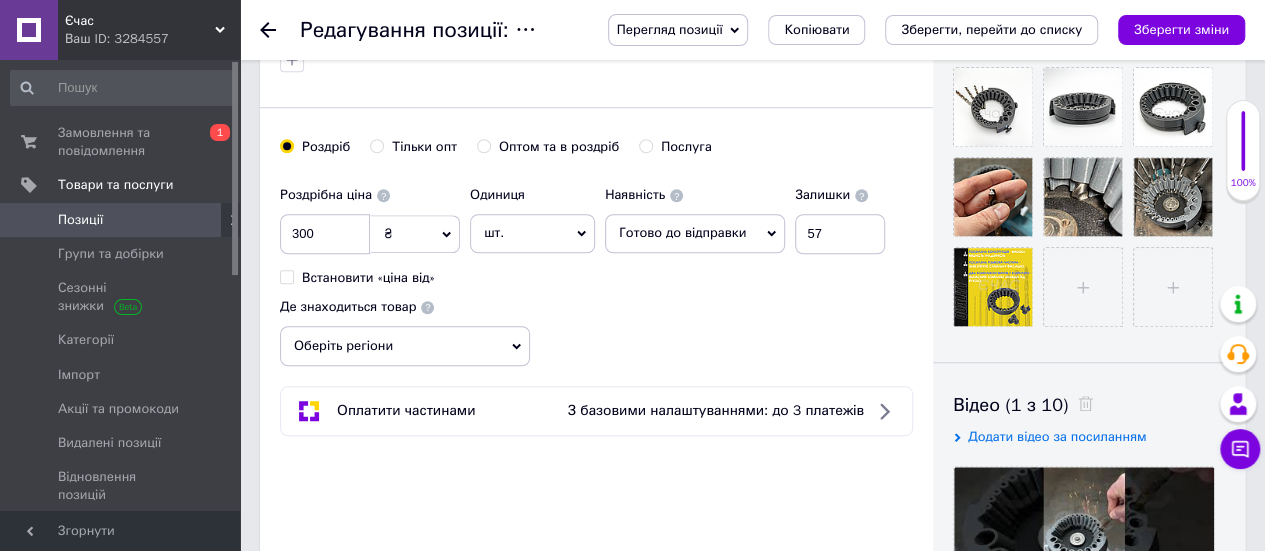 click on "Оптом та в роздріб" at bounding box center [559, 147] 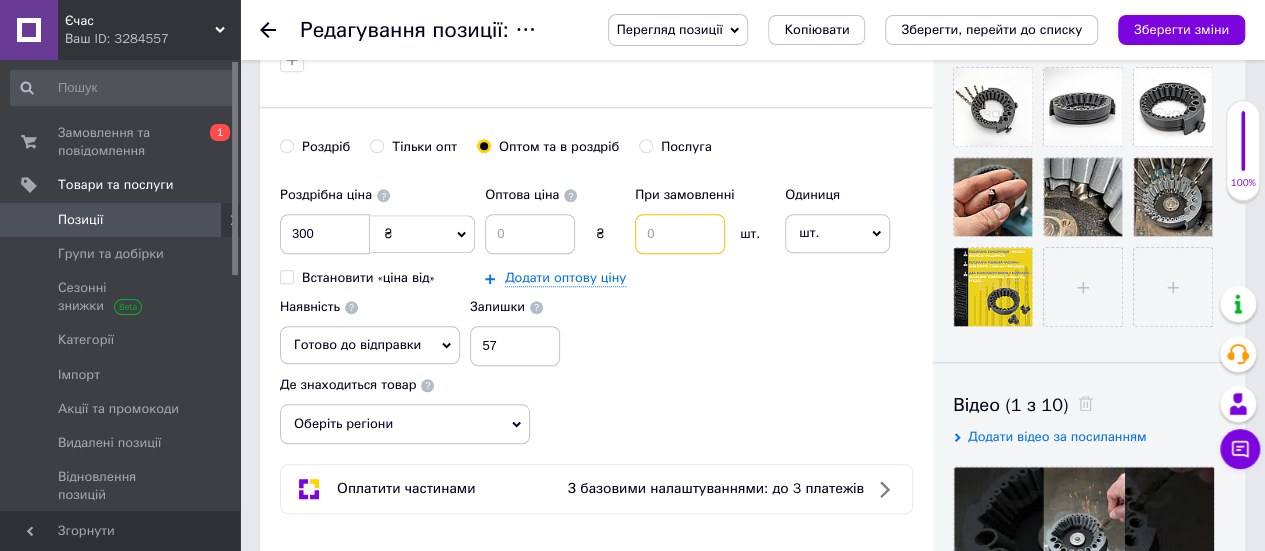 click at bounding box center (680, 234) 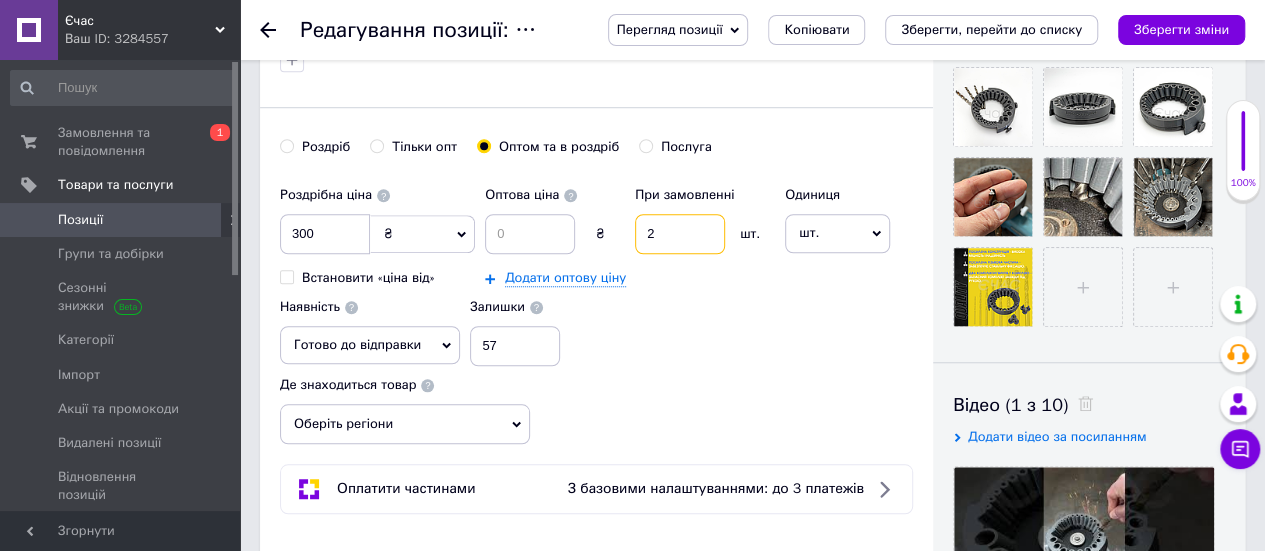 type on "2" 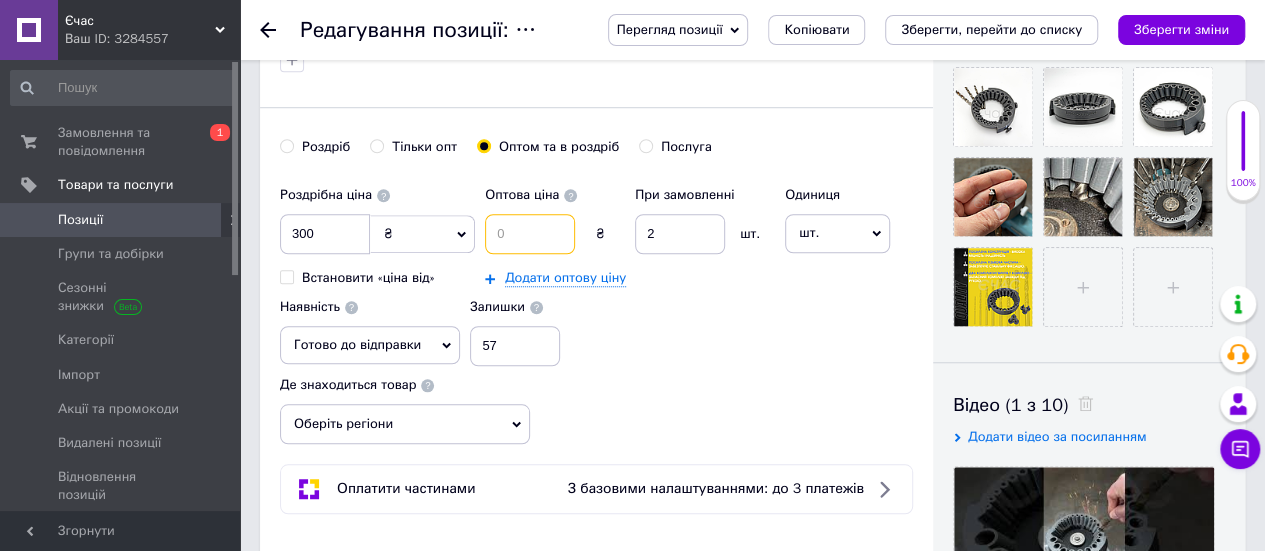 click at bounding box center (530, 234) 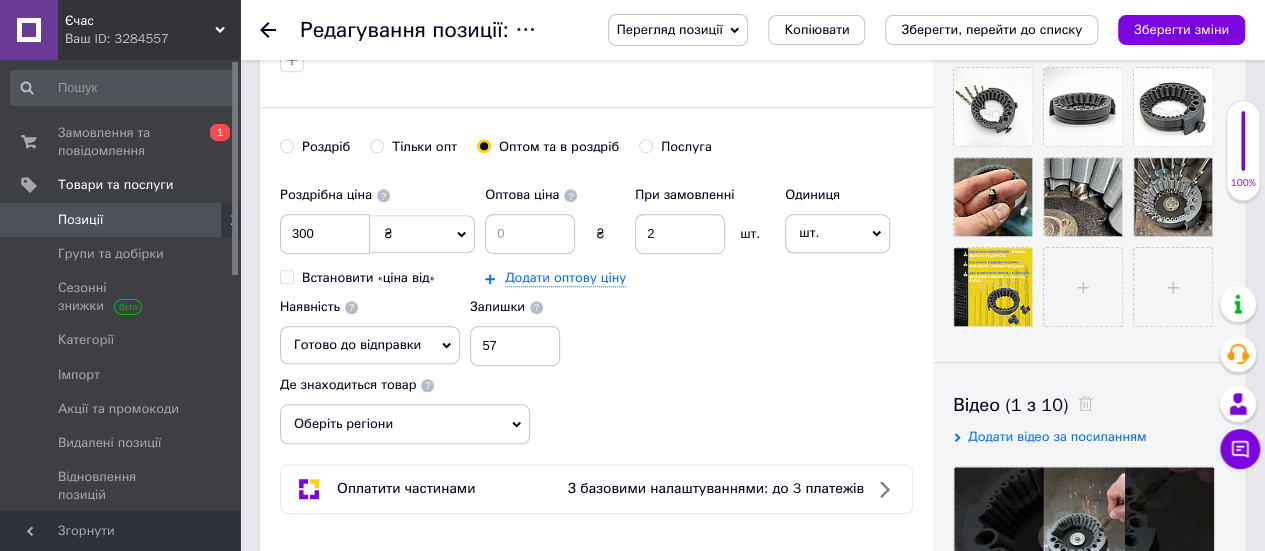 click at bounding box center (570, 195) 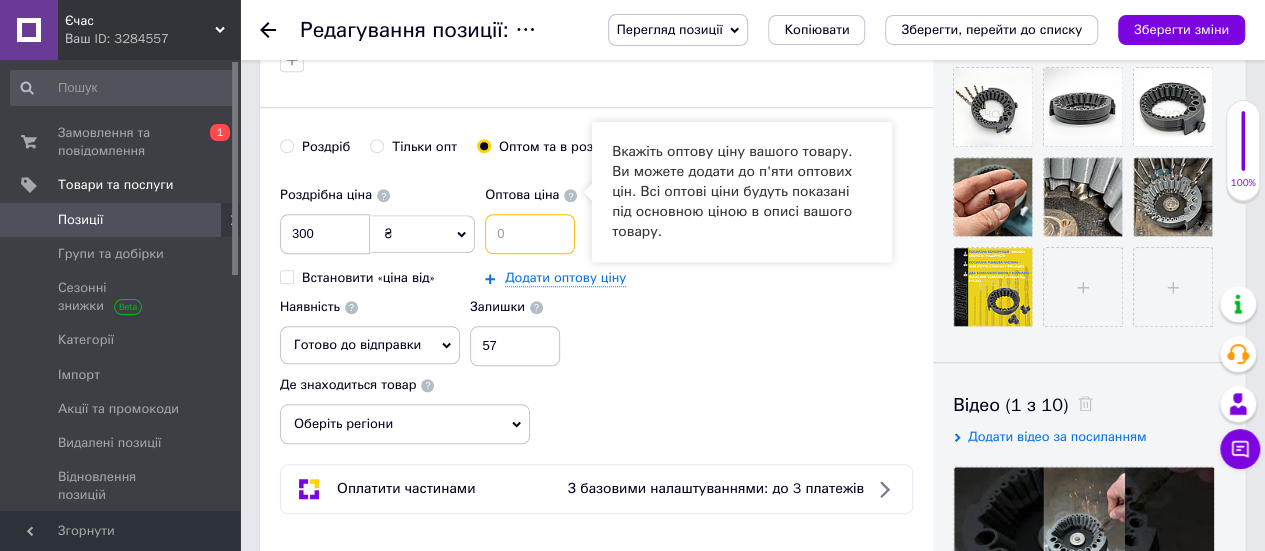 click at bounding box center [530, 234] 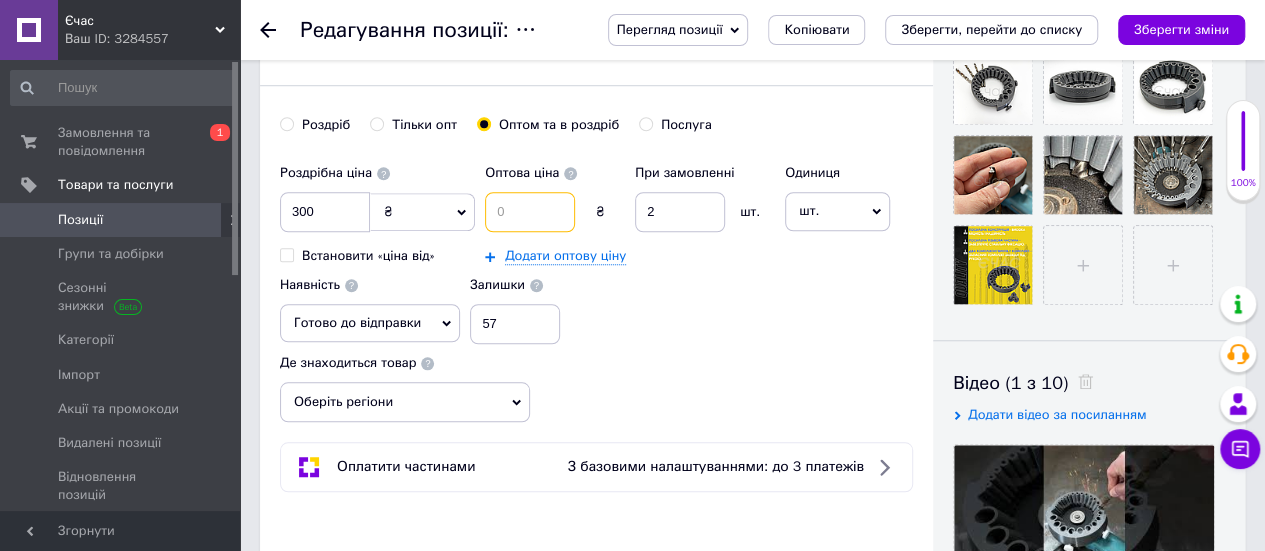 scroll, scrollTop: 600, scrollLeft: 0, axis: vertical 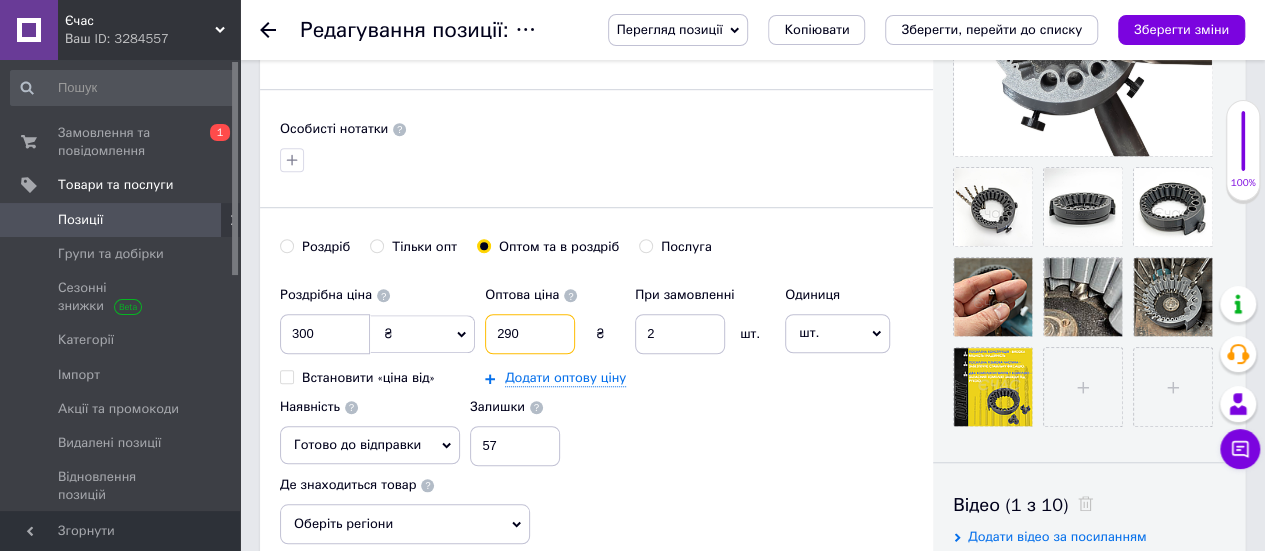 type on "290" 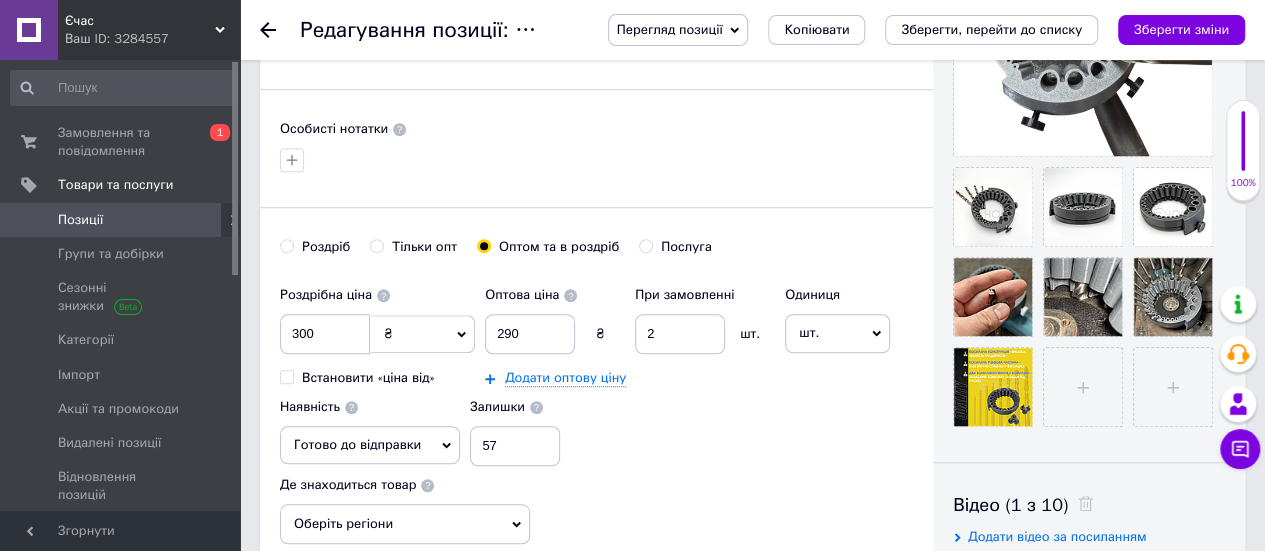 click on "Роздрібна ціна 300 ₴ $ EUR CHF GBP ¥ PLN ₸ MDL HUF KGS CNY TRY KRW lei Встановити «ціна від» Оптова ціна 290 ₴ При замовленні 2 шт. Додати оптову ціну Одиниця шт. Популярне комплект упаковка кв.м пара м кг пог.м послуга т а автоцистерна ампула б балон банка блістер бобіна бочка бут бухта в ват виїзд відро г г га година гр/кв.м гігакалорія д дав два місяці день доба доза є єврокуб з зміна к кВт каністра карат кв.дм кв.м кв.см кв.фут квартал кг кг/кв.м км колесо комплект коробка куб.дм куб.м л л лист м м мВт мл мм моток місяць мішок н набір номер о об'єкт од. п палетомісце пара партія пач р [PERSON_NAME]" at bounding box center (596, 371) 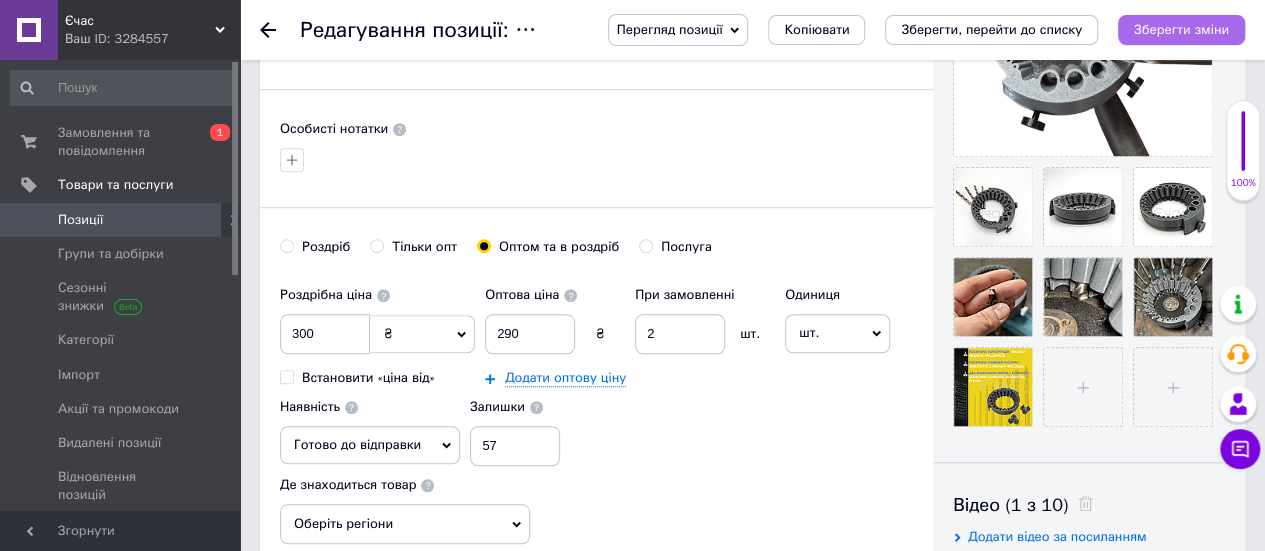 click on "Зберегти зміни" at bounding box center [1181, 29] 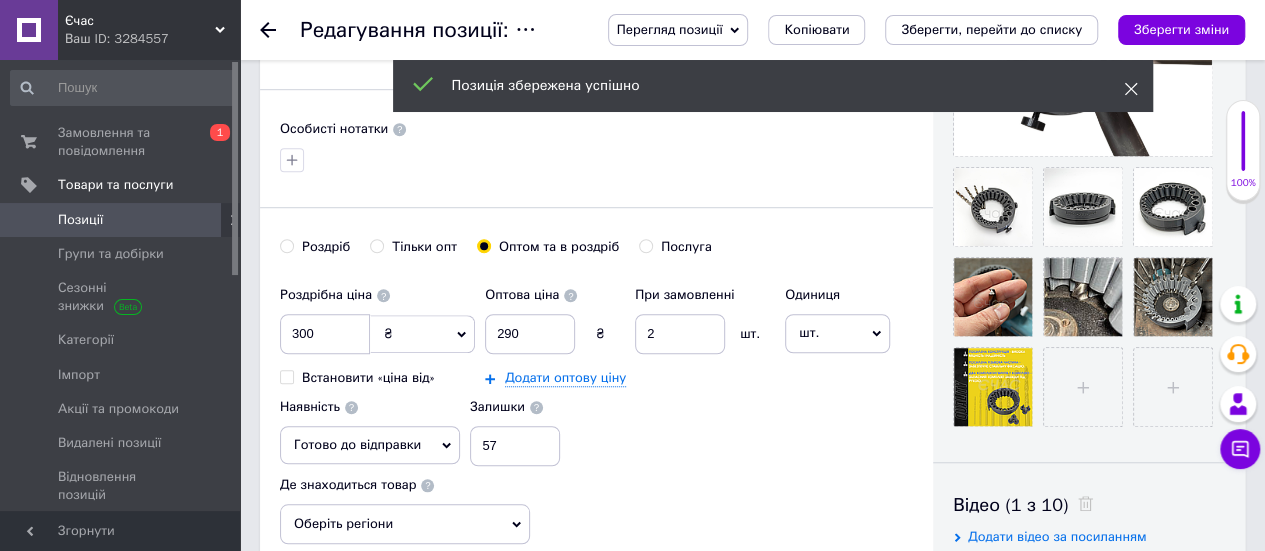 click 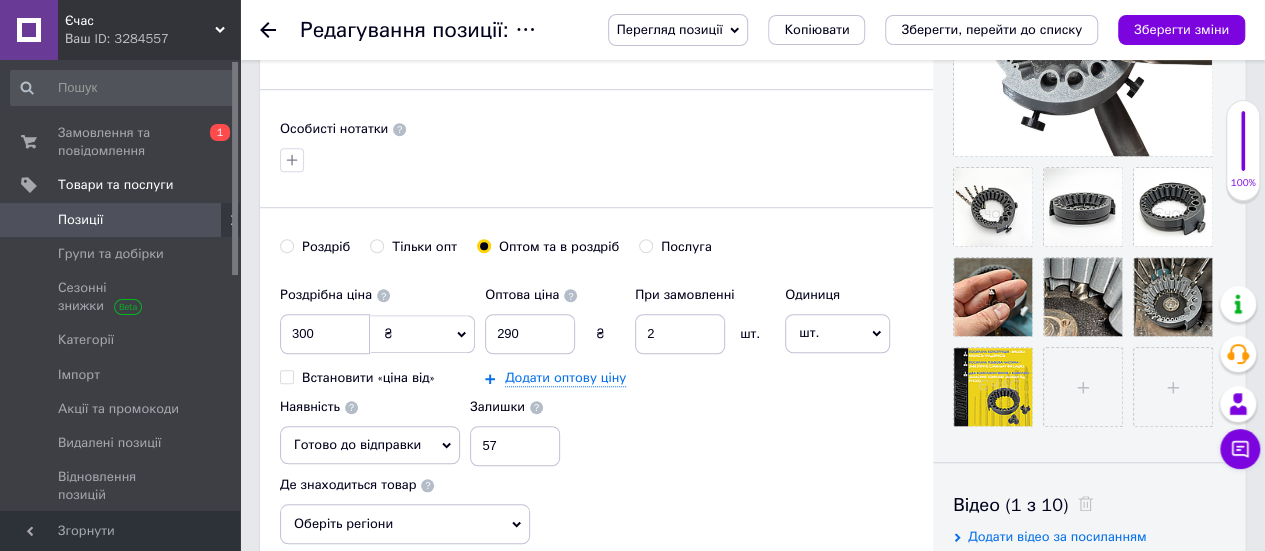click on "Зберегти, перейти до списку" at bounding box center [991, 29] 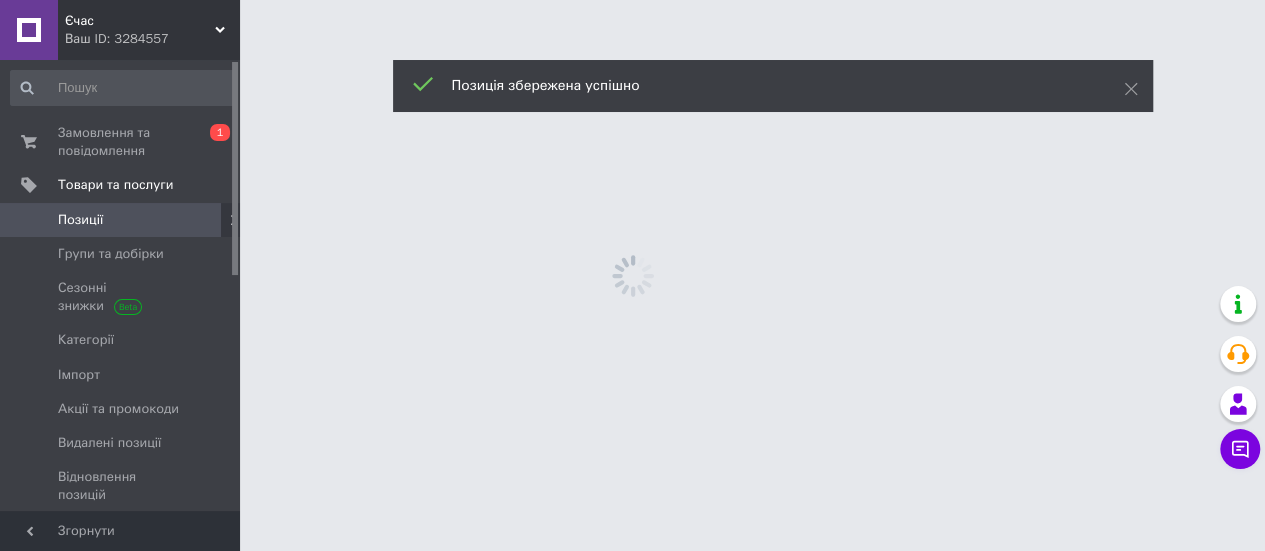 scroll, scrollTop: 0, scrollLeft: 0, axis: both 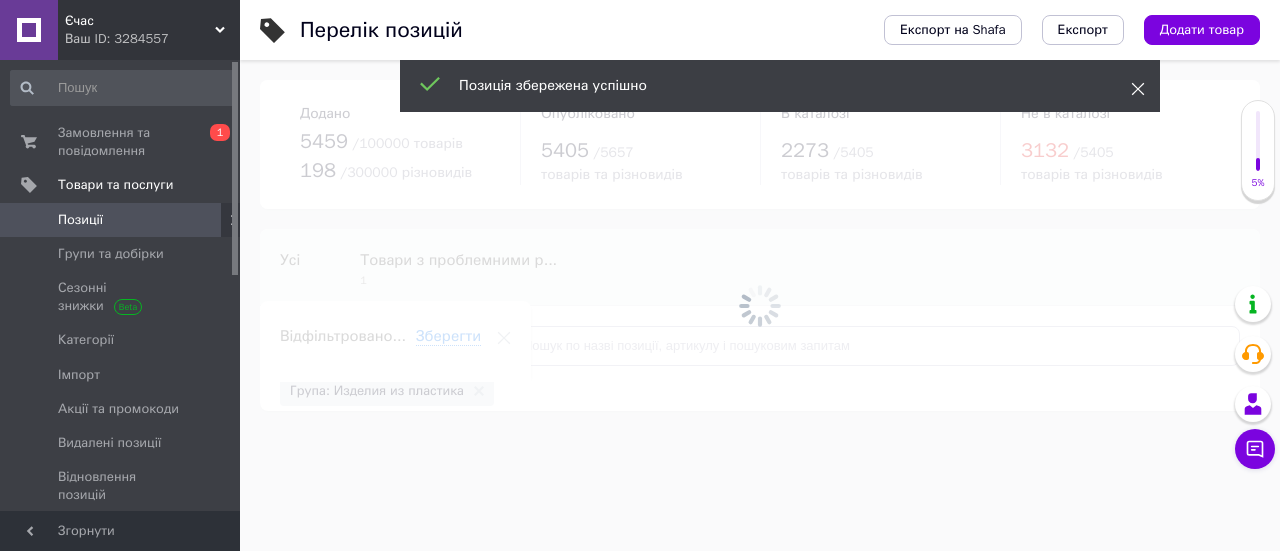 click 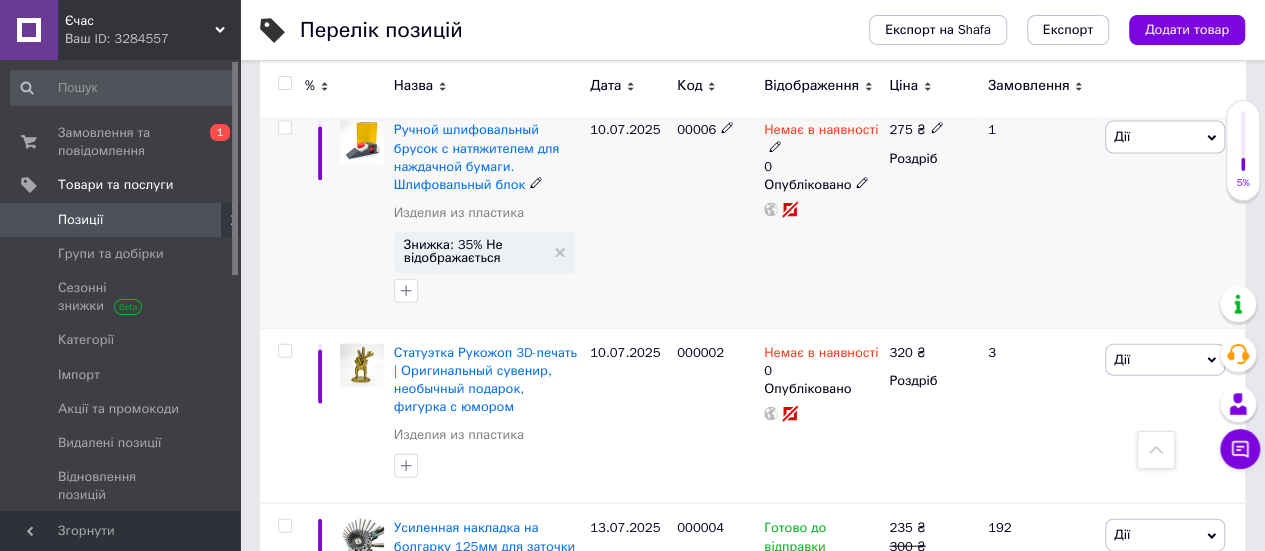 scroll, scrollTop: 2300, scrollLeft: 0, axis: vertical 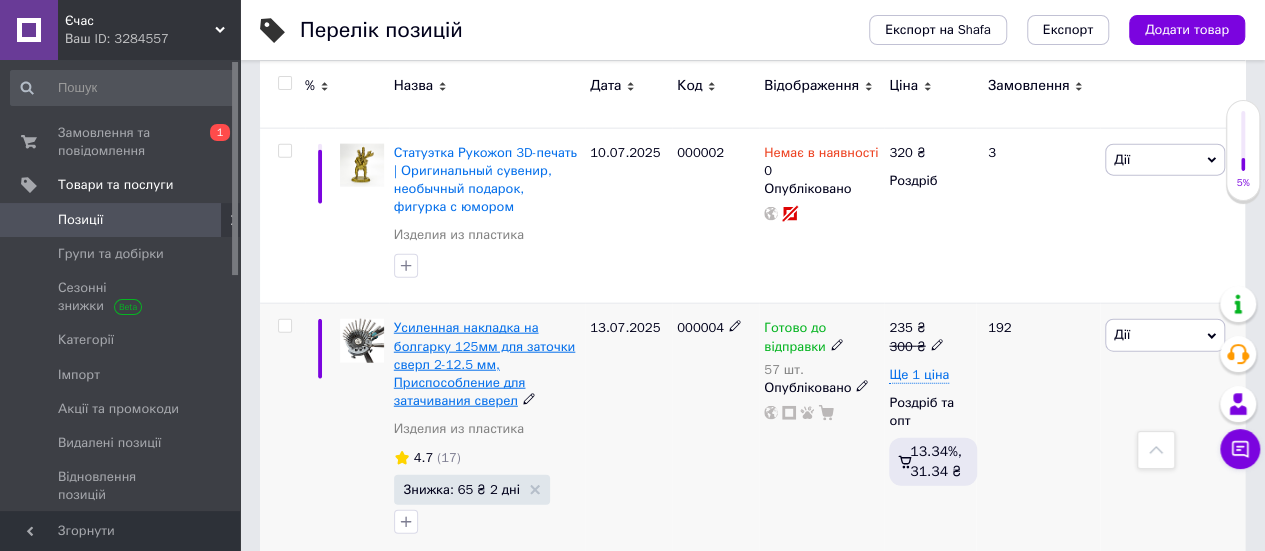 click on "Усиленная накладка на болгарку 125мм для заточки сверл 2-12.5 мм, Приспособление для затачивания сверел" at bounding box center [484, 364] 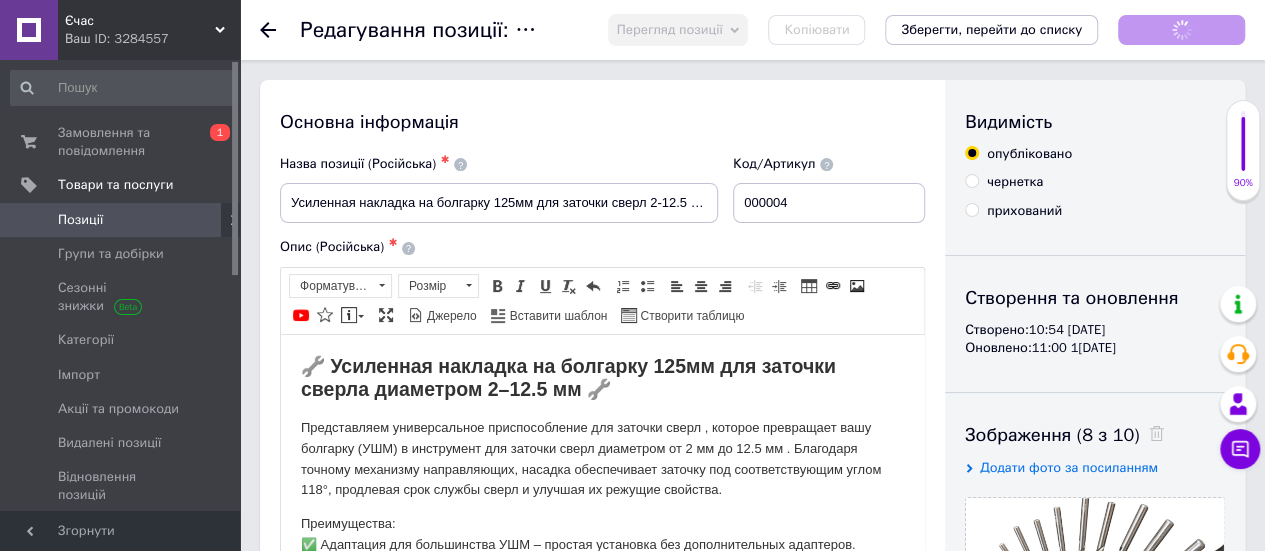 scroll, scrollTop: 0, scrollLeft: 0, axis: both 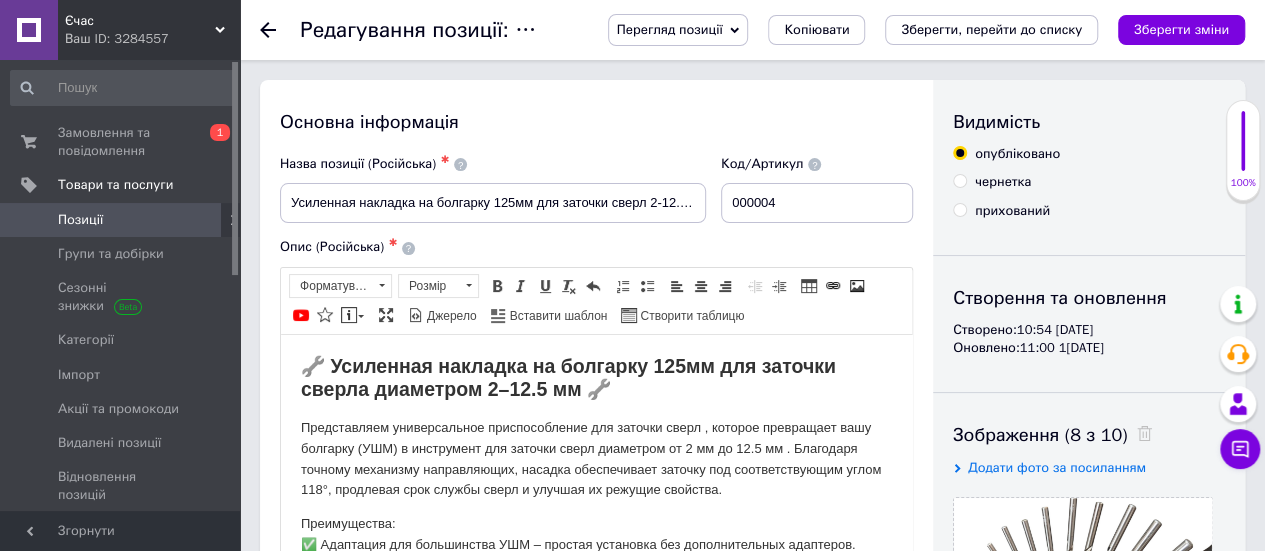 click on "Перегляд позиції" at bounding box center [670, 29] 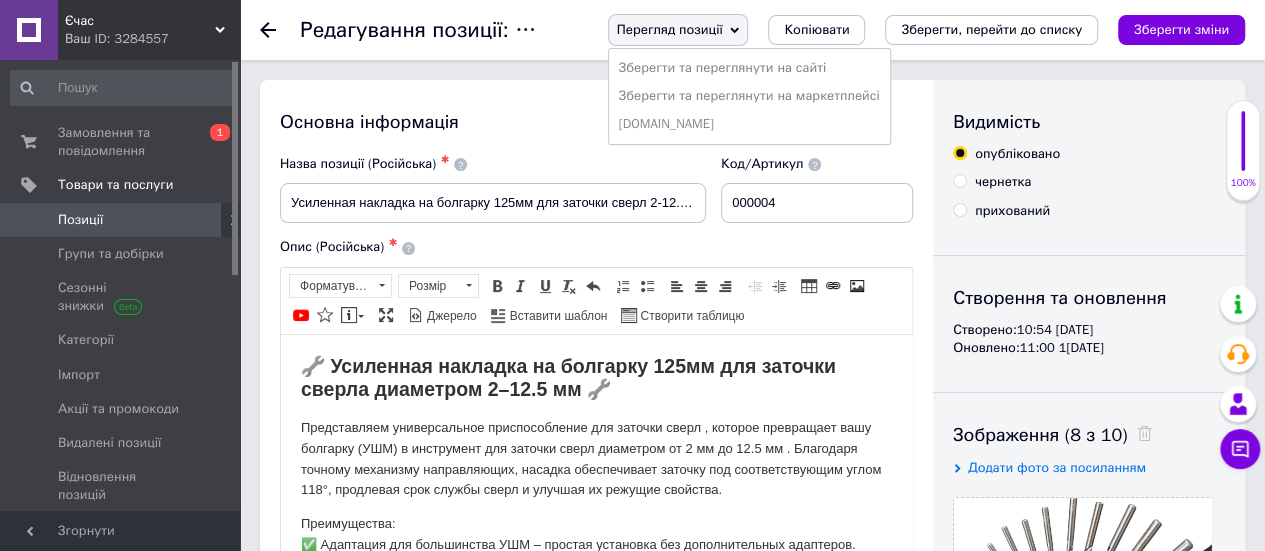 click on "Зберегти та переглянути на маркетплейсі" at bounding box center (749, 96) 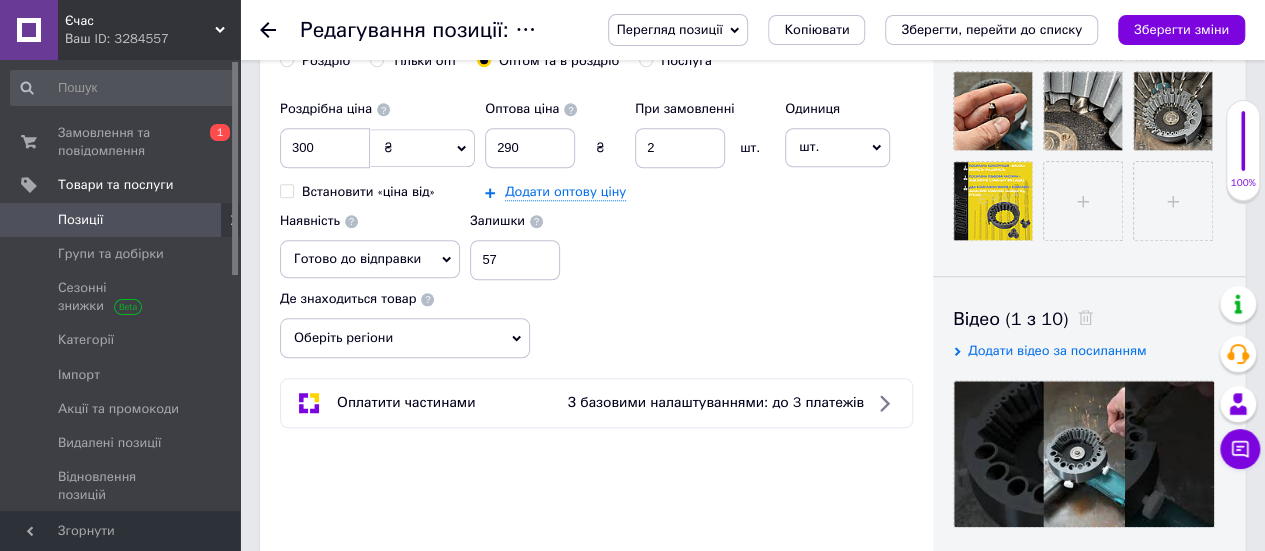 scroll, scrollTop: 700, scrollLeft: 0, axis: vertical 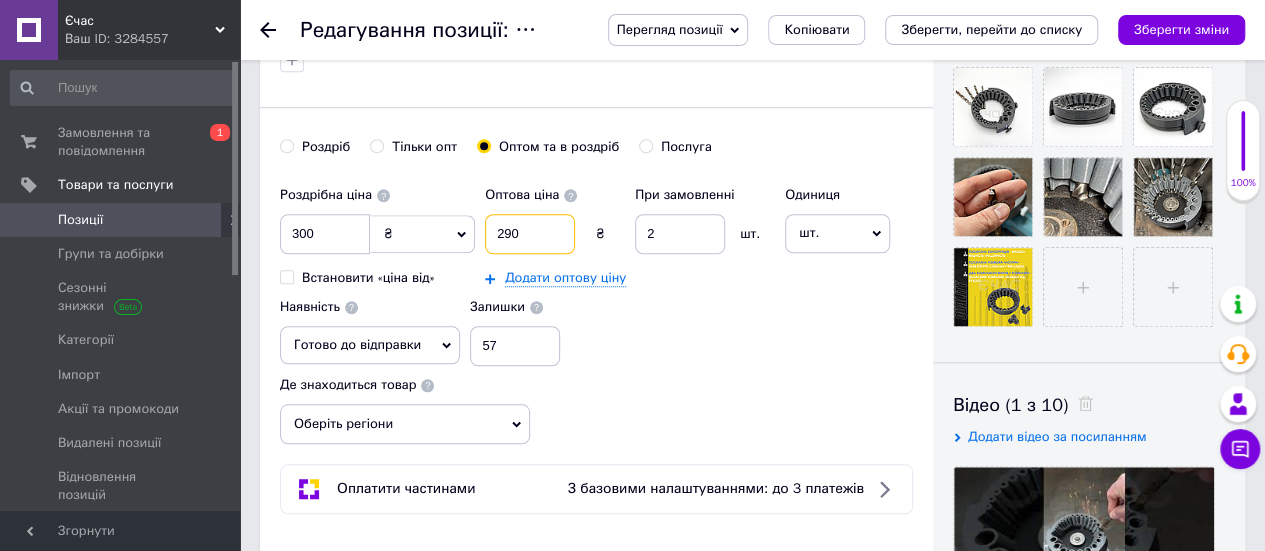 drag, startPoint x: 518, startPoint y: 229, endPoint x: 490, endPoint y: 226, distance: 28.160255 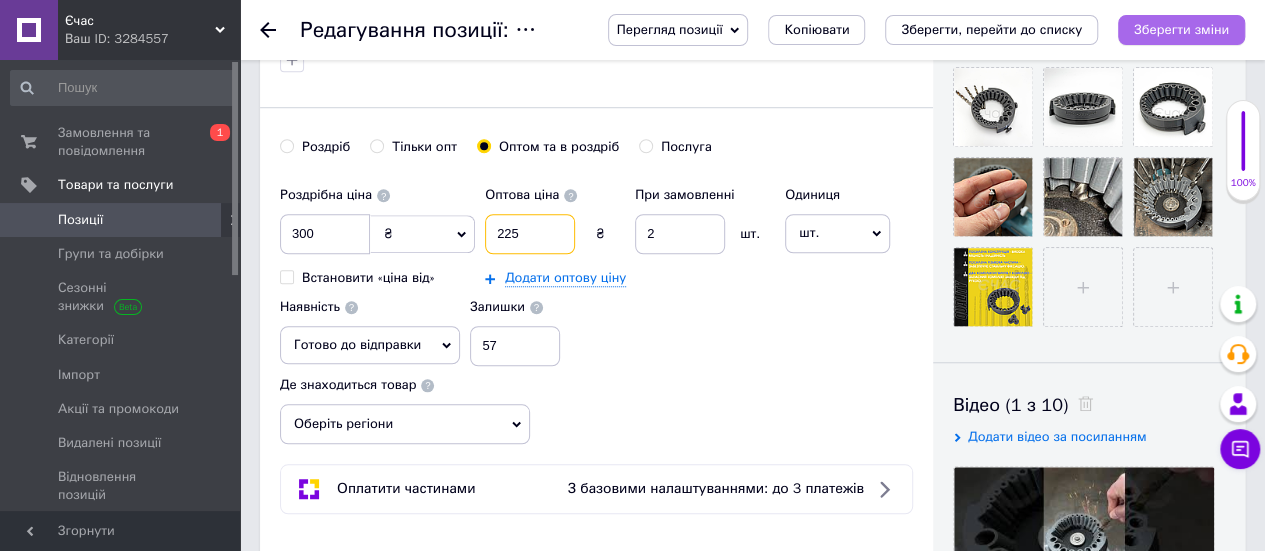 type on "225" 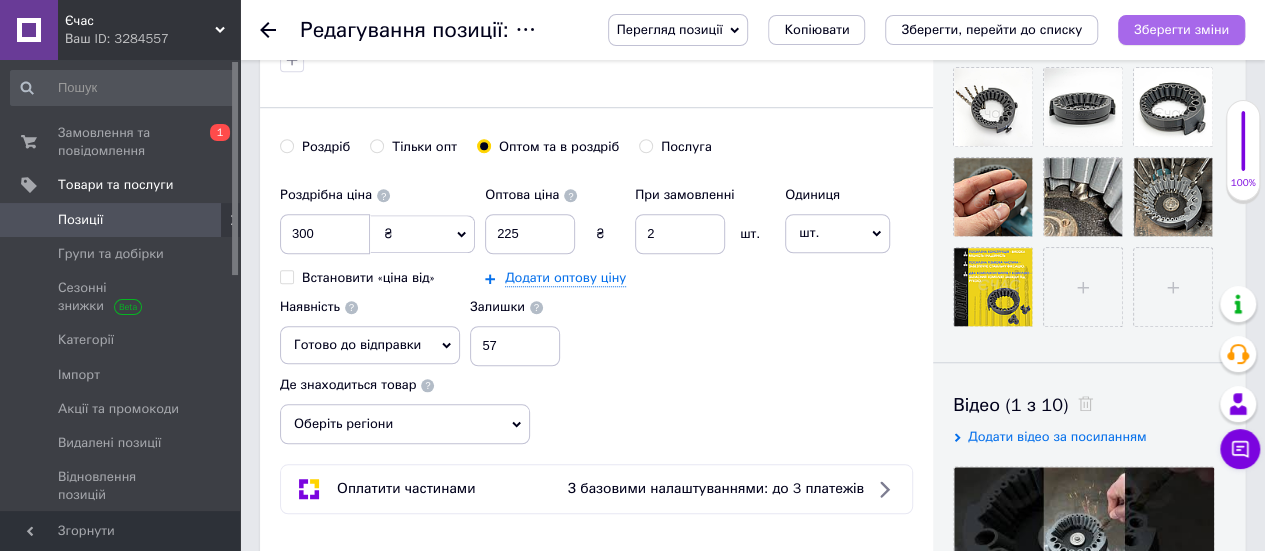 click on "Зберегти зміни" at bounding box center (1181, 29) 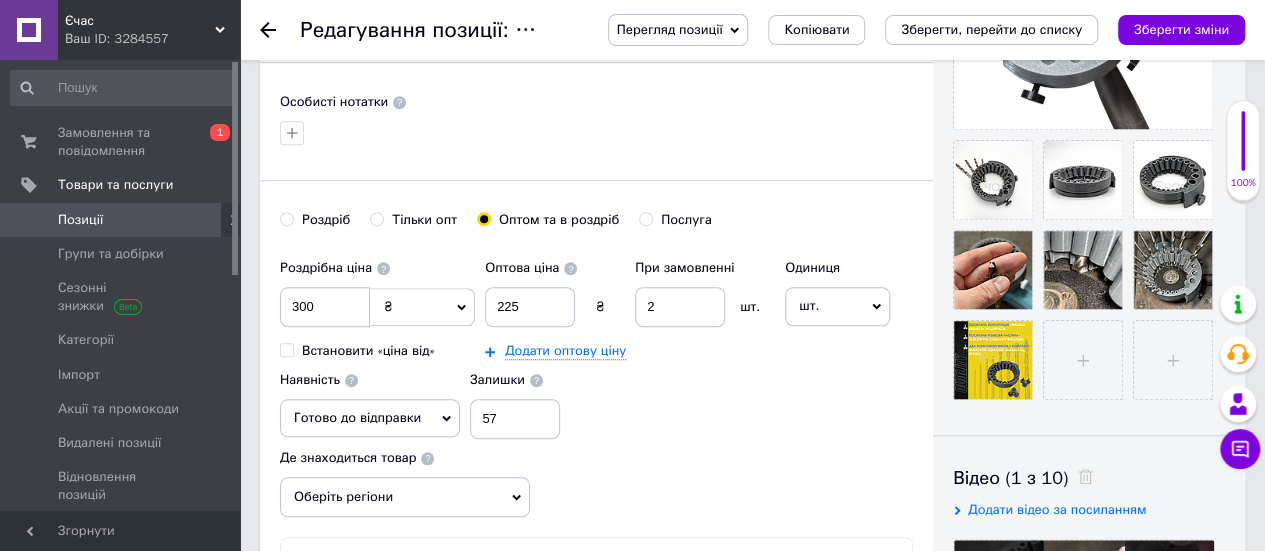 scroll, scrollTop: 600, scrollLeft: 0, axis: vertical 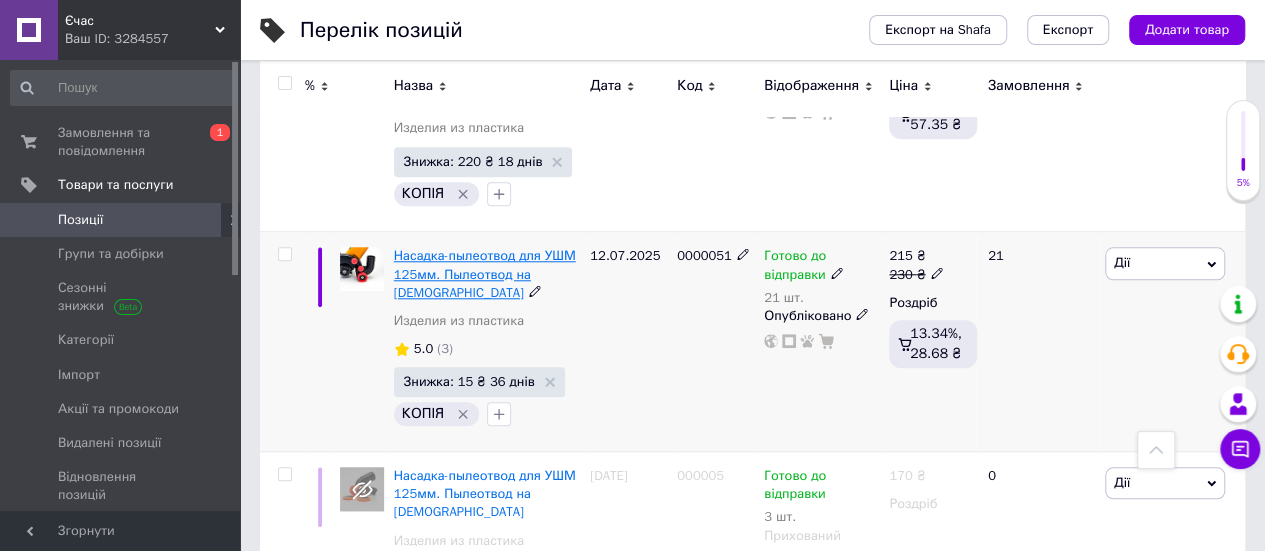 click on "Насадка-пылеотвод для УШМ 125мм. Пылеотвод на [DEMOGRAPHIC_DATA]" at bounding box center [485, 273] 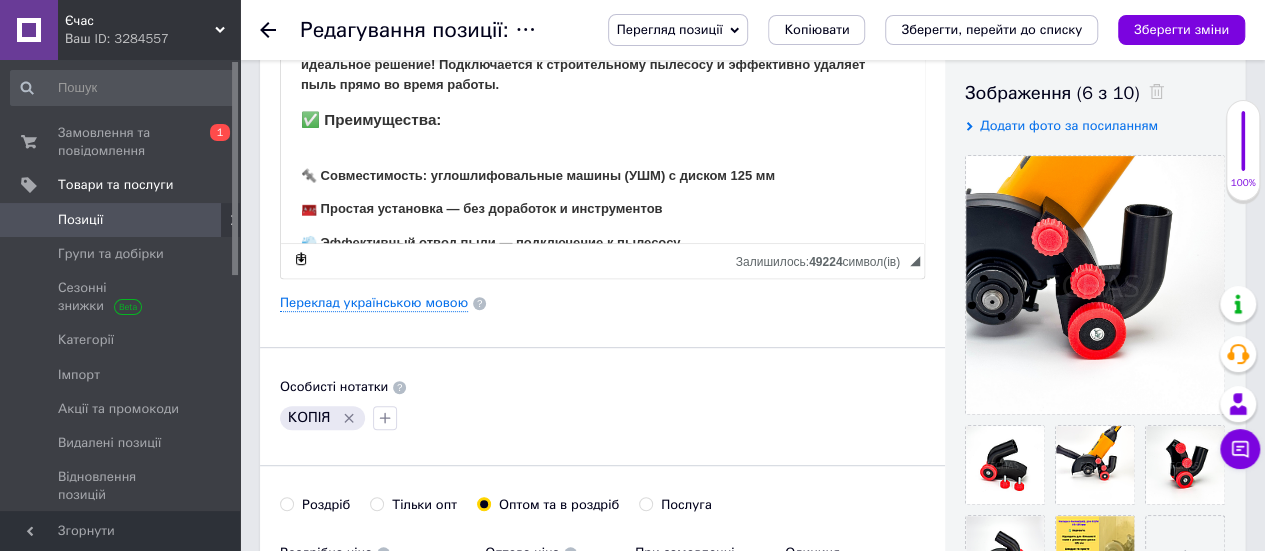 scroll, scrollTop: 300, scrollLeft: 0, axis: vertical 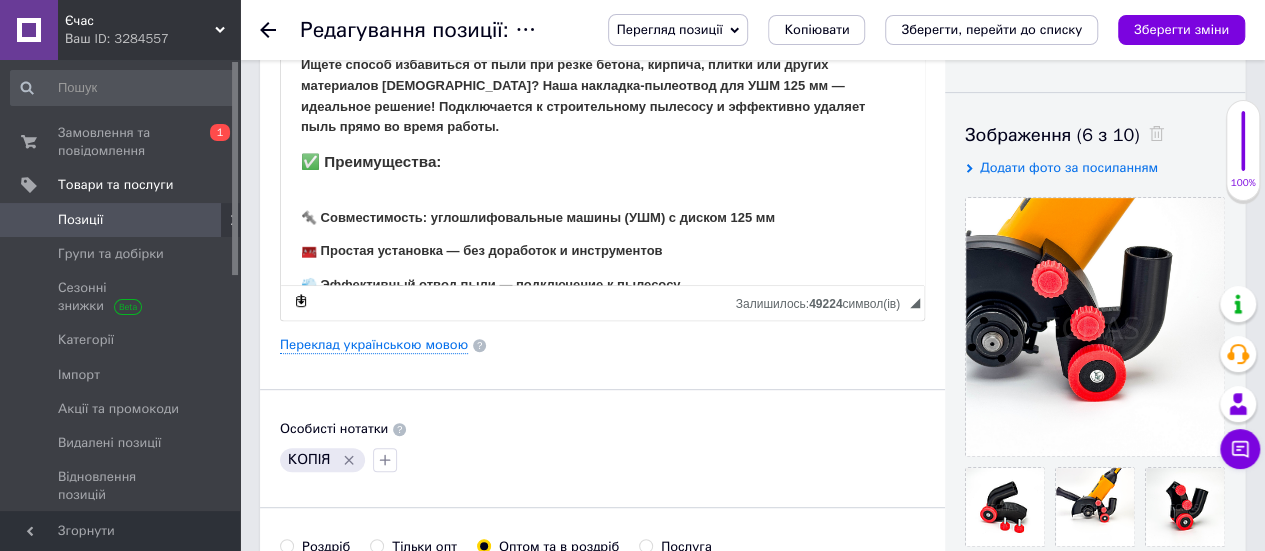 click on "Перегляд позиції" at bounding box center (678, 30) 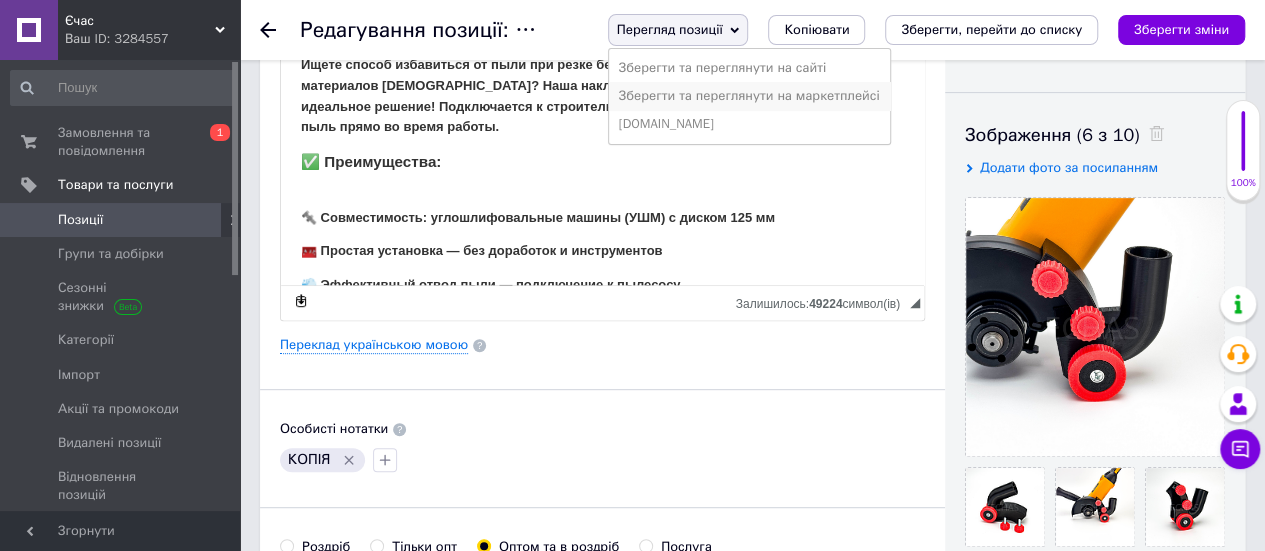 click on "Зберегти та переглянути на маркетплейсі" at bounding box center (749, 96) 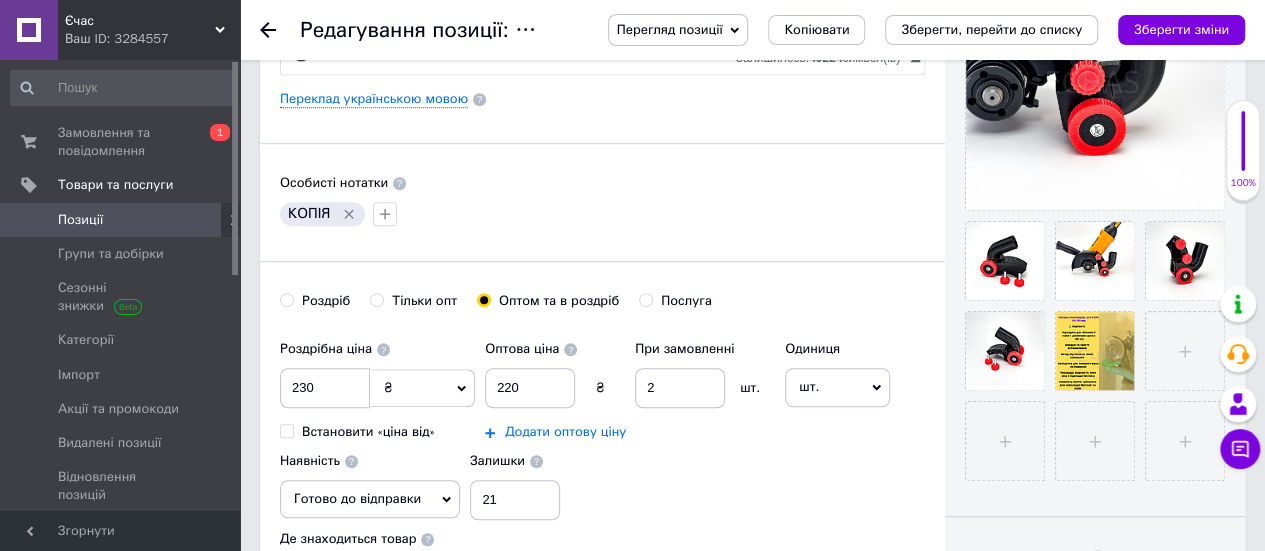 scroll, scrollTop: 600, scrollLeft: 0, axis: vertical 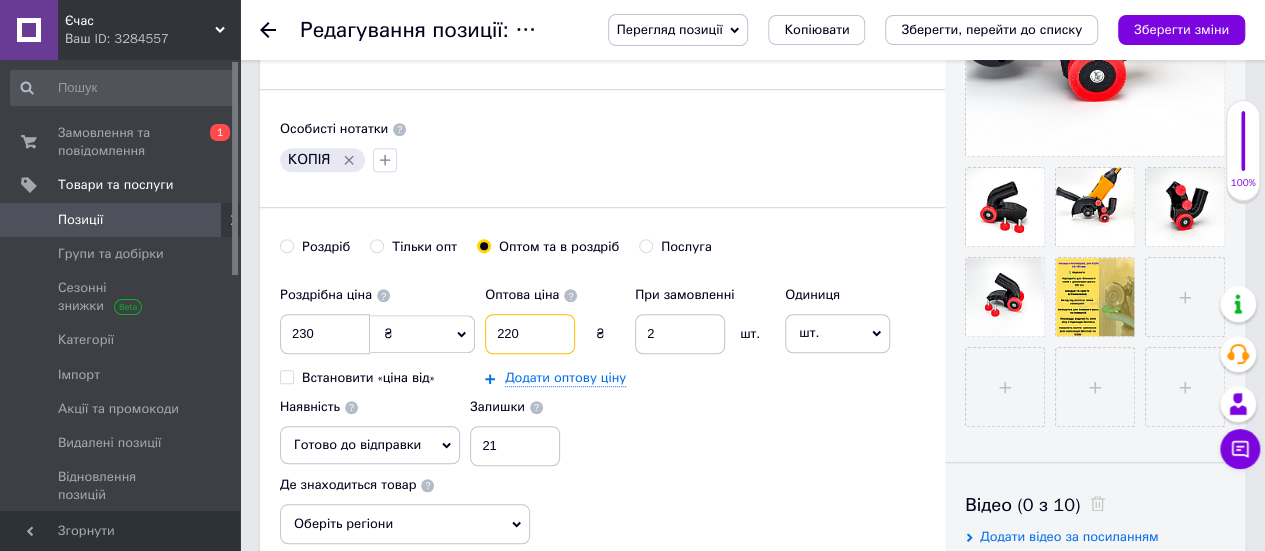 drag, startPoint x: 540, startPoint y: 336, endPoint x: 481, endPoint y: 329, distance: 59.413803 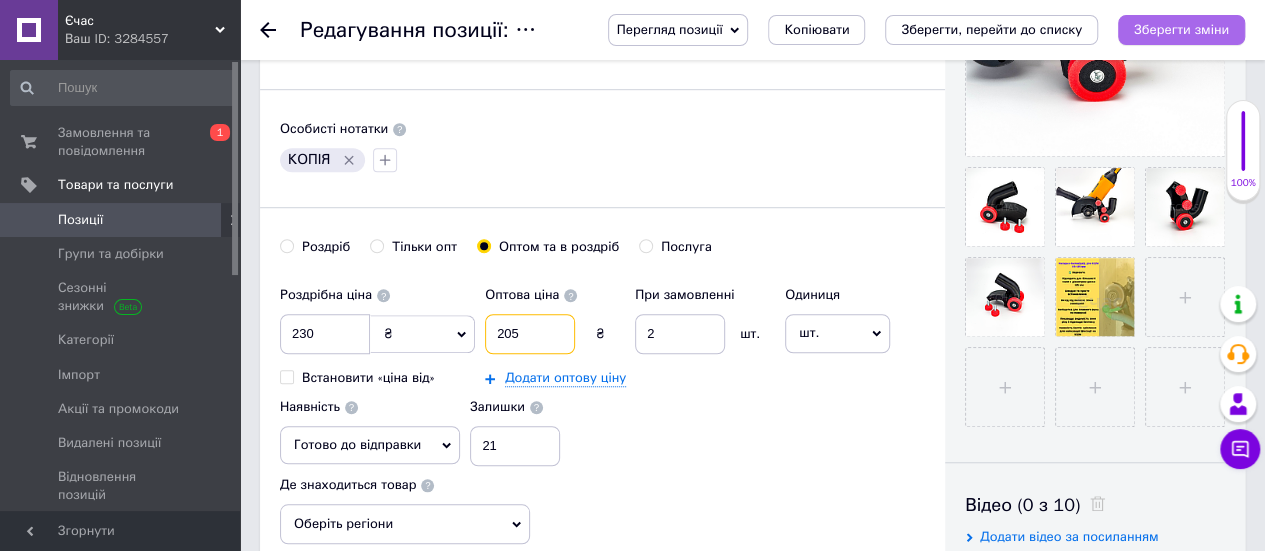 type on "205" 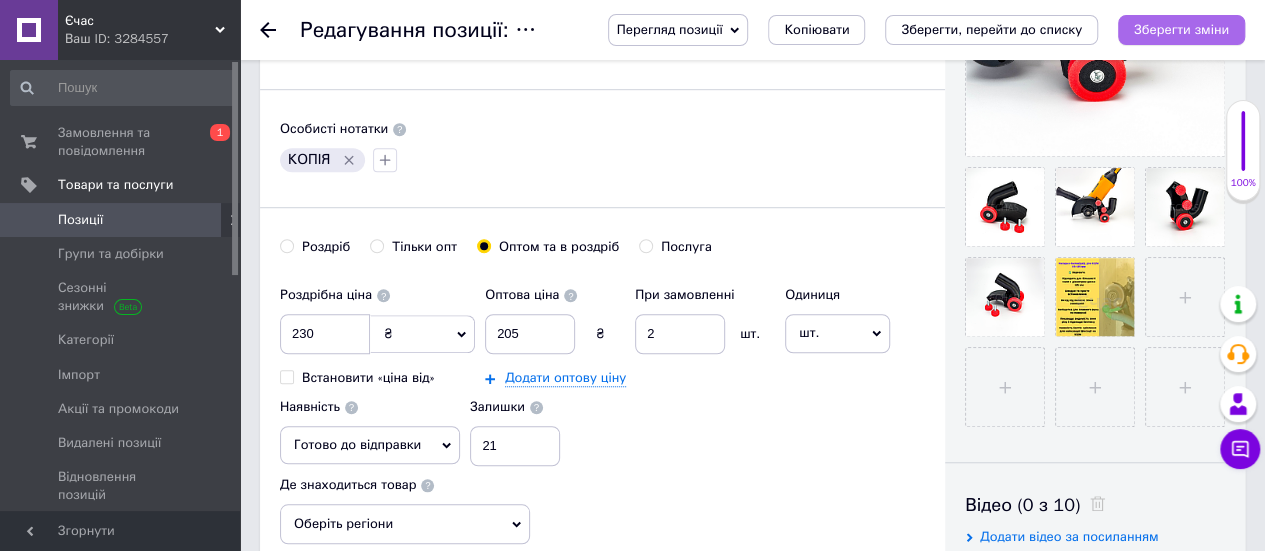 click on "Зберегти зміни" at bounding box center [1181, 29] 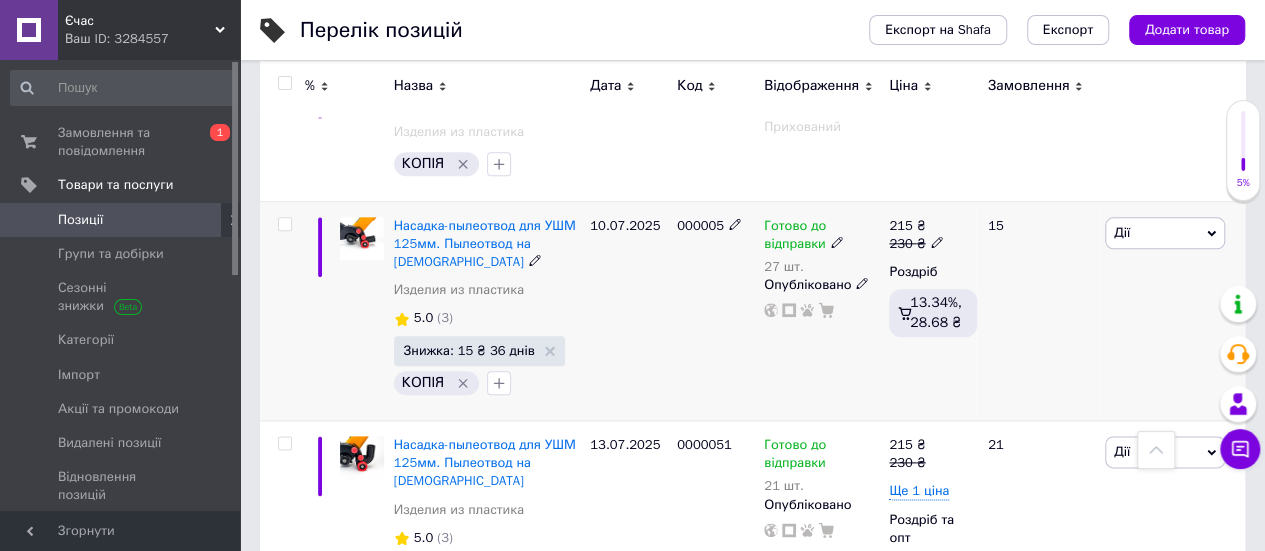 scroll, scrollTop: 1048, scrollLeft: 0, axis: vertical 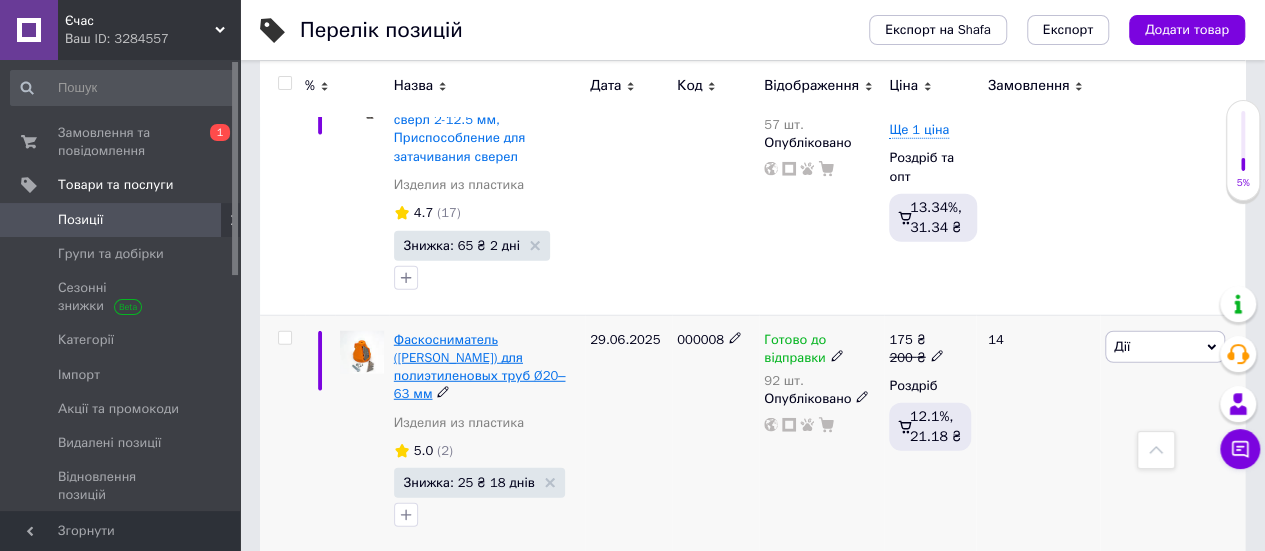 click on "Фаскосниматель ([PERSON_NAME]) для полиэтиленовых труб Ø20–63 мм" at bounding box center [480, 367] 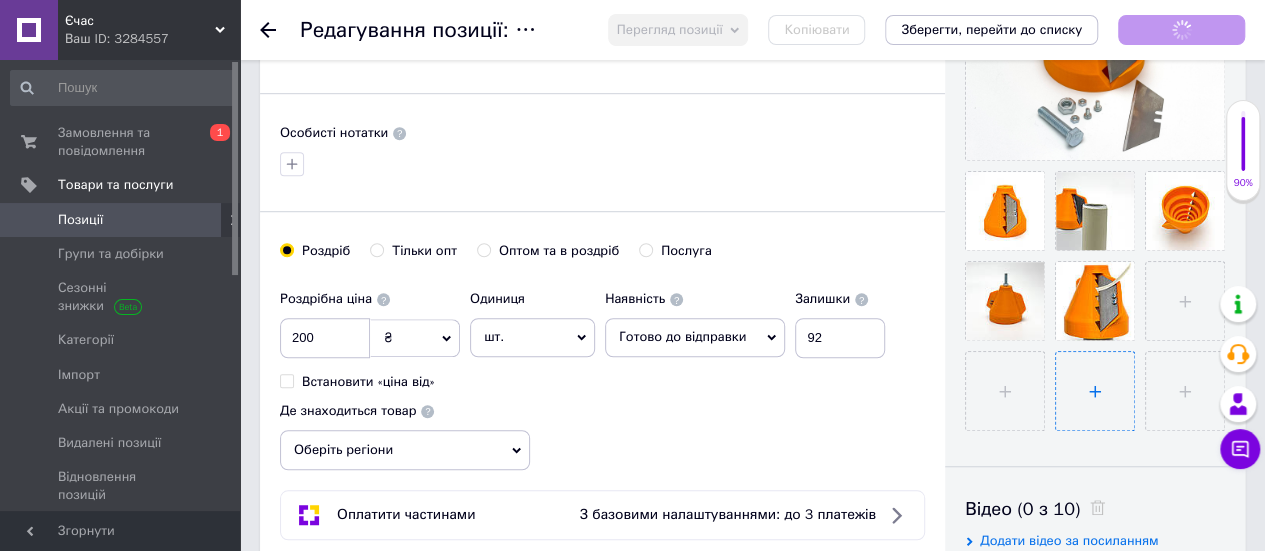 scroll, scrollTop: 700, scrollLeft: 0, axis: vertical 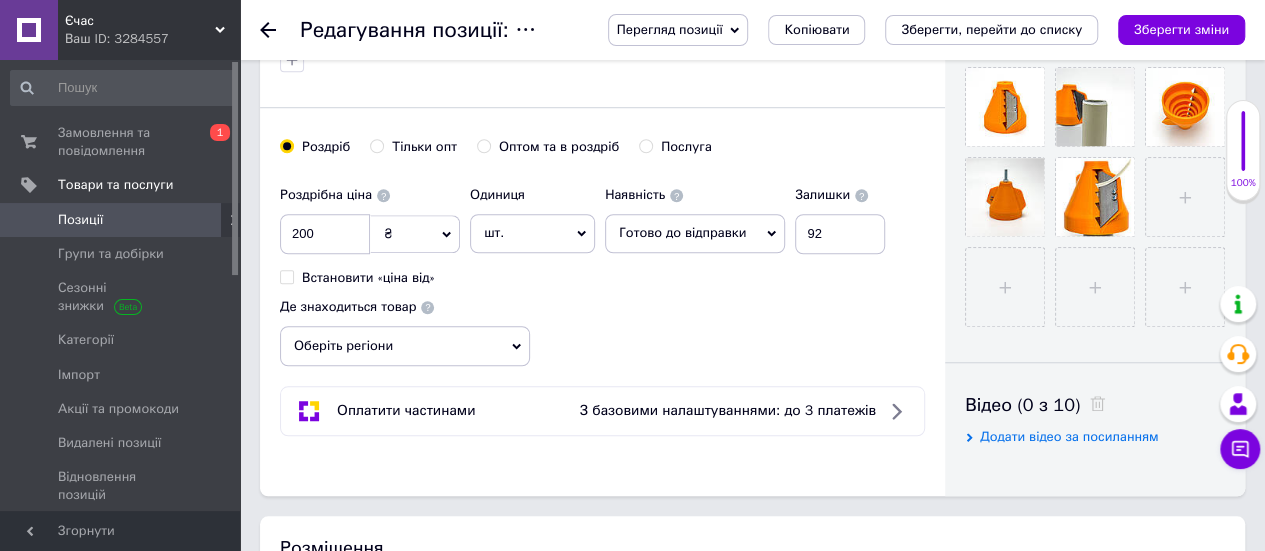 click on "Оптом та в роздріб" at bounding box center [559, 147] 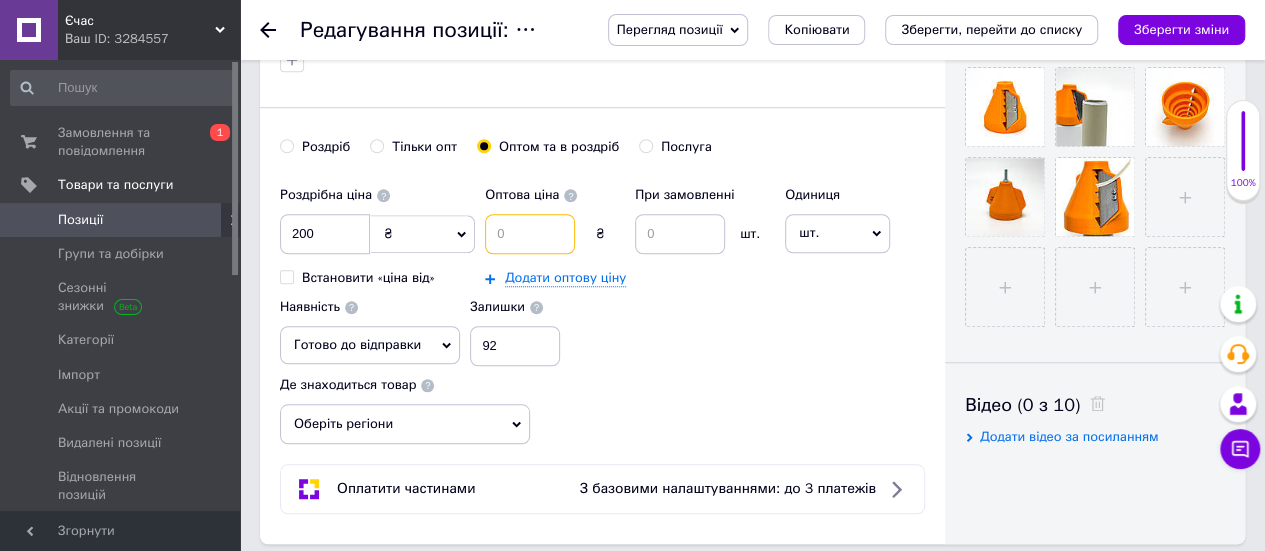 click at bounding box center [530, 234] 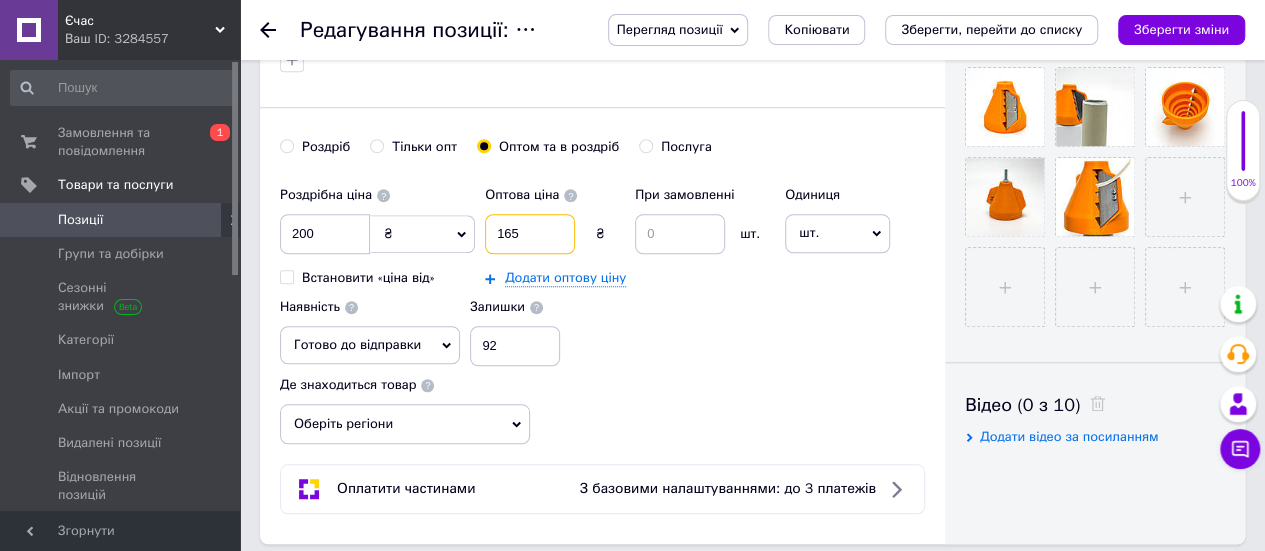 type on "165" 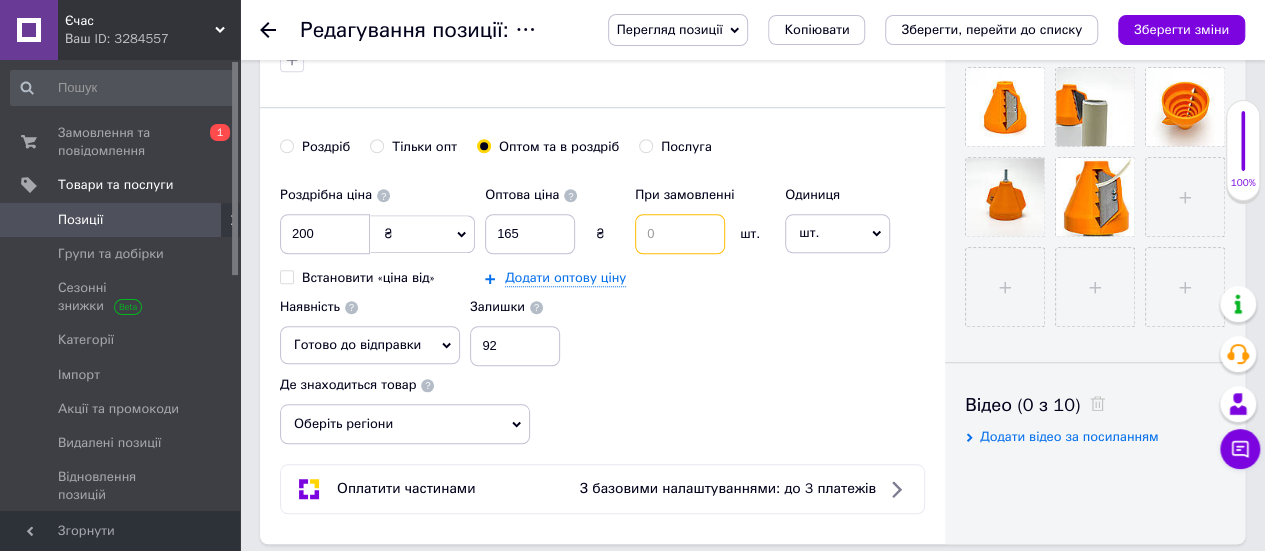 click at bounding box center (680, 234) 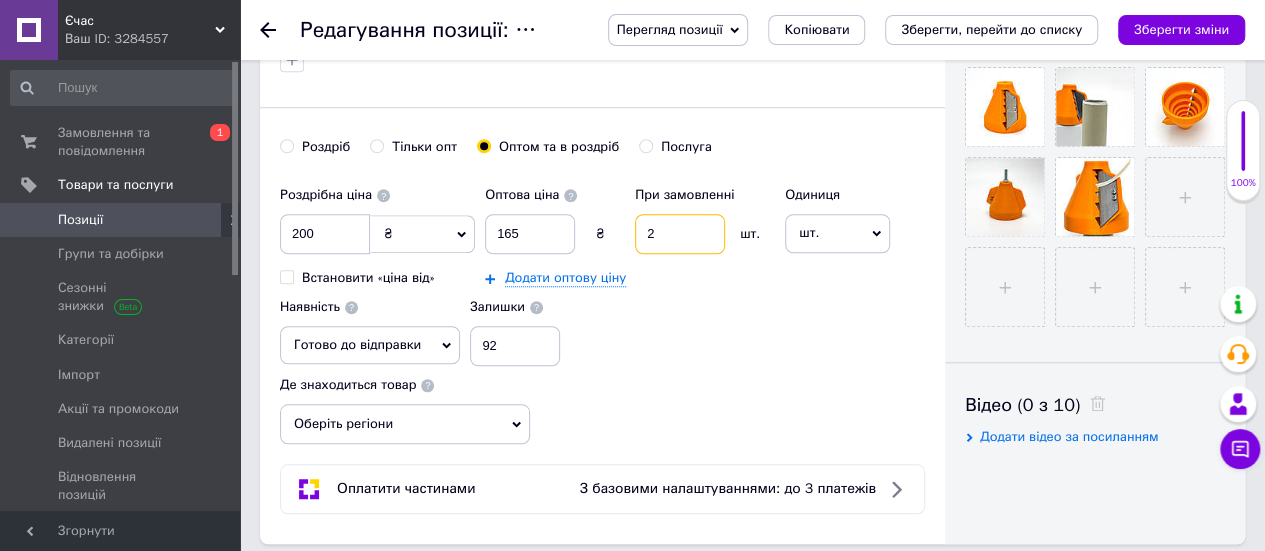 type on "2" 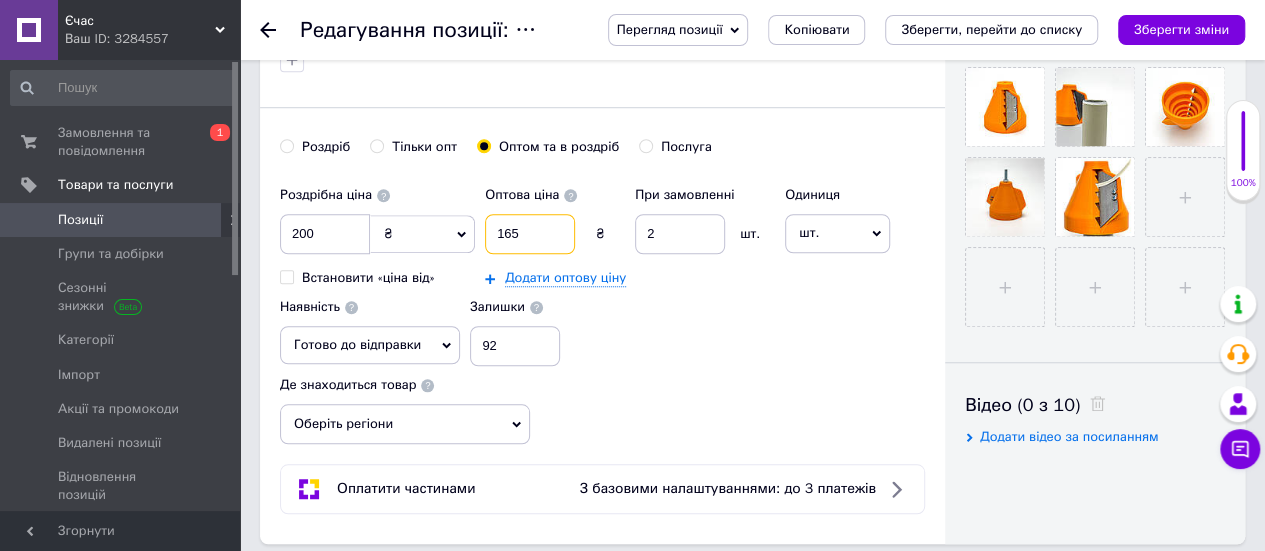 click on "165" at bounding box center [530, 234] 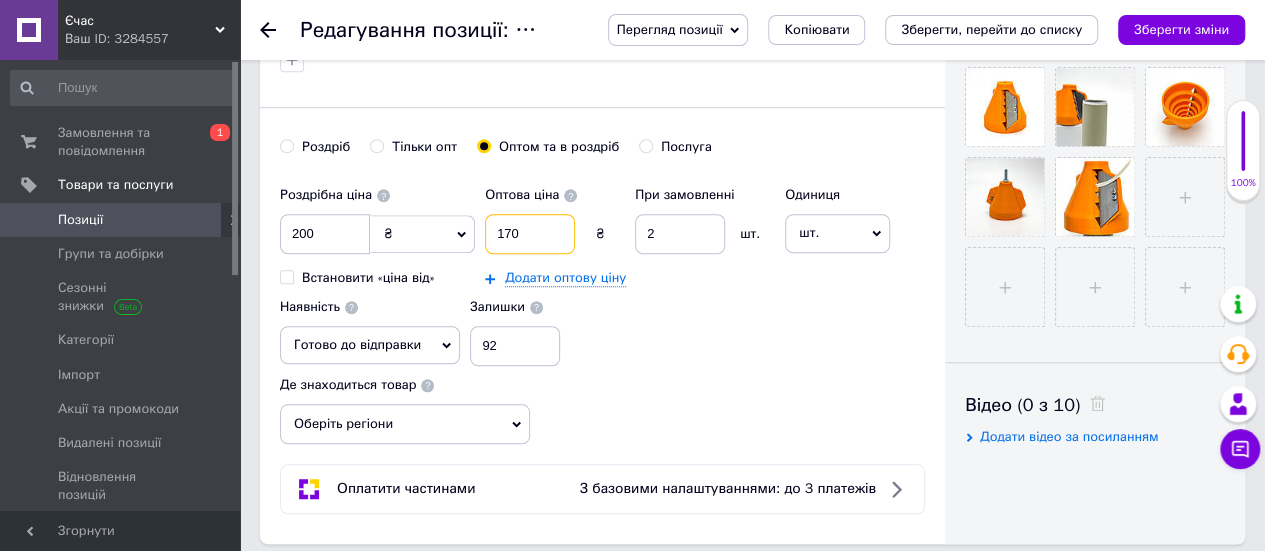 type on "170" 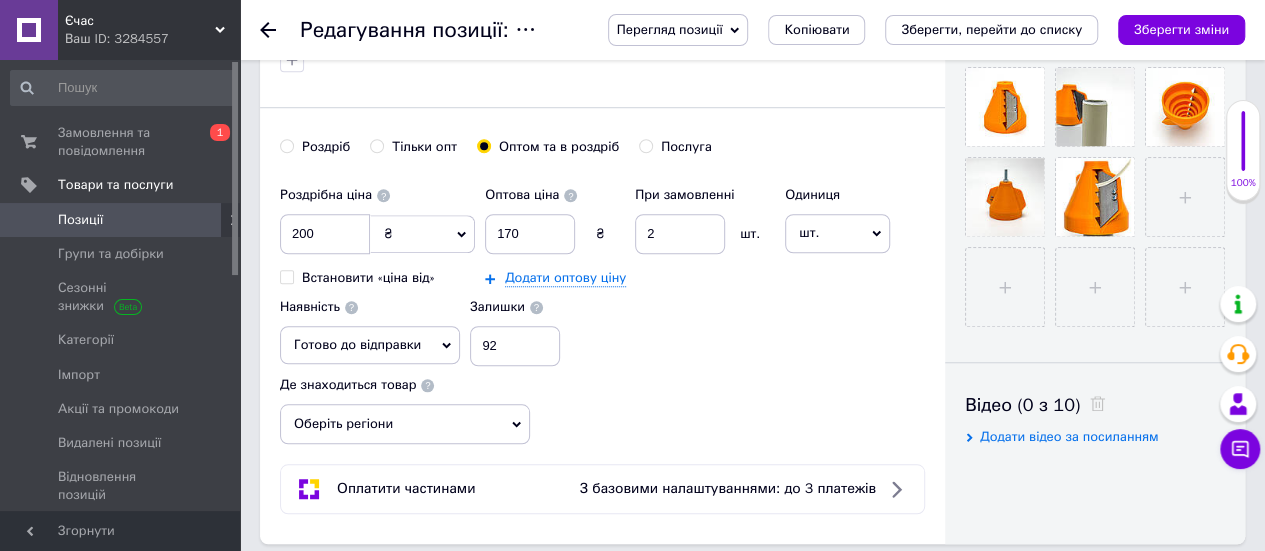 click on "Роздрібна ціна 200 ₴ $ EUR CHF GBP ¥ PLN ₸ MDL HUF KGS CNY TRY KRW lei Встановити «ціна від» Оптова ціна 170 ₴ При замовленні 2 шт. Додати оптову ціну Одиниця шт. Популярне комплект упаковка кв.м пара м кг пог.м послуга т а автоцистерна ампула б балон банка блістер бобіна бочка бут бухта в ват виїзд відро г г га година гр/кв.м гігакалорія д дав два місяці день доба доза є єврокуб з зміна к кВт каністра карат кв.дм кв.м кв.см кв.фут квартал кг кг/кв.м км колесо комплект коробка куб.дм куб.м л л лист м м мВт мл мм моток місяць мішок н набір номер о об'єкт од. п палетомісце пара партія пач р [PERSON_NAME]" at bounding box center (602, 271) 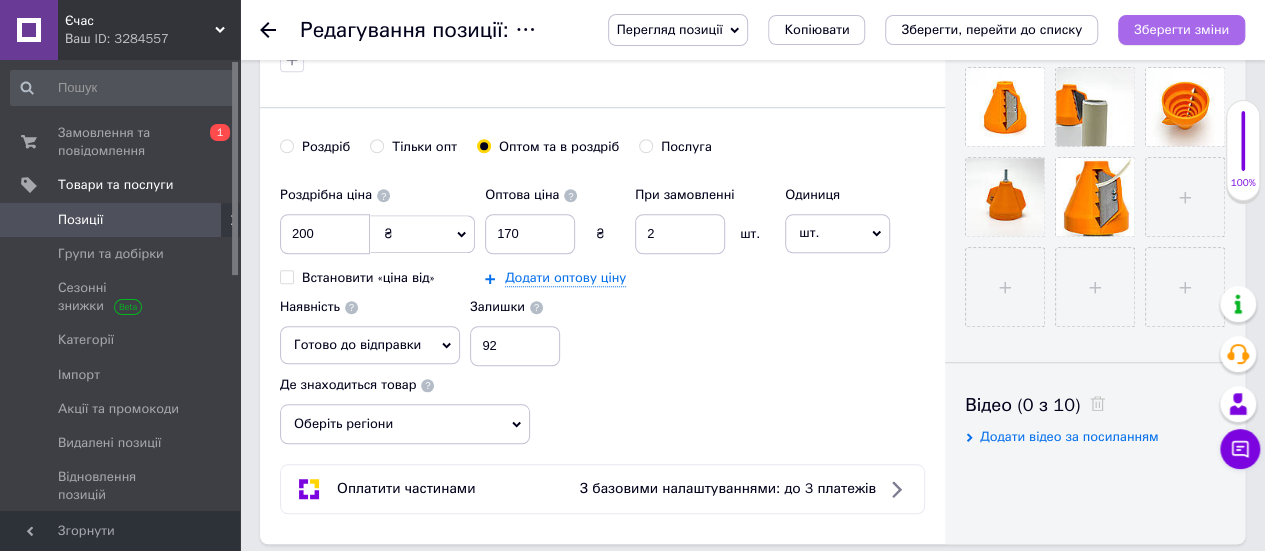 click on "Зберегти зміни" at bounding box center (1181, 29) 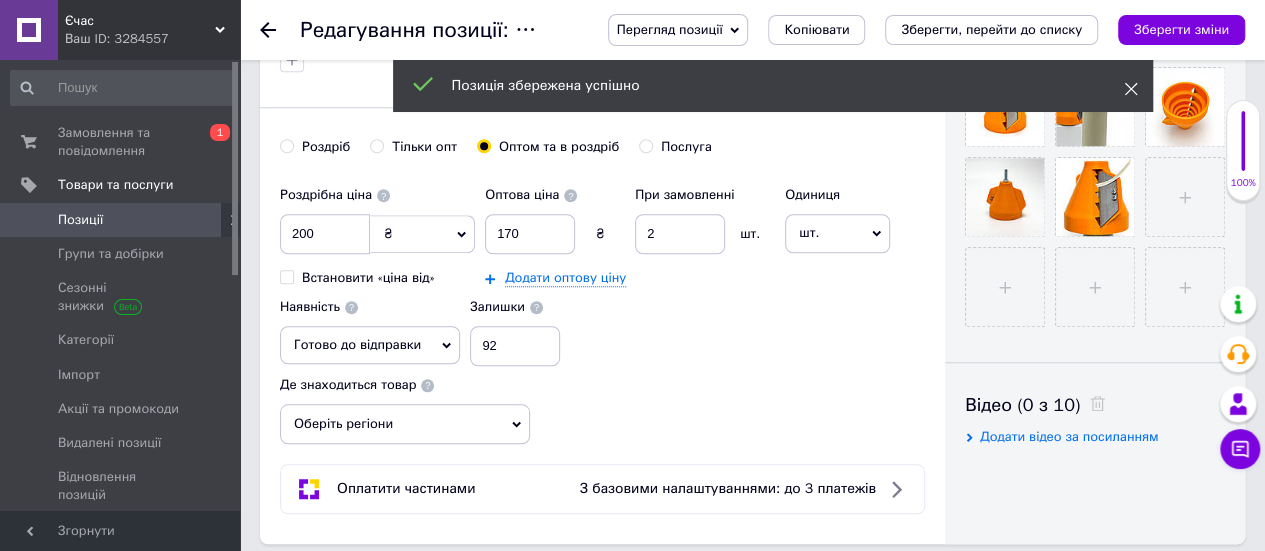 click 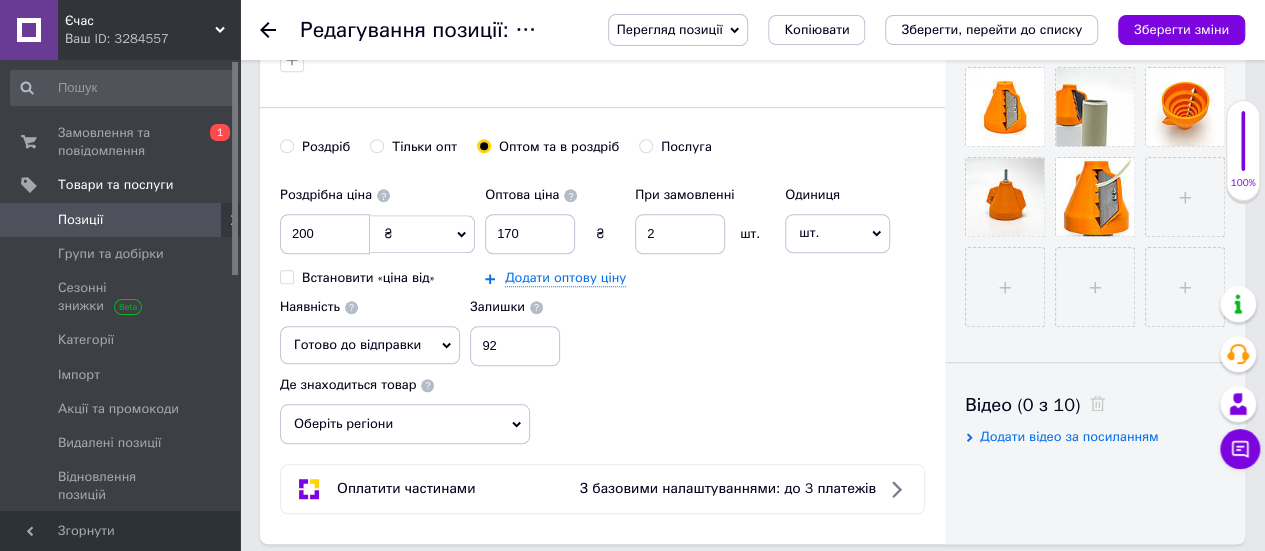 click on "Перегляд позиції" at bounding box center [670, 29] 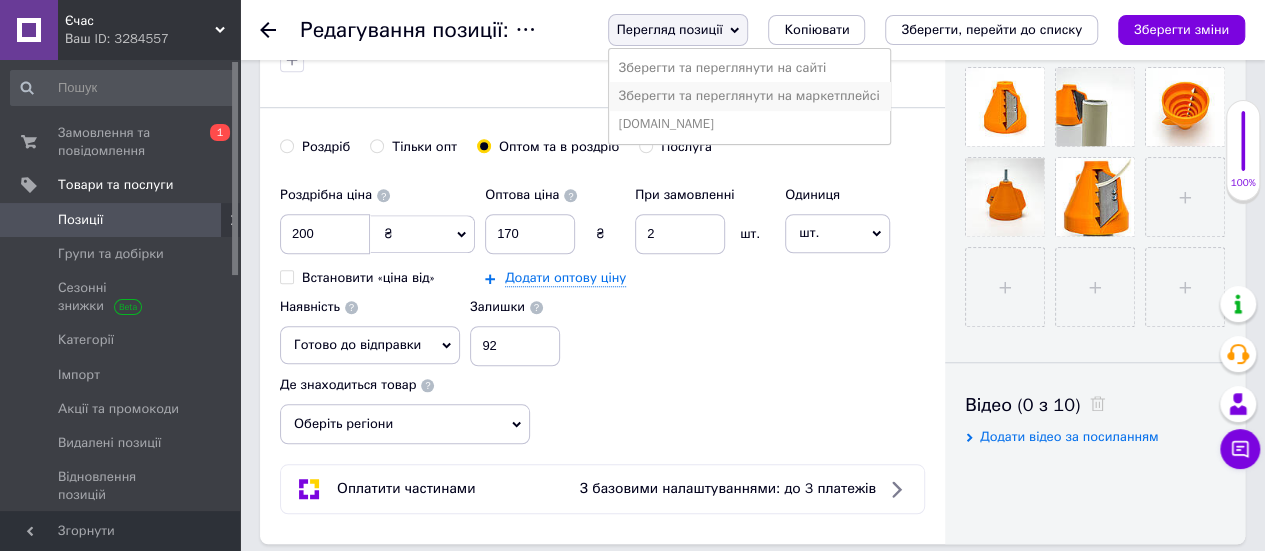 click on "Зберегти та переглянути на маркетплейсі" at bounding box center [749, 96] 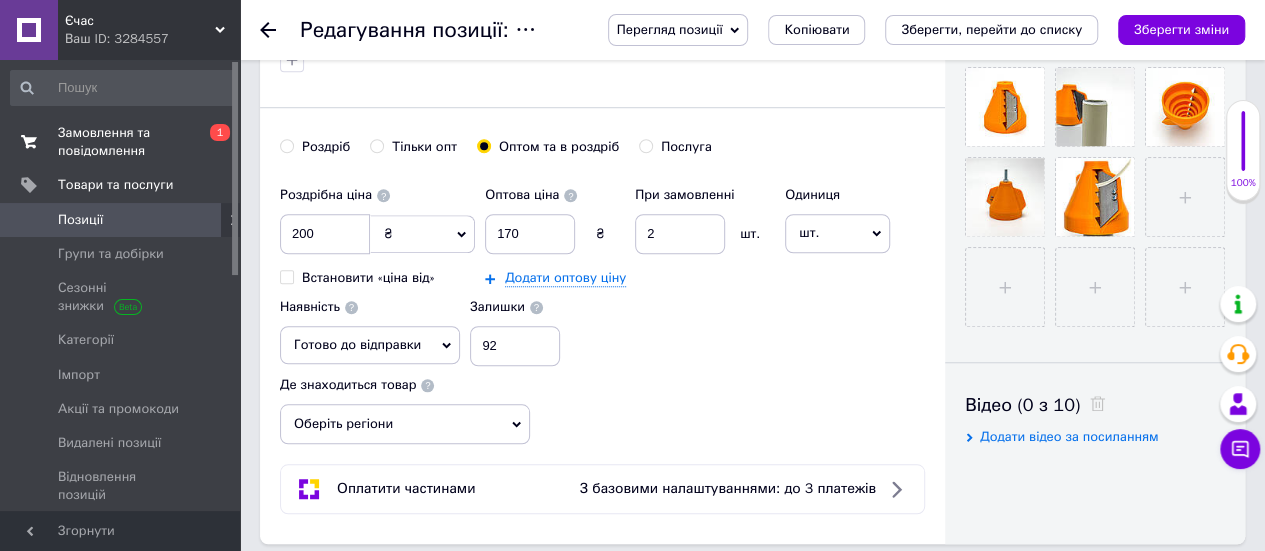 click on "Замовлення та повідомлення" at bounding box center (121, 142) 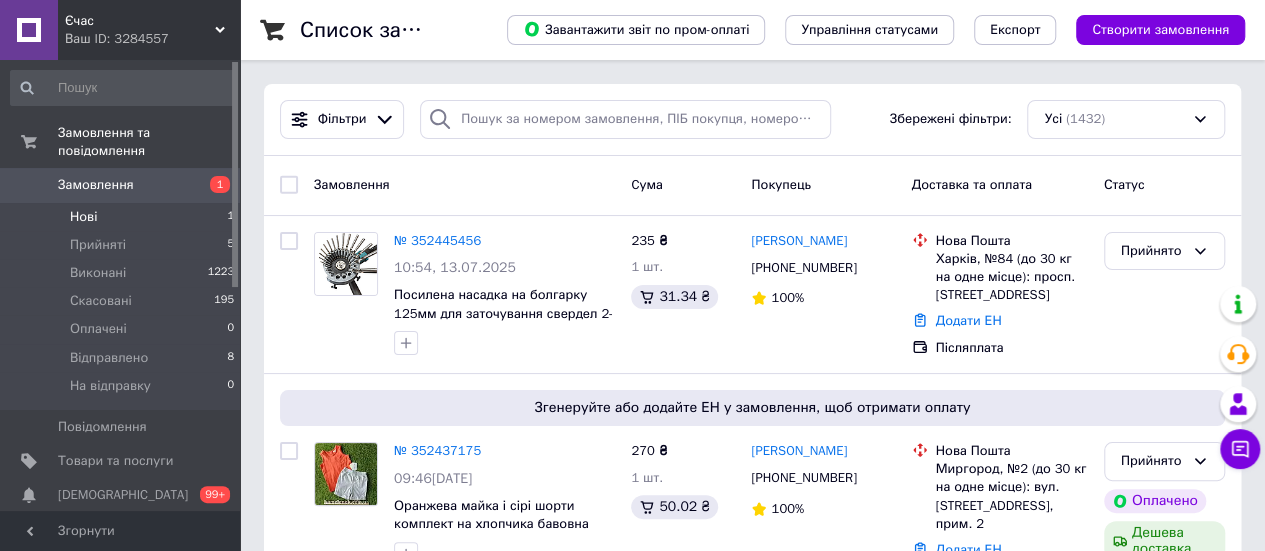 click on "Нові" at bounding box center [83, 217] 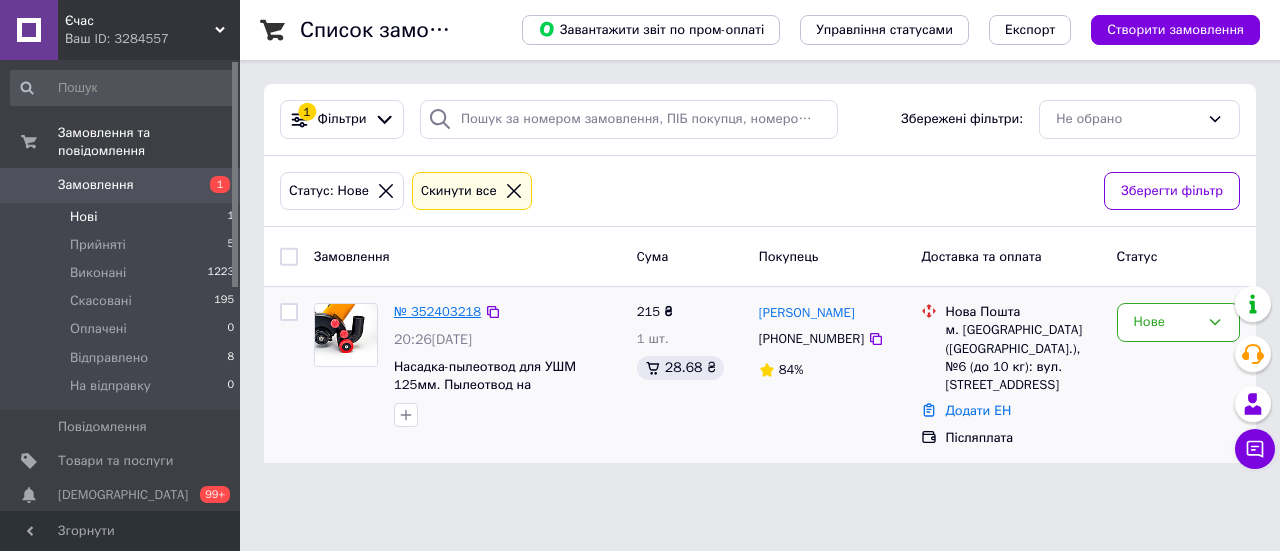 click on "№ 352403218" at bounding box center [437, 311] 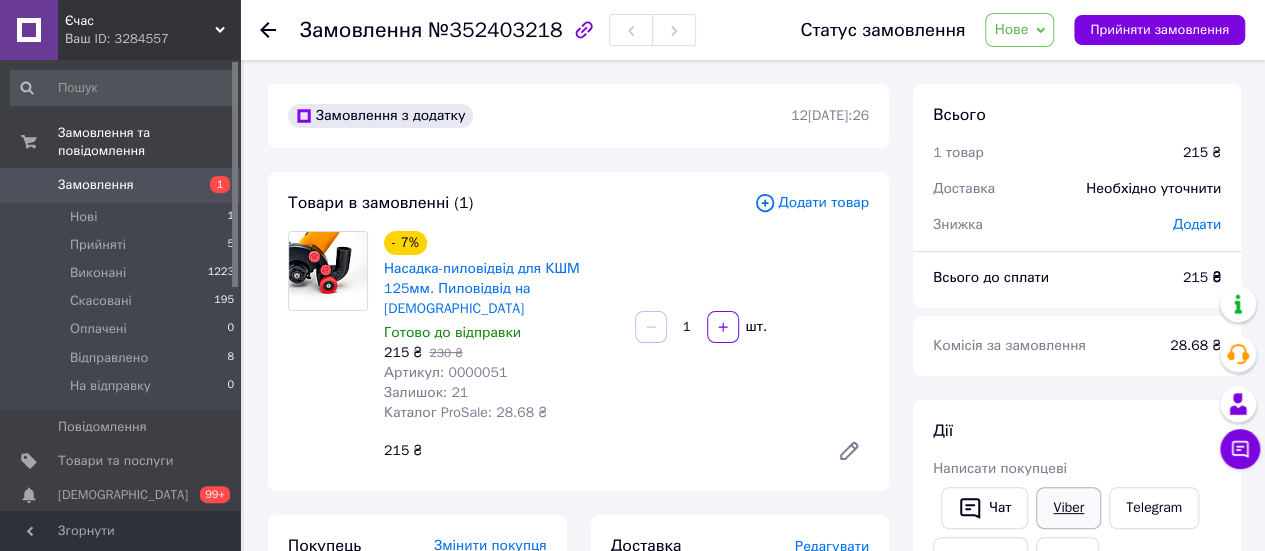 click on "Viber" at bounding box center [1068, 508] 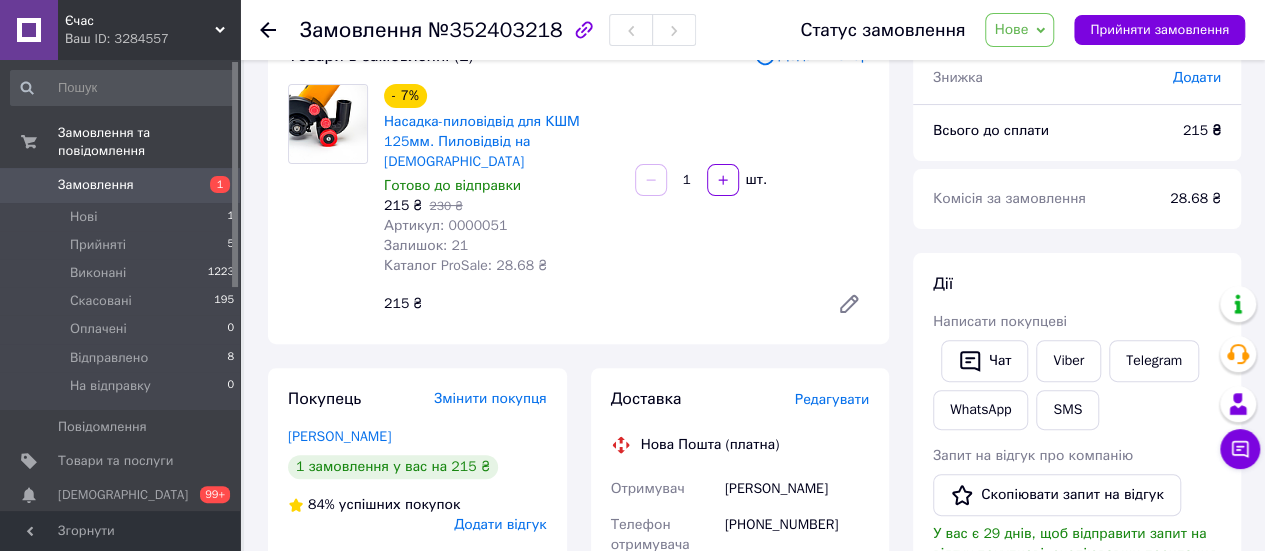 scroll, scrollTop: 178, scrollLeft: 0, axis: vertical 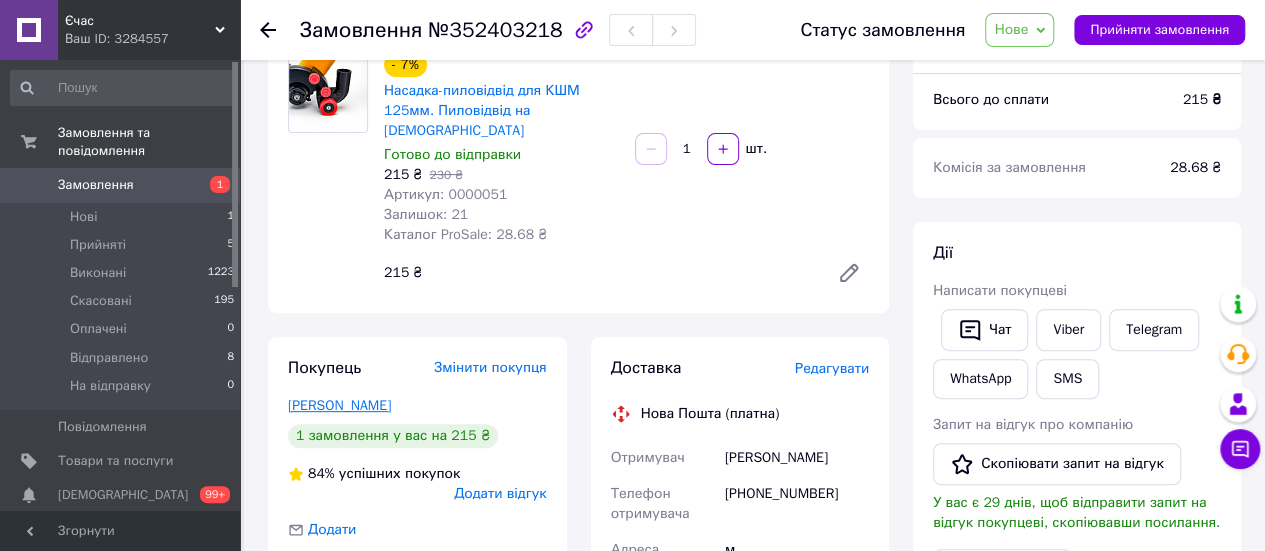 click on "[PERSON_NAME]" at bounding box center (339, 405) 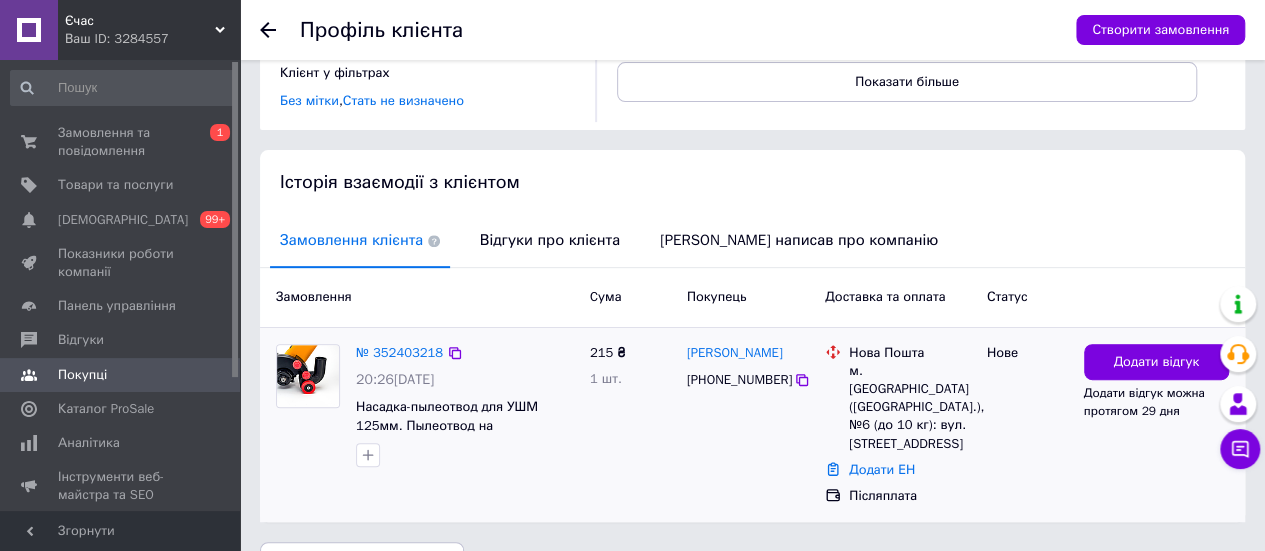 scroll, scrollTop: 326, scrollLeft: 0, axis: vertical 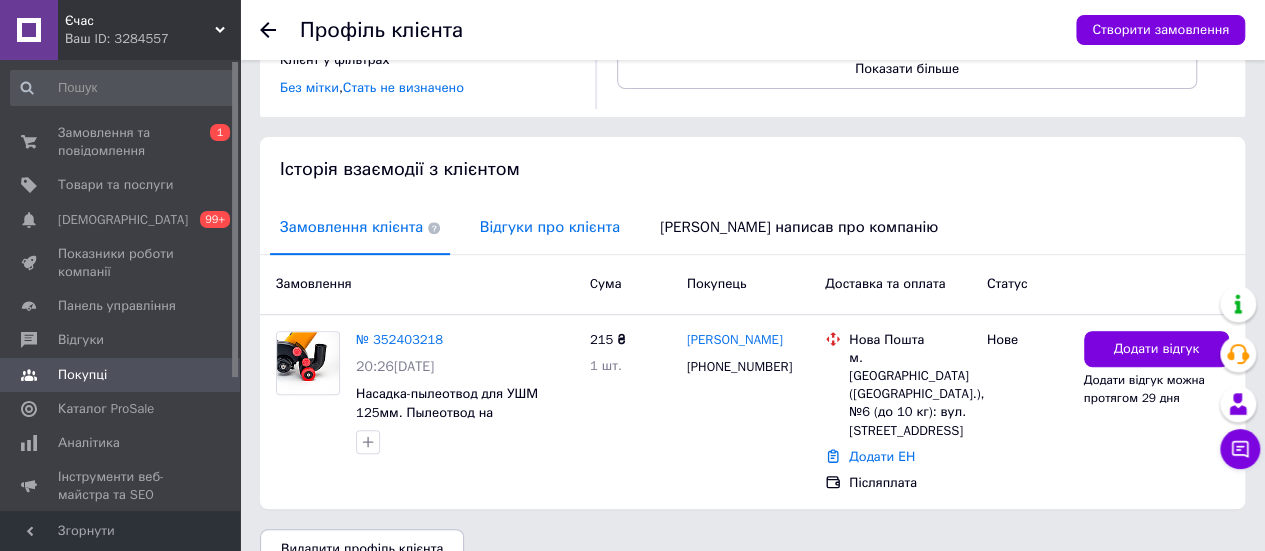 click on "Відгуки про клієнта" at bounding box center (550, 227) 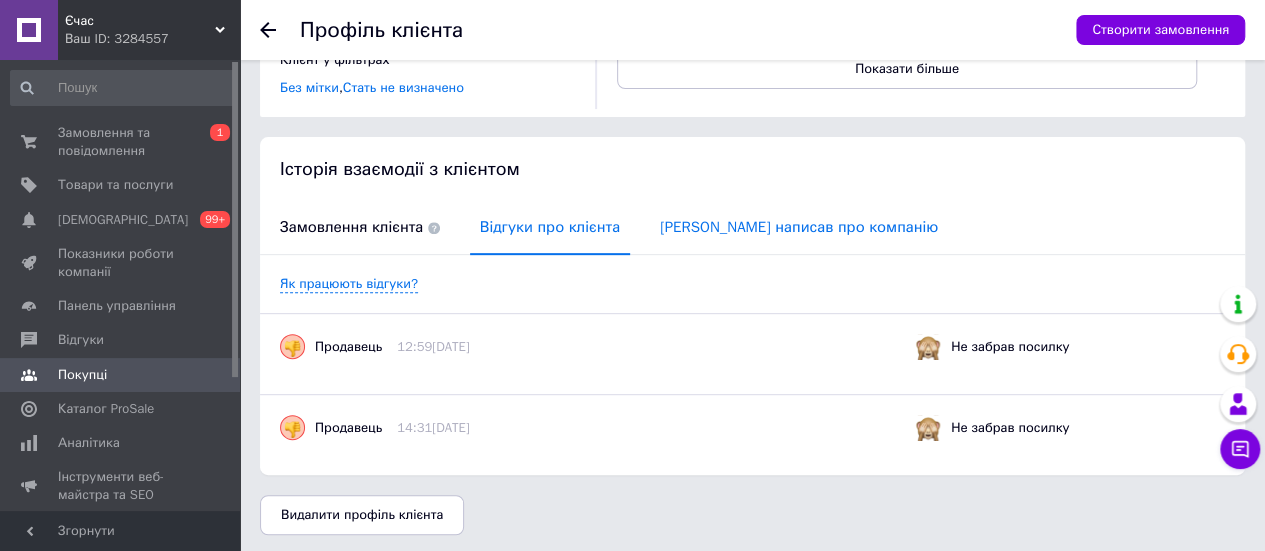 click on "[PERSON_NAME] написав про компанію" at bounding box center (799, 227) 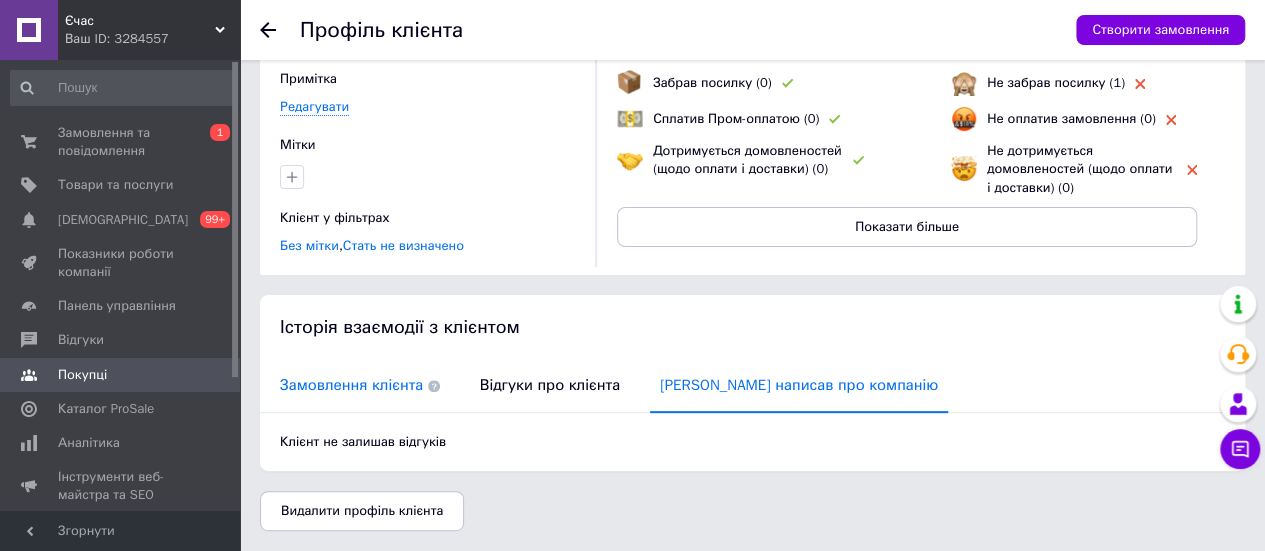 click on "Замовлення клієнта" at bounding box center (360, 385) 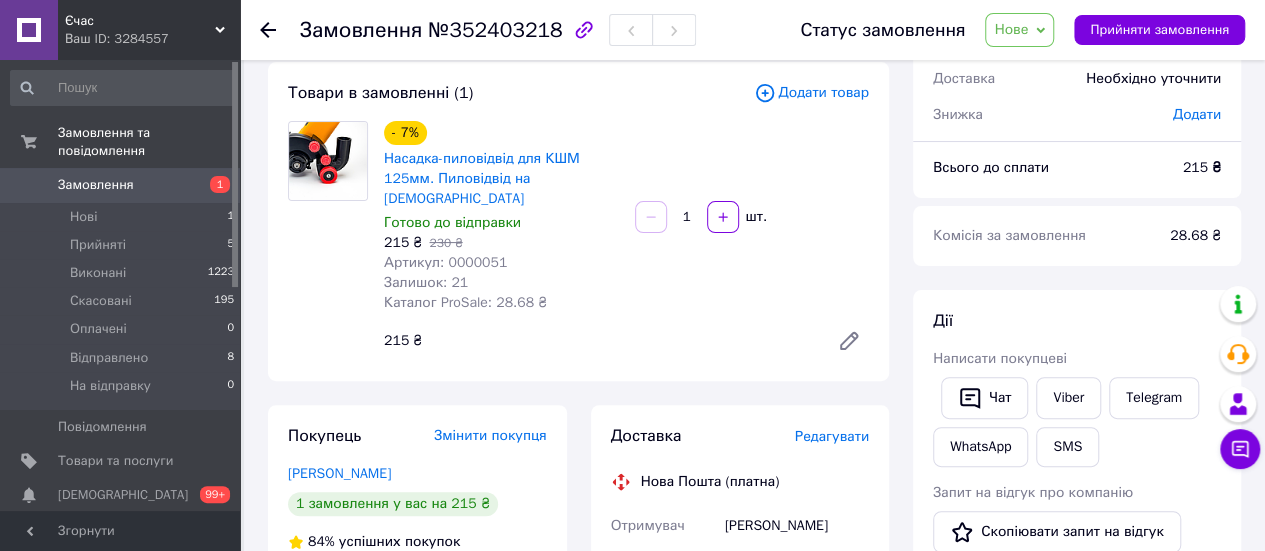 scroll, scrollTop: 78, scrollLeft: 0, axis: vertical 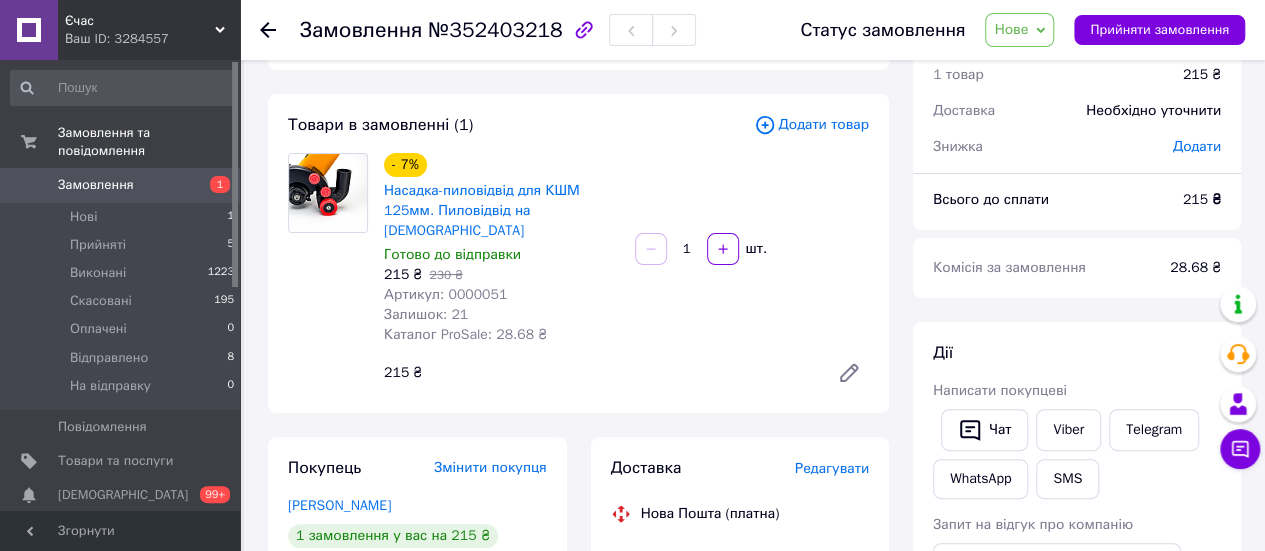 click on "1" at bounding box center [212, 185] 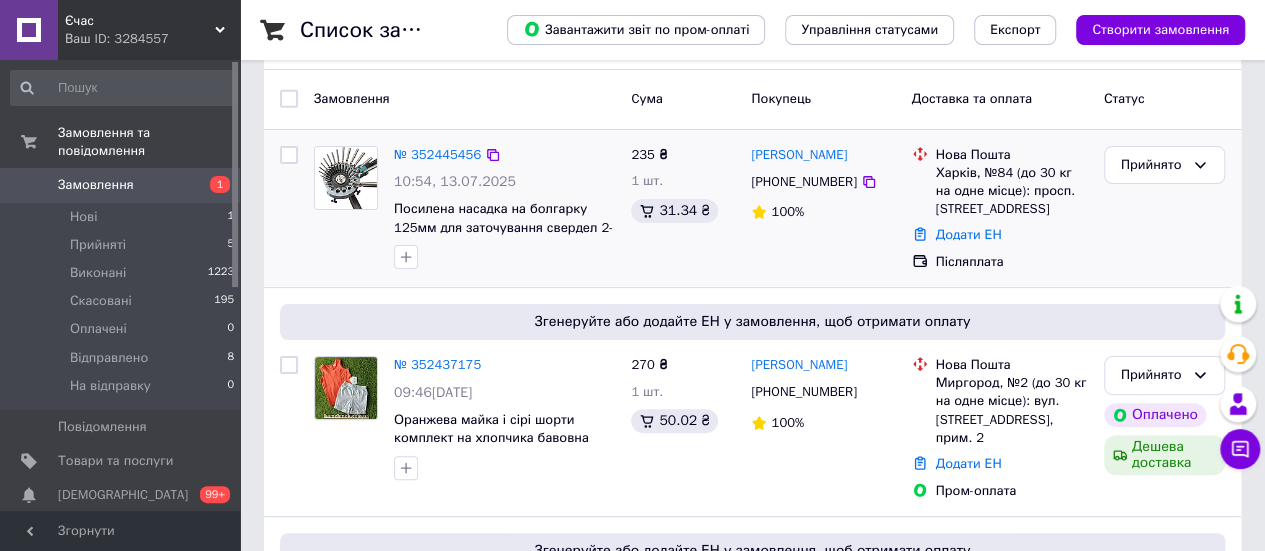 scroll, scrollTop: 200, scrollLeft: 0, axis: vertical 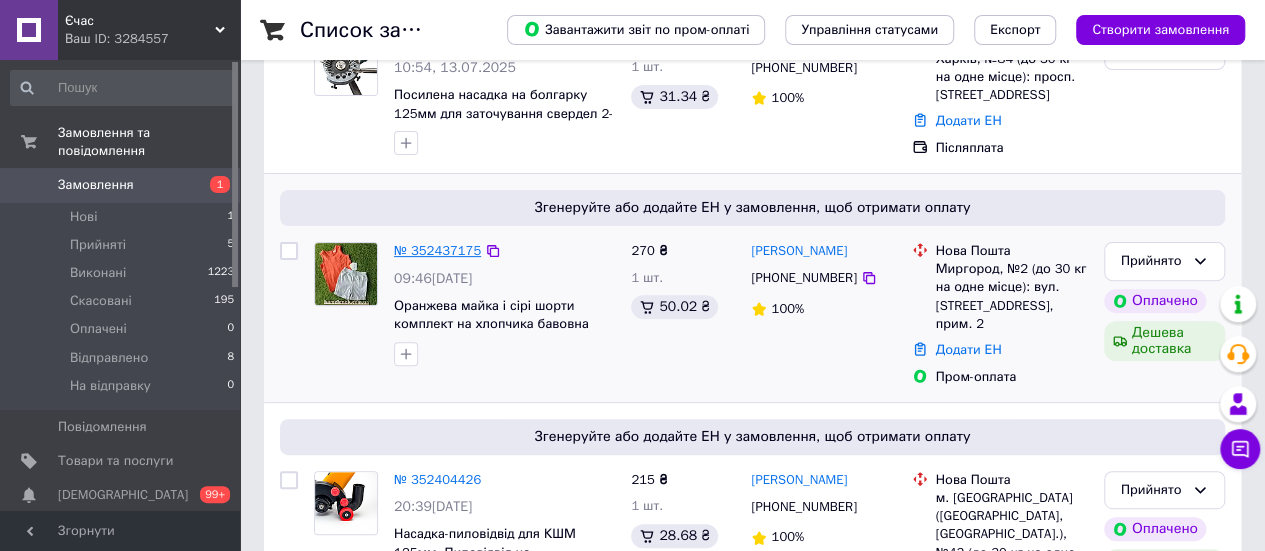 click on "№ 352437175" at bounding box center (437, 250) 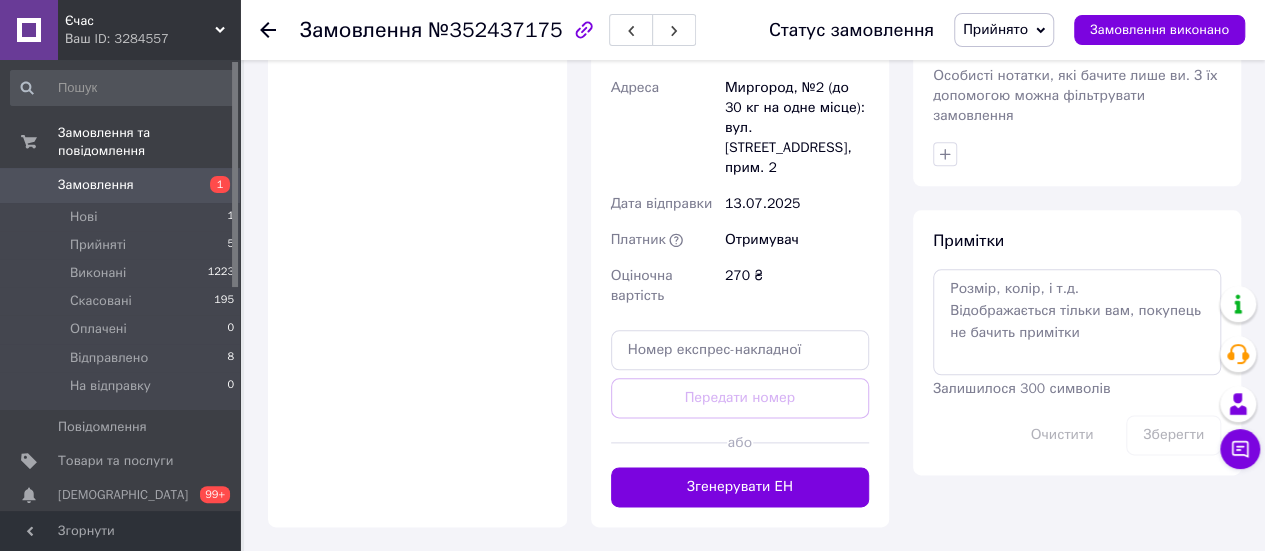 scroll, scrollTop: 1100, scrollLeft: 0, axis: vertical 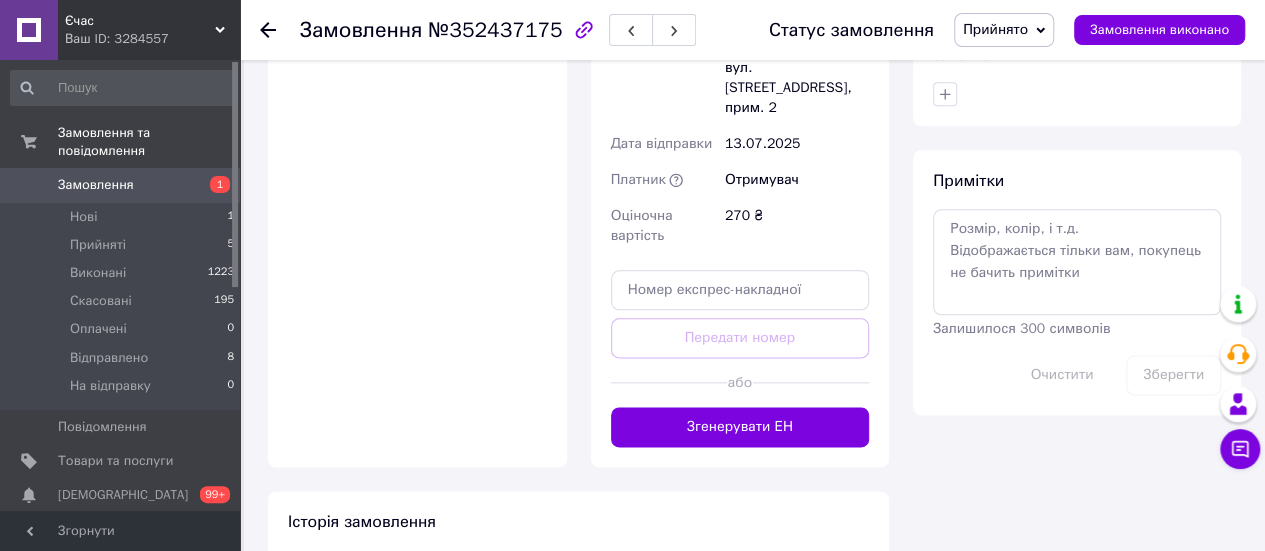 click on "Згенерувати ЕН" at bounding box center [740, 427] 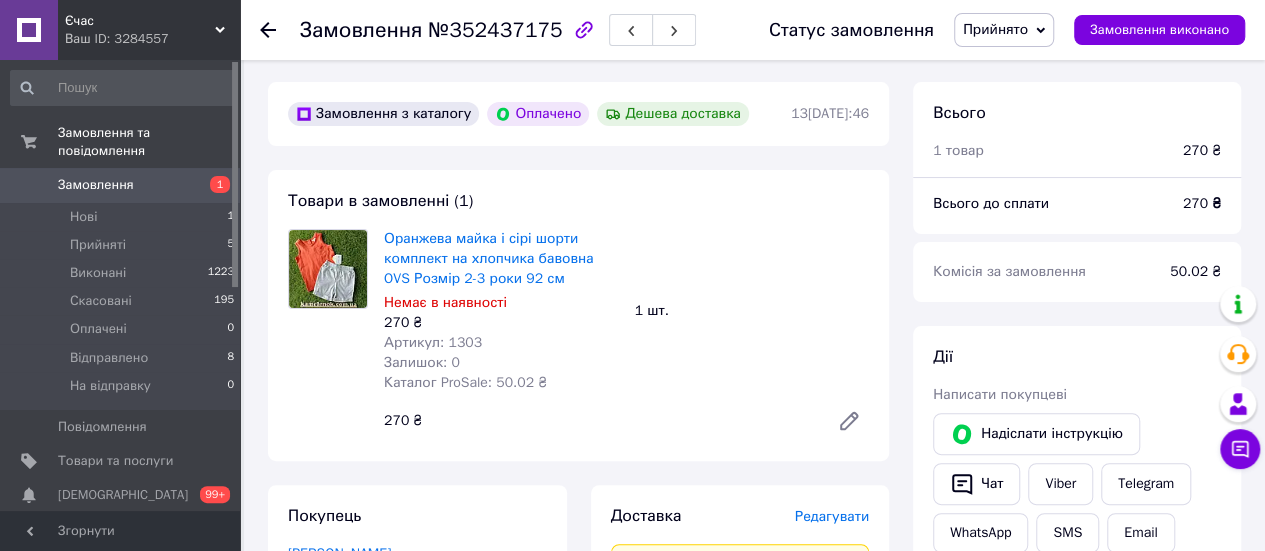 scroll, scrollTop: 0, scrollLeft: 0, axis: both 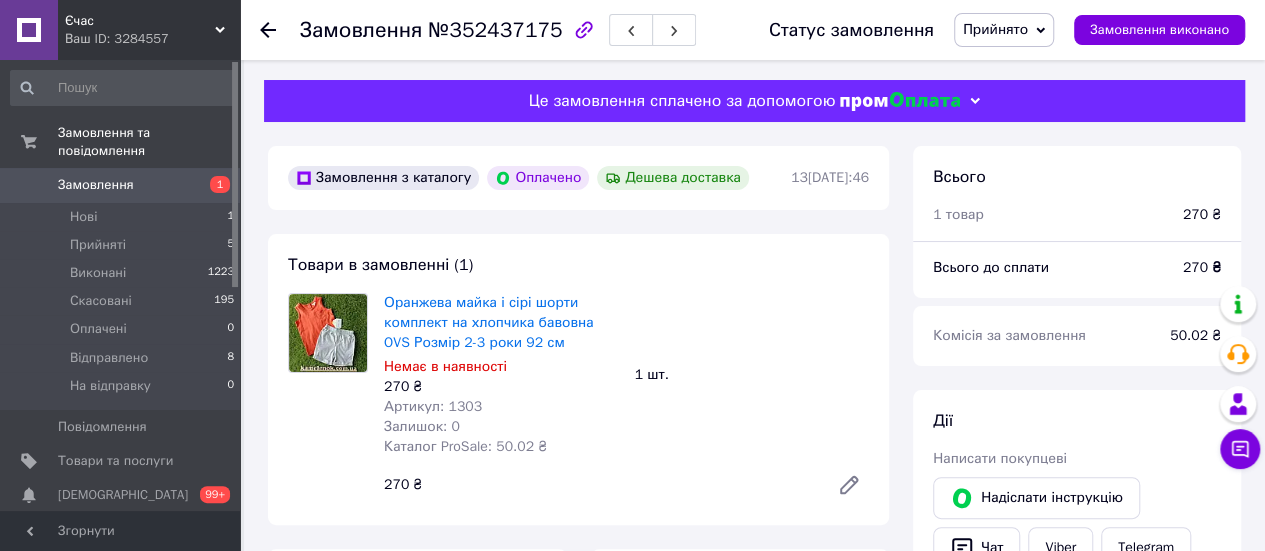 click on "Замовлення 1" at bounding box center (123, 185) 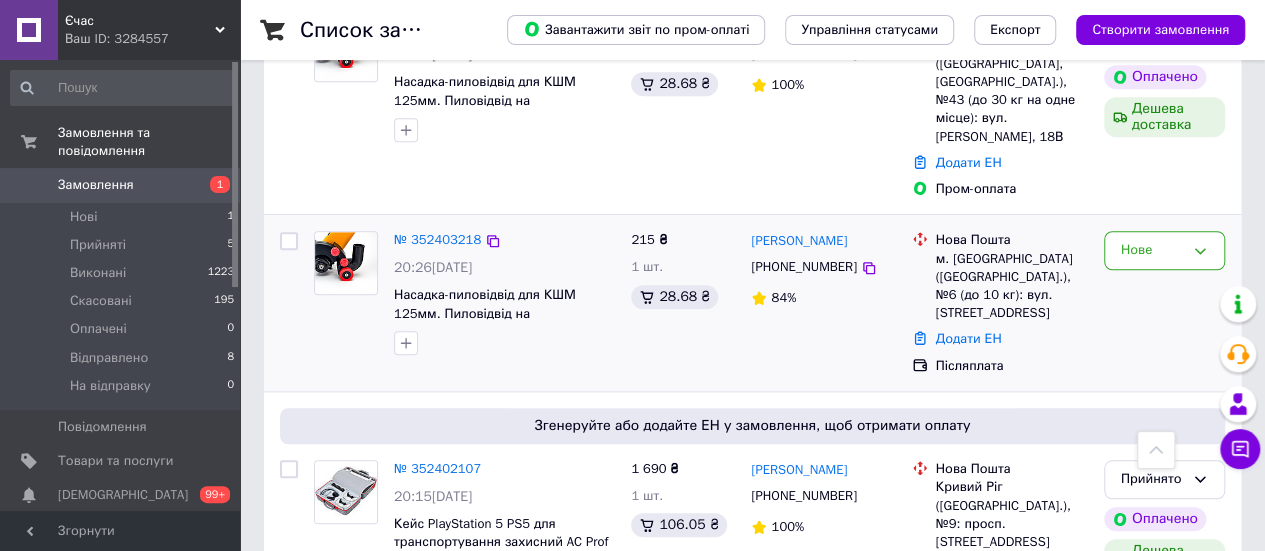 scroll, scrollTop: 700, scrollLeft: 0, axis: vertical 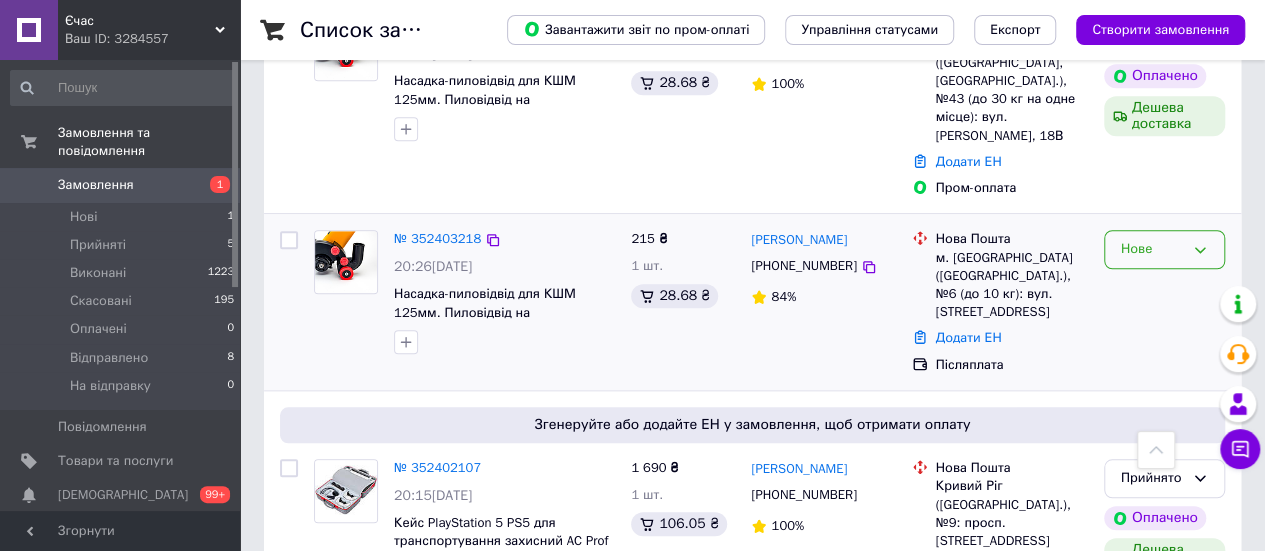 click on "Нове" at bounding box center [1152, 249] 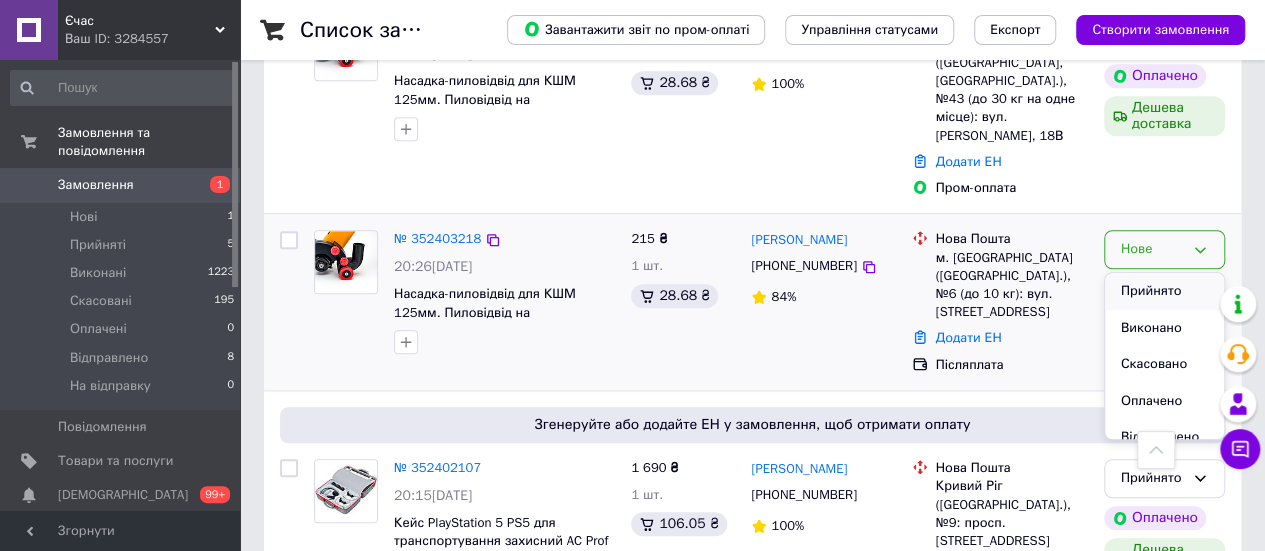 click on "Прийнято" at bounding box center (1164, 291) 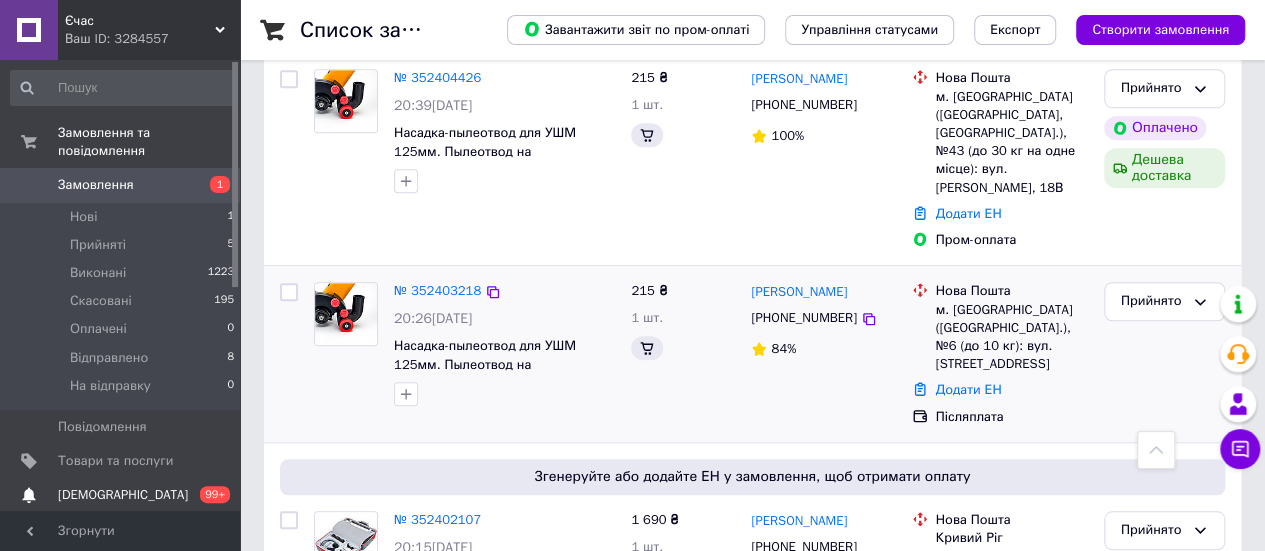 scroll, scrollTop: 700, scrollLeft: 0, axis: vertical 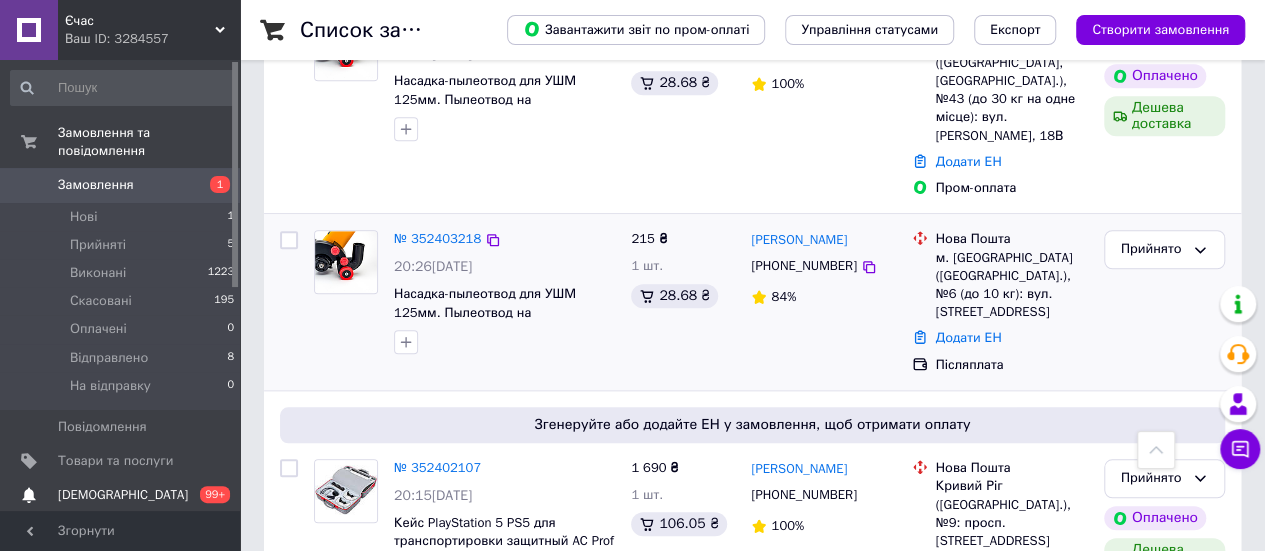 click on "[DEMOGRAPHIC_DATA]" at bounding box center (123, 495) 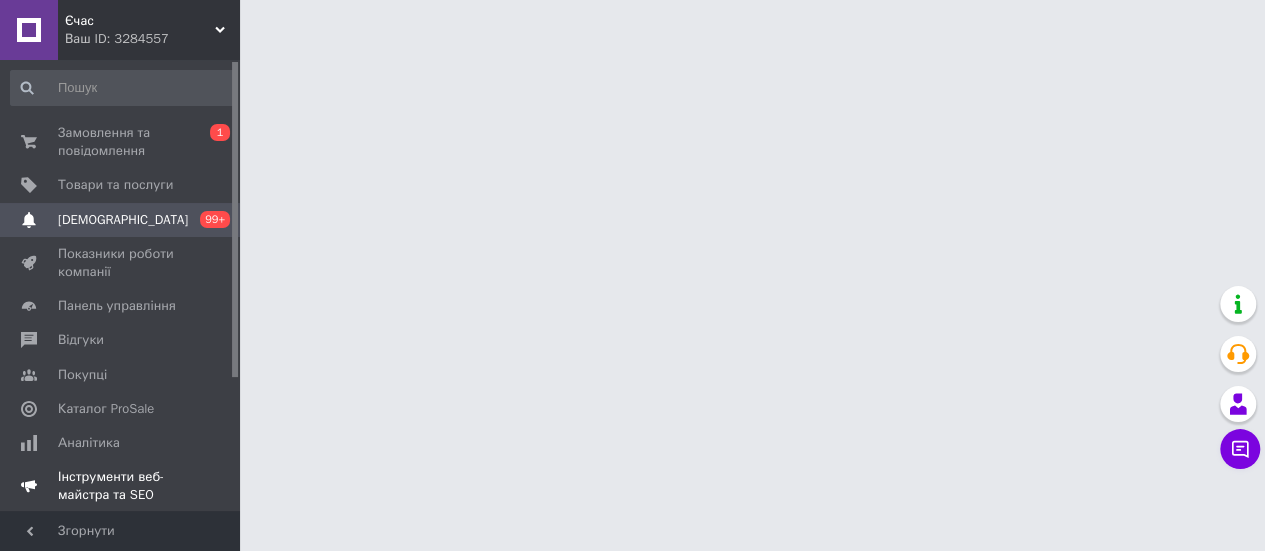 scroll, scrollTop: 0, scrollLeft: 0, axis: both 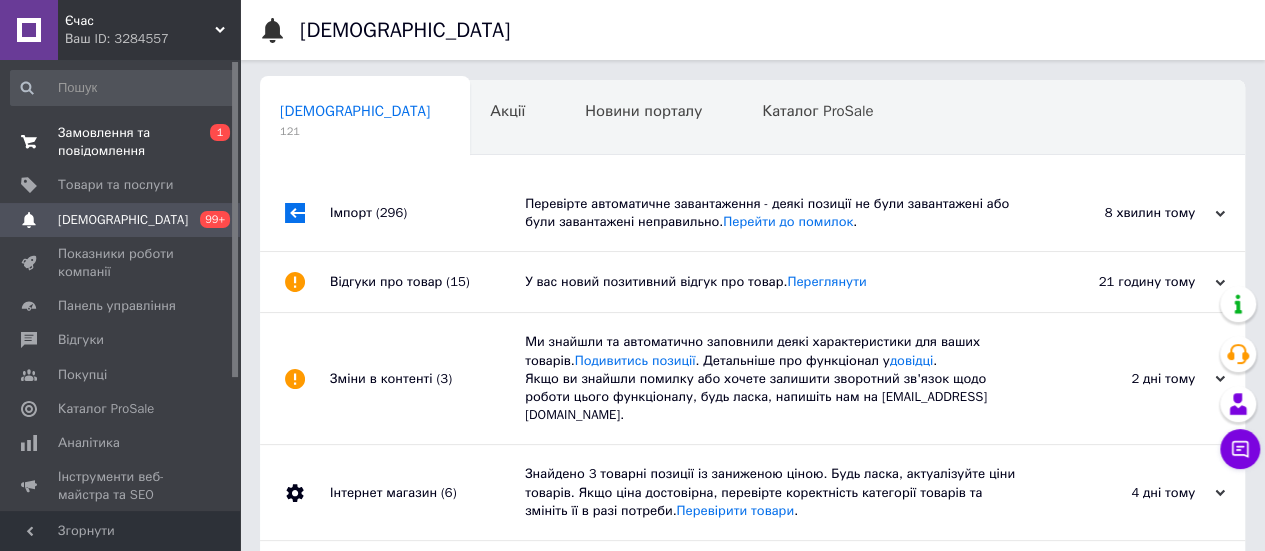click on "Замовлення та повідомлення" at bounding box center (121, 142) 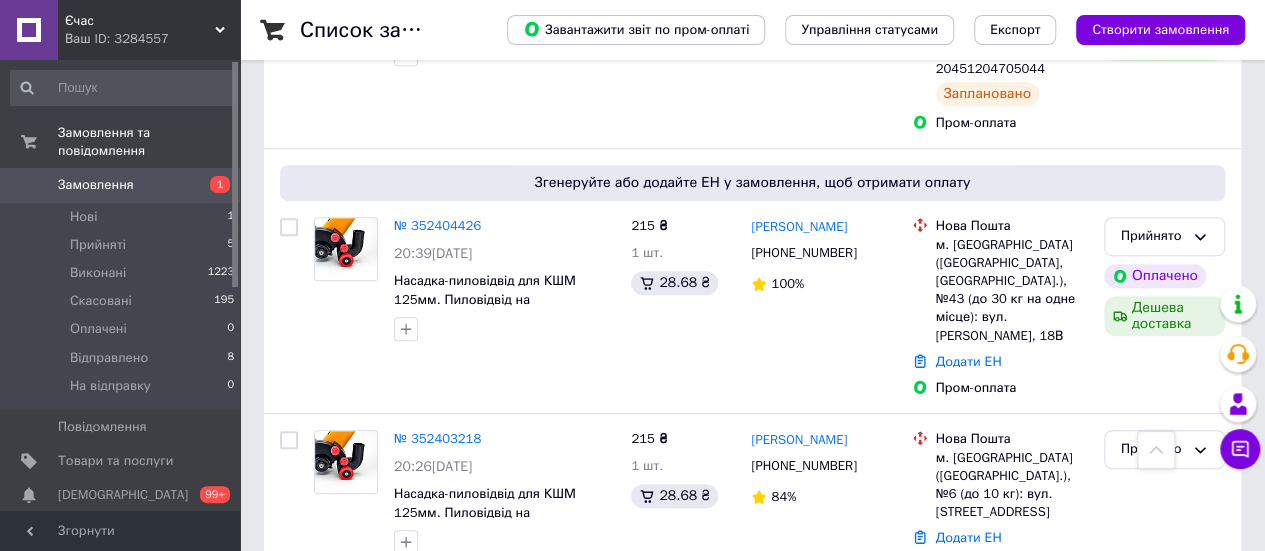 scroll, scrollTop: 0, scrollLeft: 0, axis: both 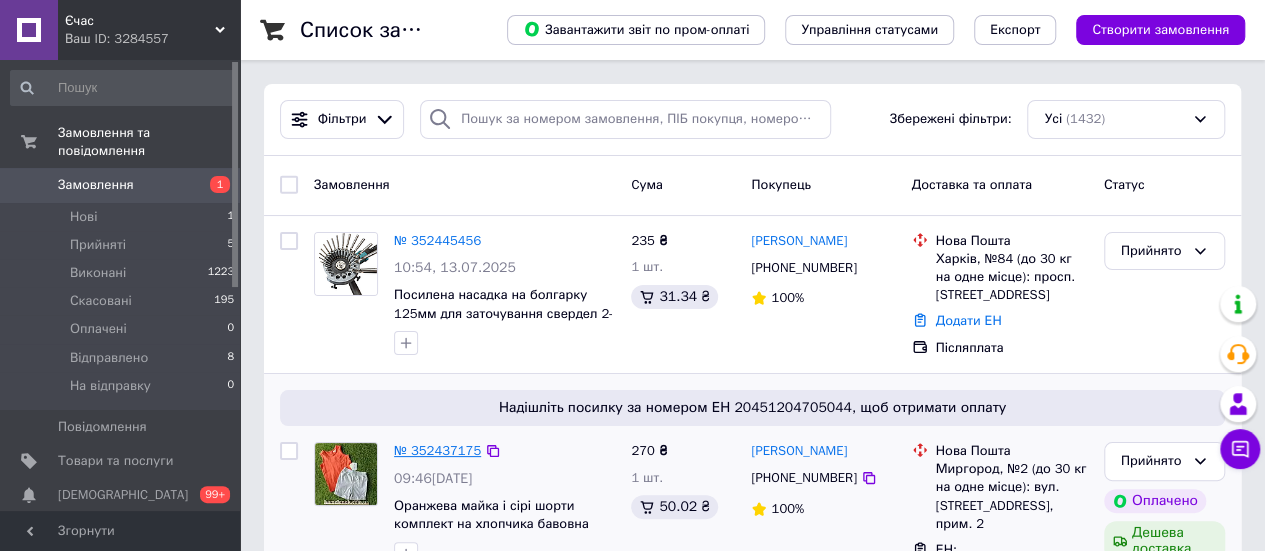 click on "№ 352437175" at bounding box center (437, 450) 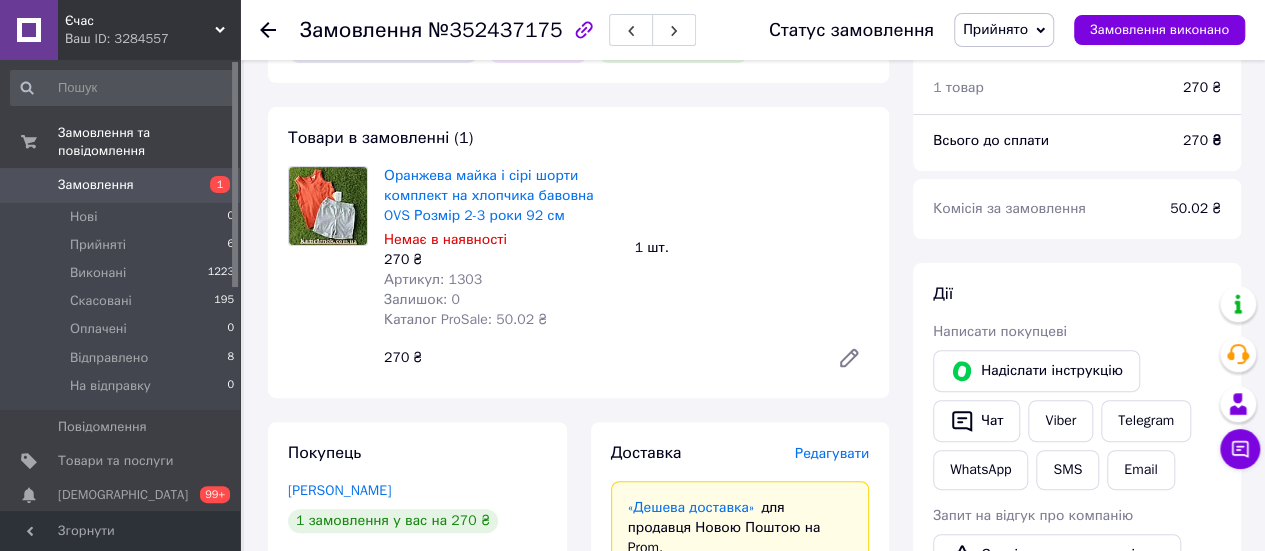 scroll, scrollTop: 200, scrollLeft: 0, axis: vertical 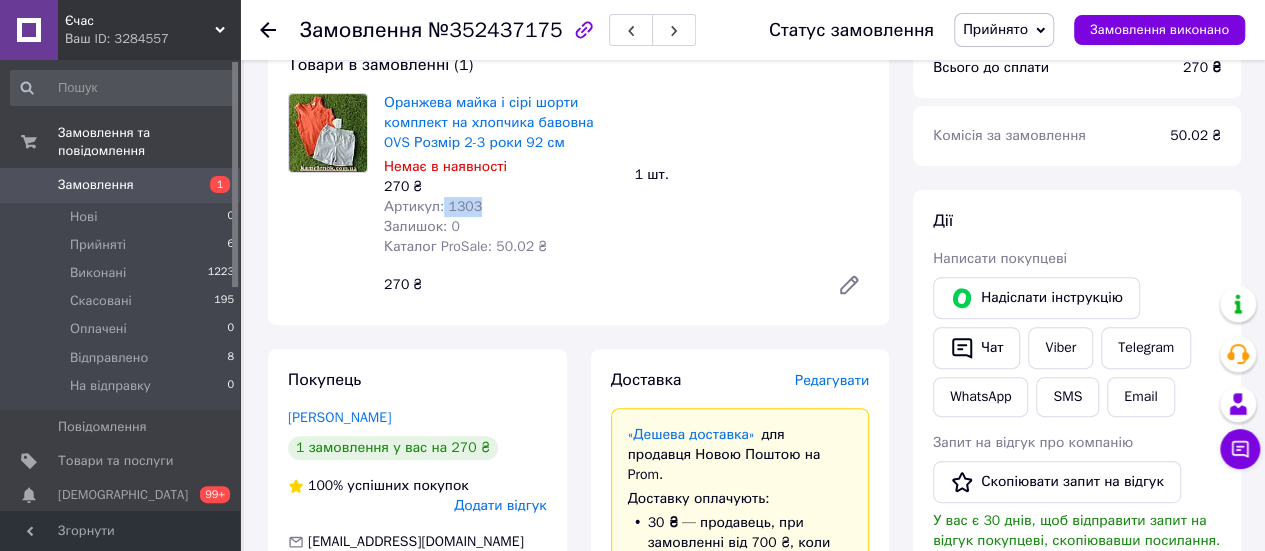drag, startPoint x: 486, startPoint y: 211, endPoint x: 439, endPoint y: 209, distance: 47.042534 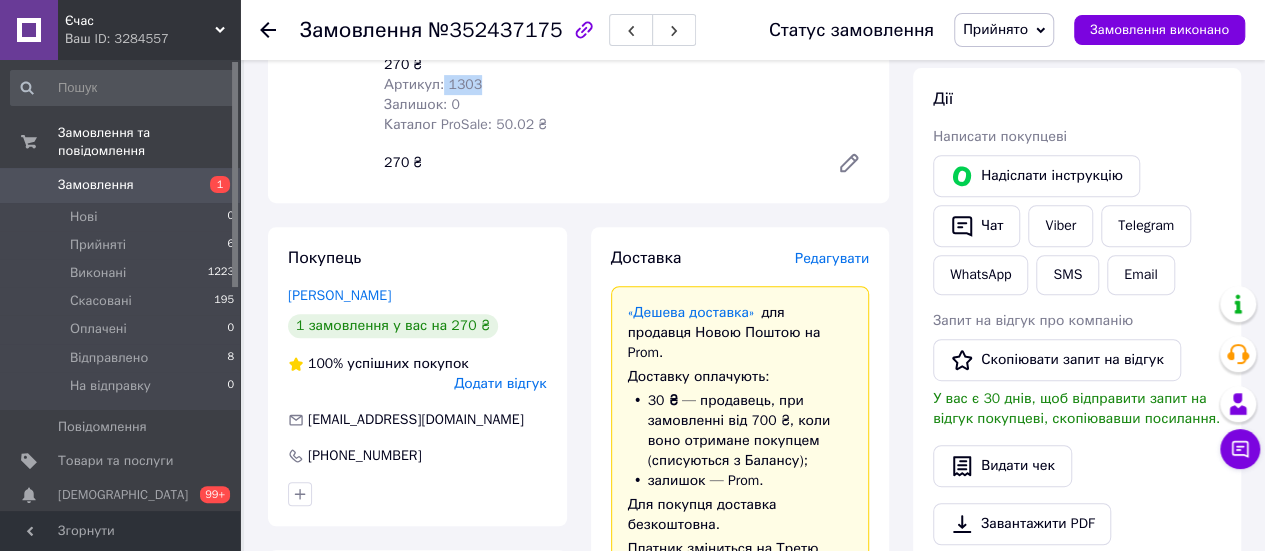 scroll, scrollTop: 300, scrollLeft: 0, axis: vertical 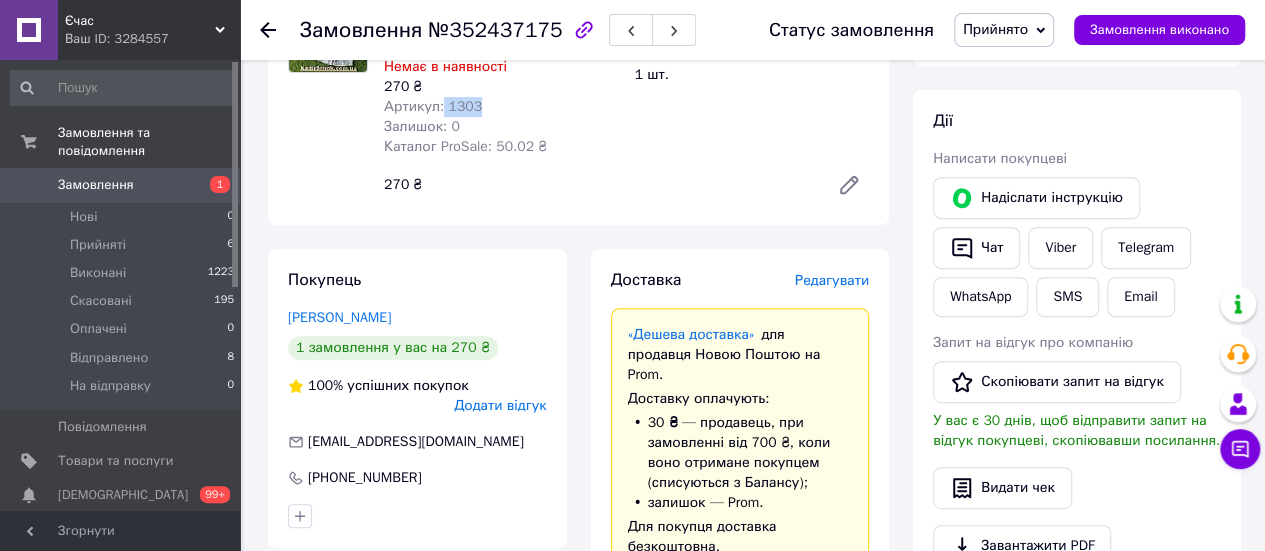 click on "Прийнято" at bounding box center (995, 29) 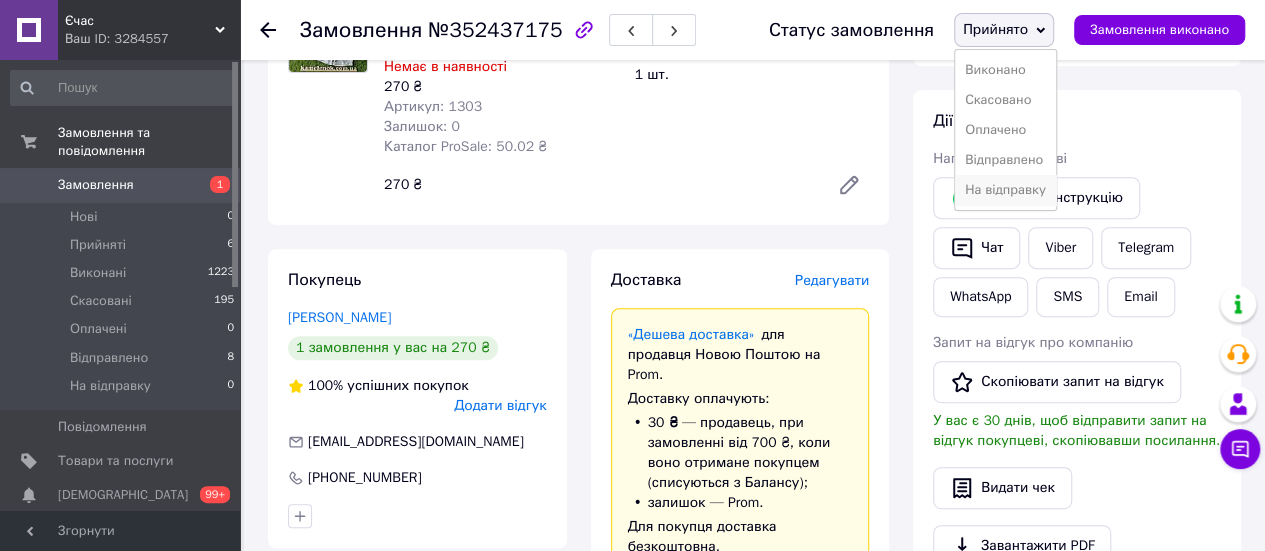 click on "На відправку" at bounding box center (1005, 190) 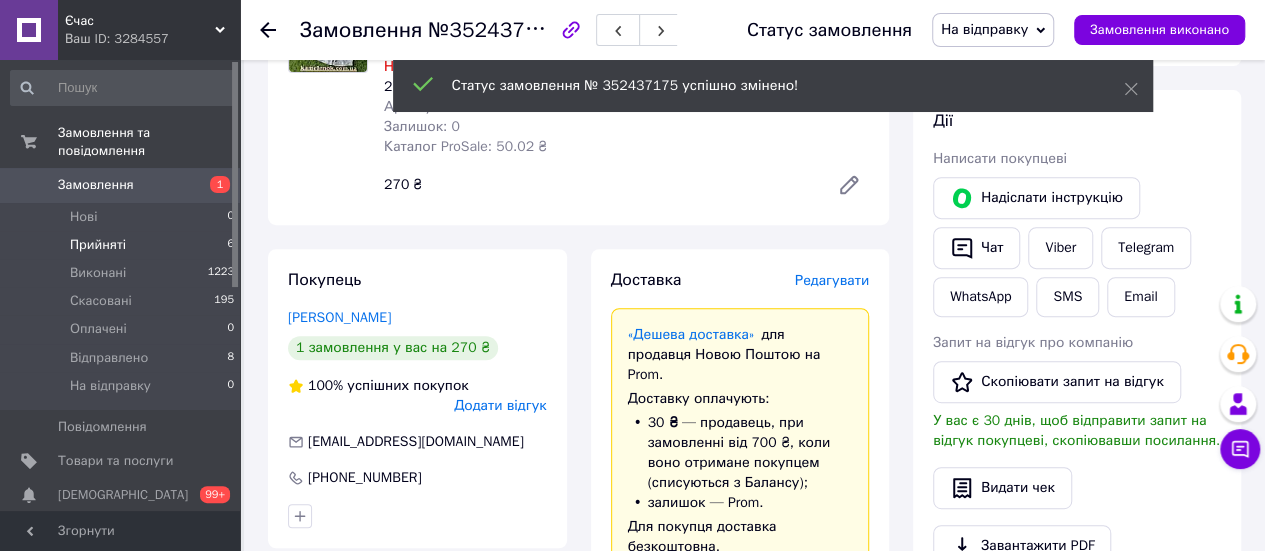 click on "Прийняті" at bounding box center [98, 245] 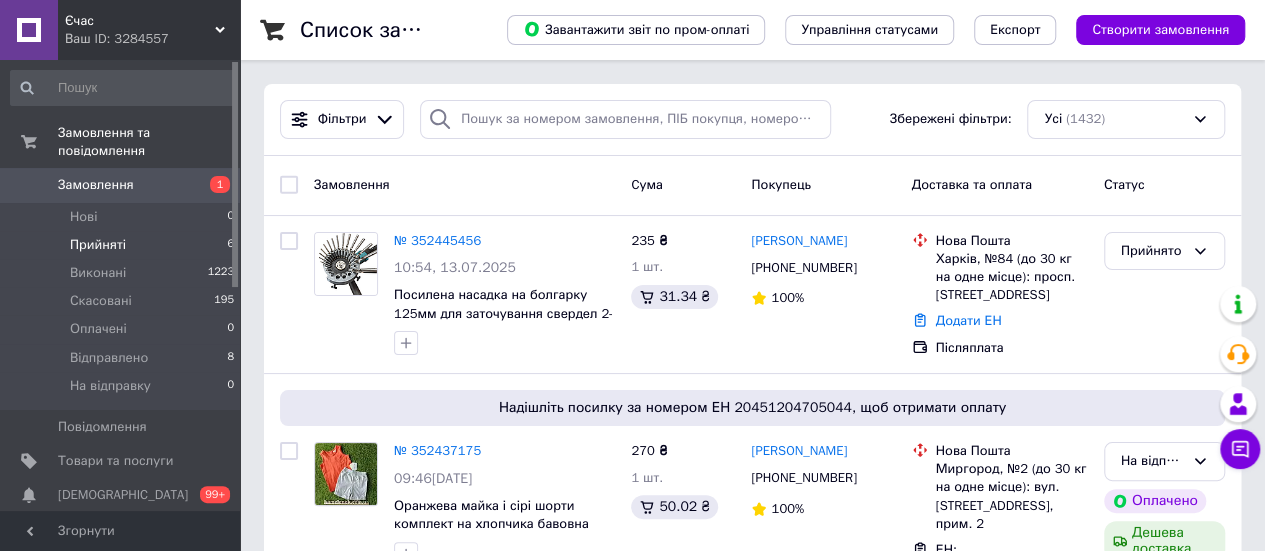 click on "Прийняті 6" at bounding box center [123, 245] 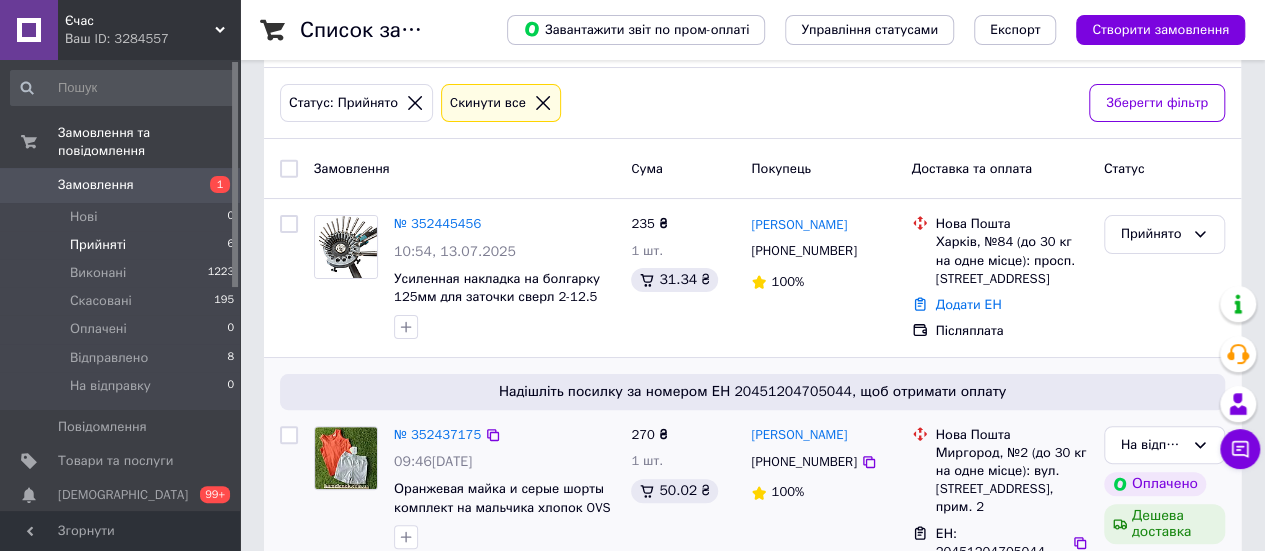 scroll, scrollTop: 200, scrollLeft: 0, axis: vertical 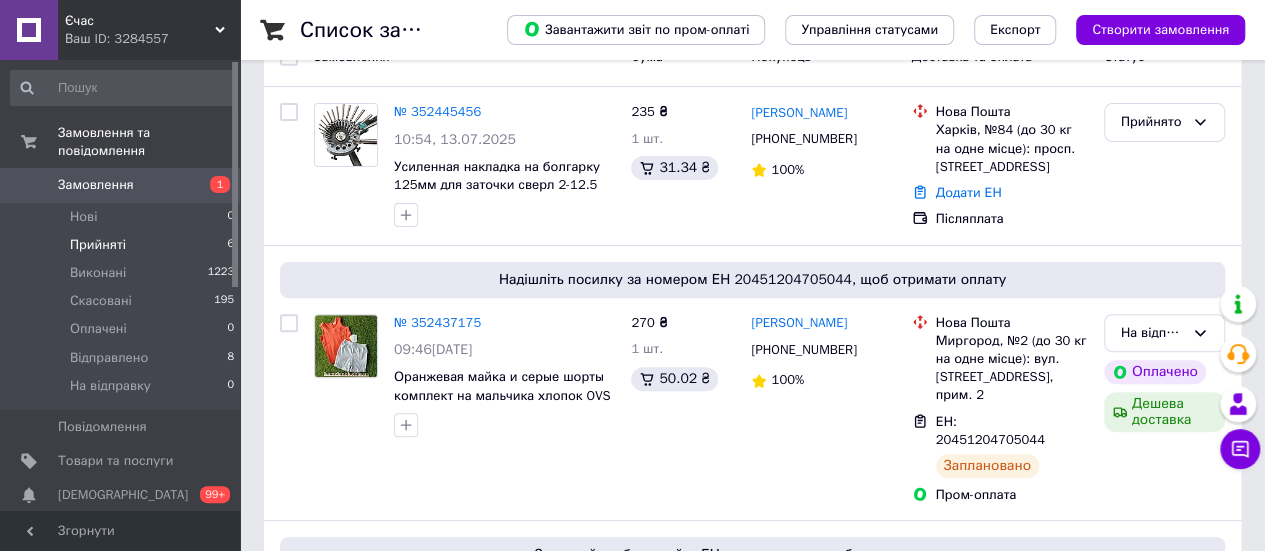 click on "Замовлення" at bounding box center [121, 185] 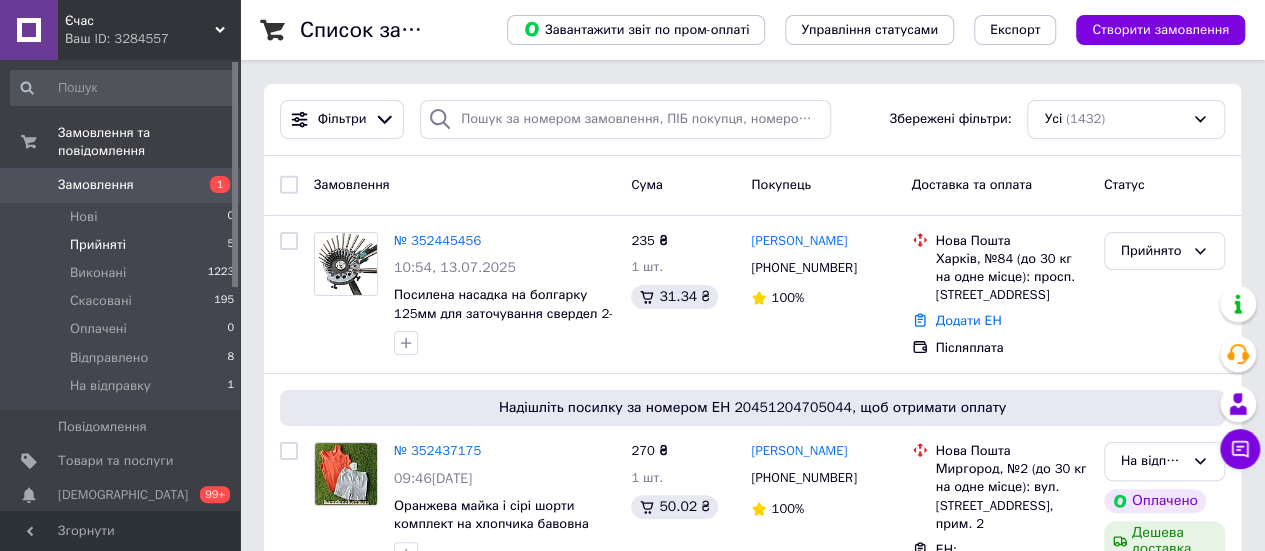 click on "Прийняті" at bounding box center [98, 245] 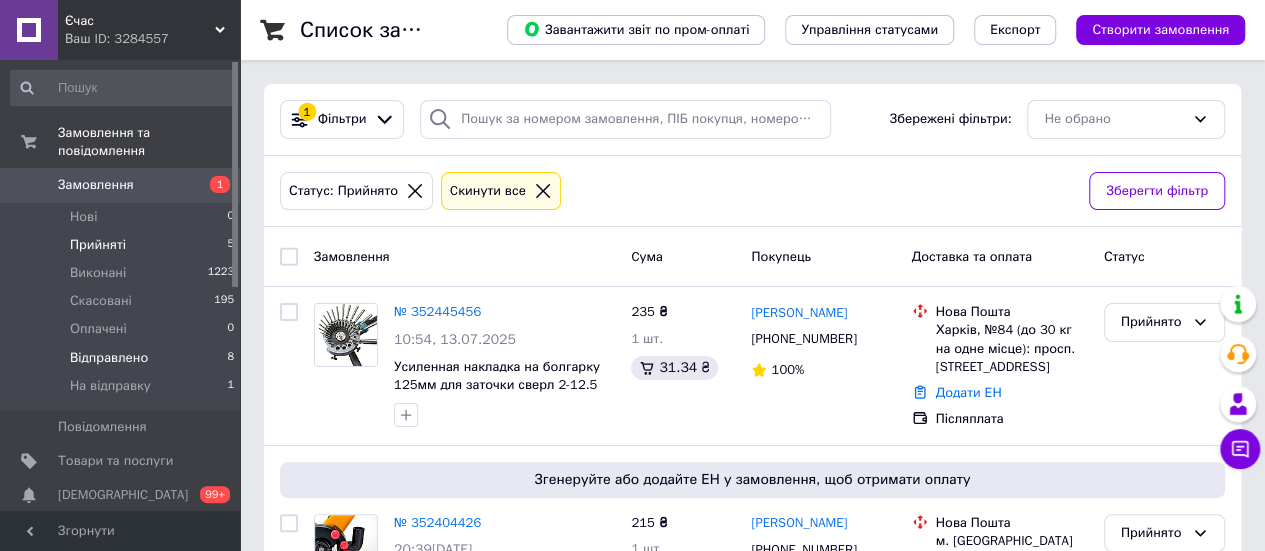 click on "Відправлено" at bounding box center [109, 358] 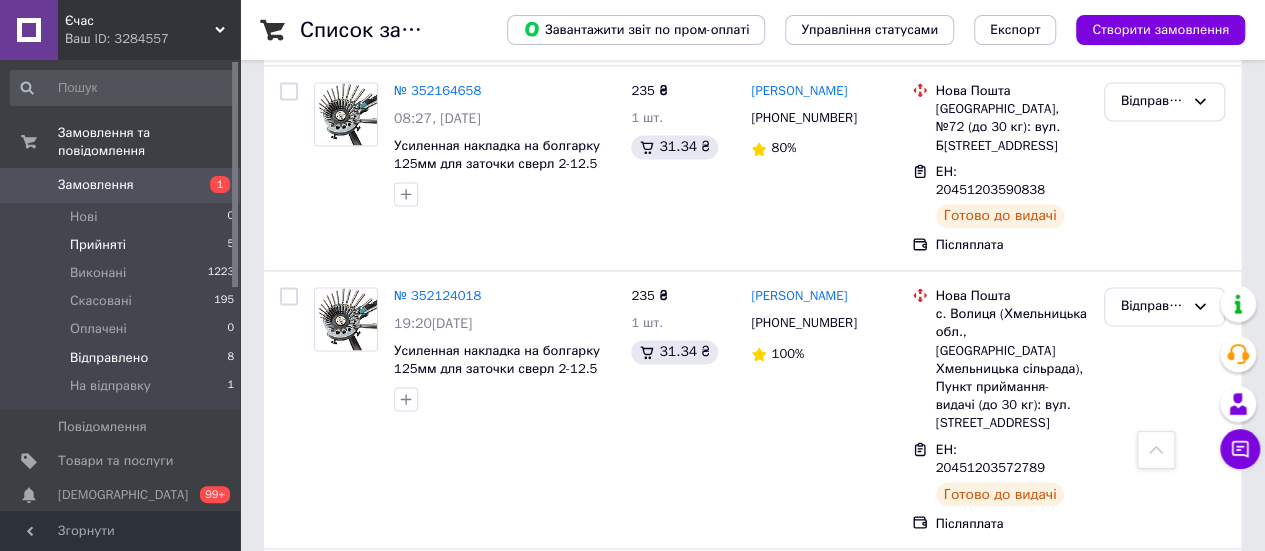 scroll, scrollTop: 1222, scrollLeft: 0, axis: vertical 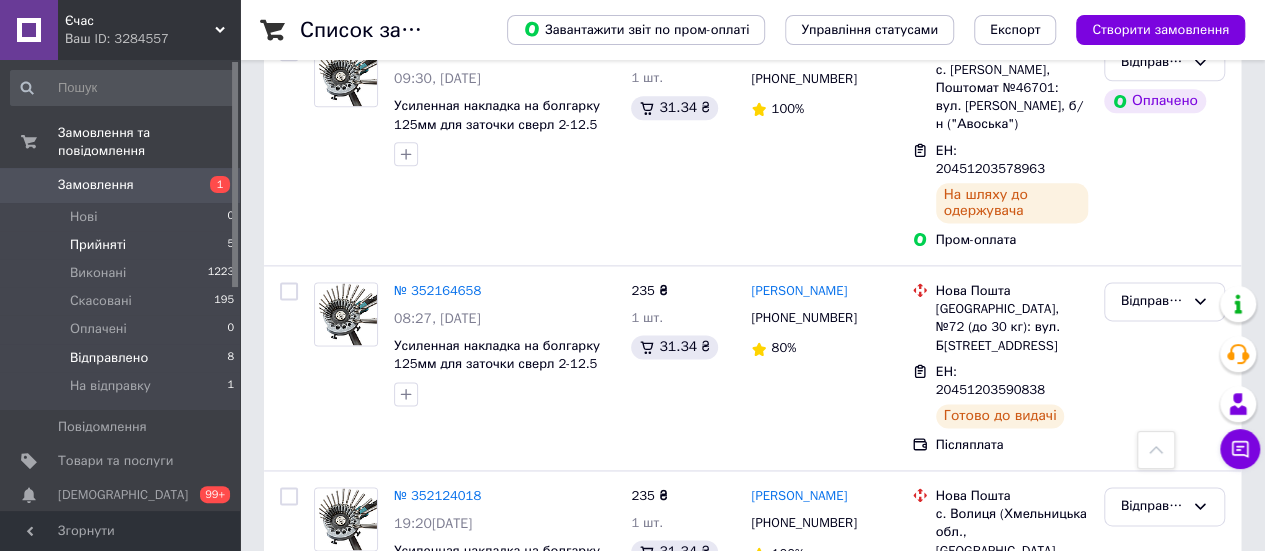 click on "Прийняті" at bounding box center [98, 245] 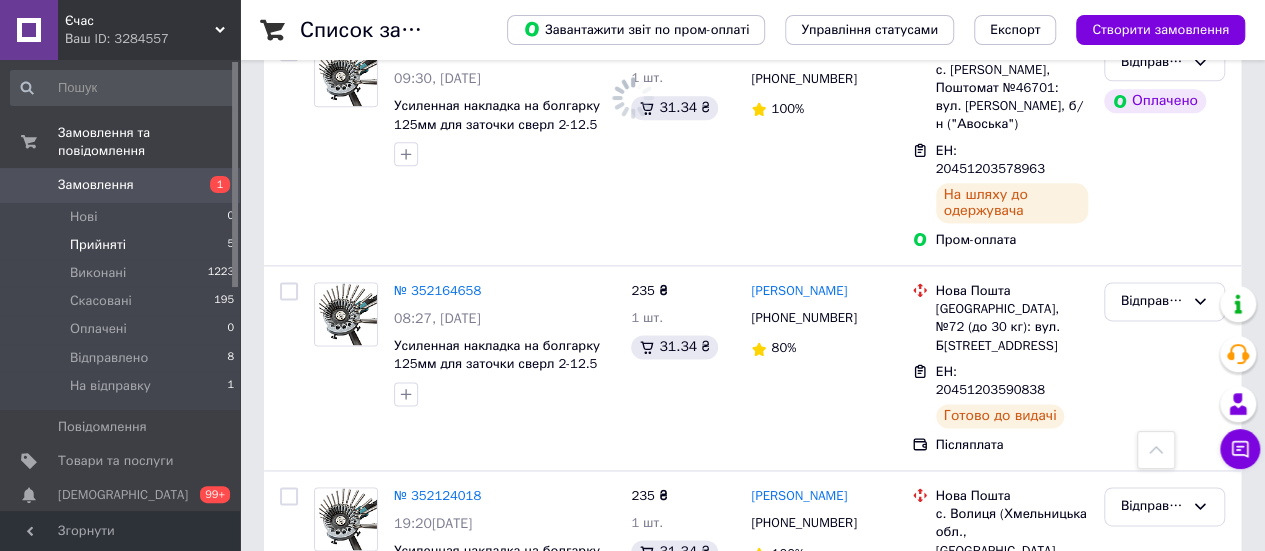 scroll, scrollTop: 0, scrollLeft: 0, axis: both 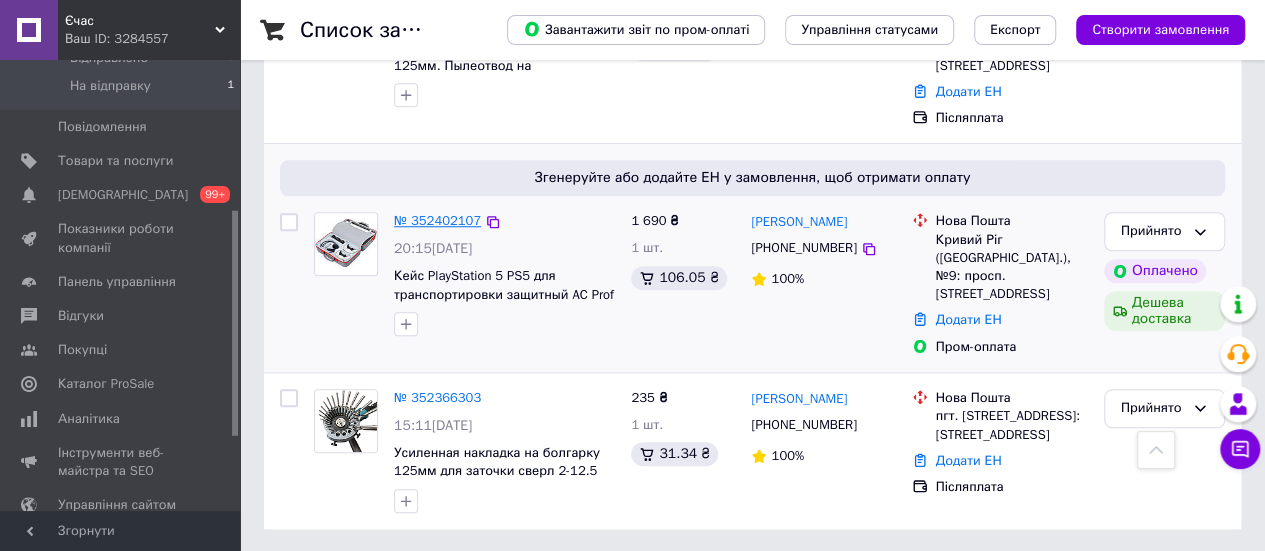 click on "№ 352402107" at bounding box center (437, 220) 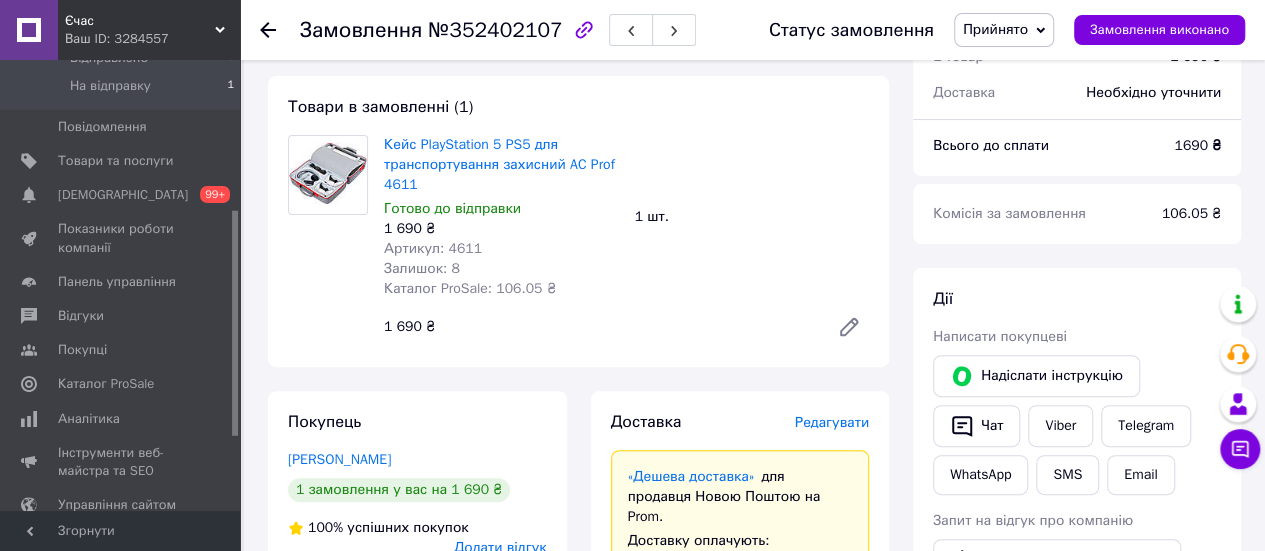 scroll, scrollTop: 43, scrollLeft: 0, axis: vertical 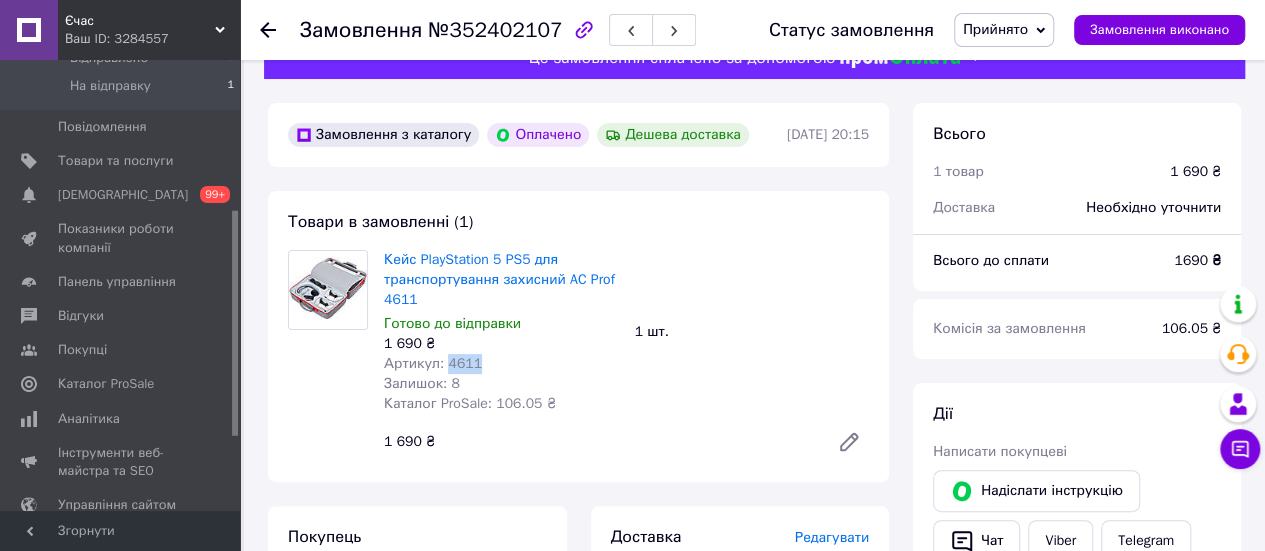 drag, startPoint x: 486, startPoint y: 366, endPoint x: 441, endPoint y: 363, distance: 45.099888 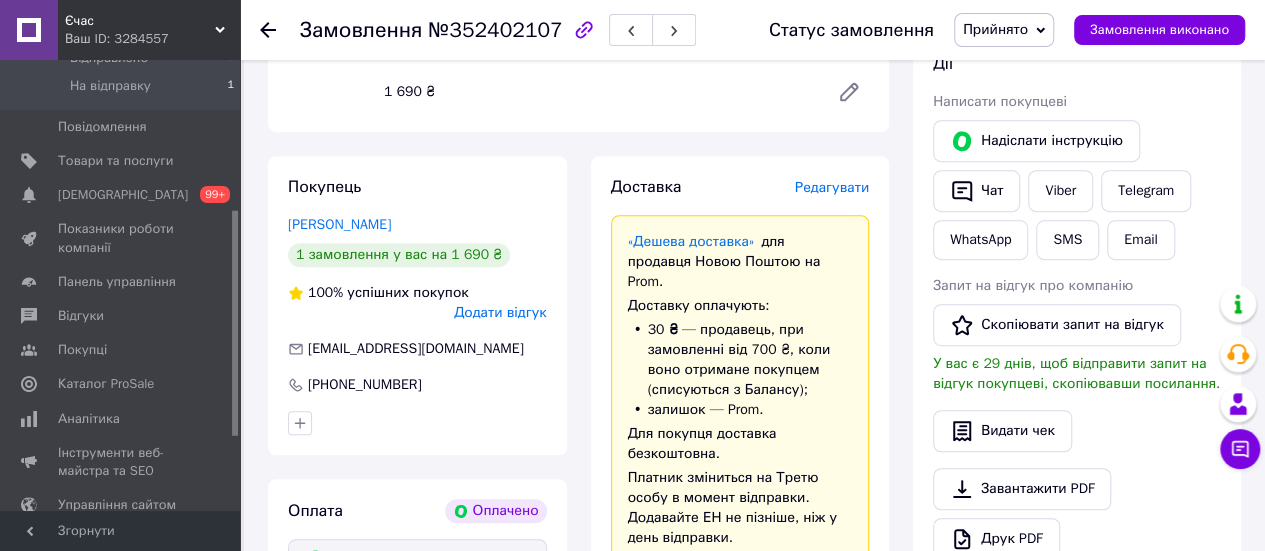 scroll, scrollTop: 543, scrollLeft: 0, axis: vertical 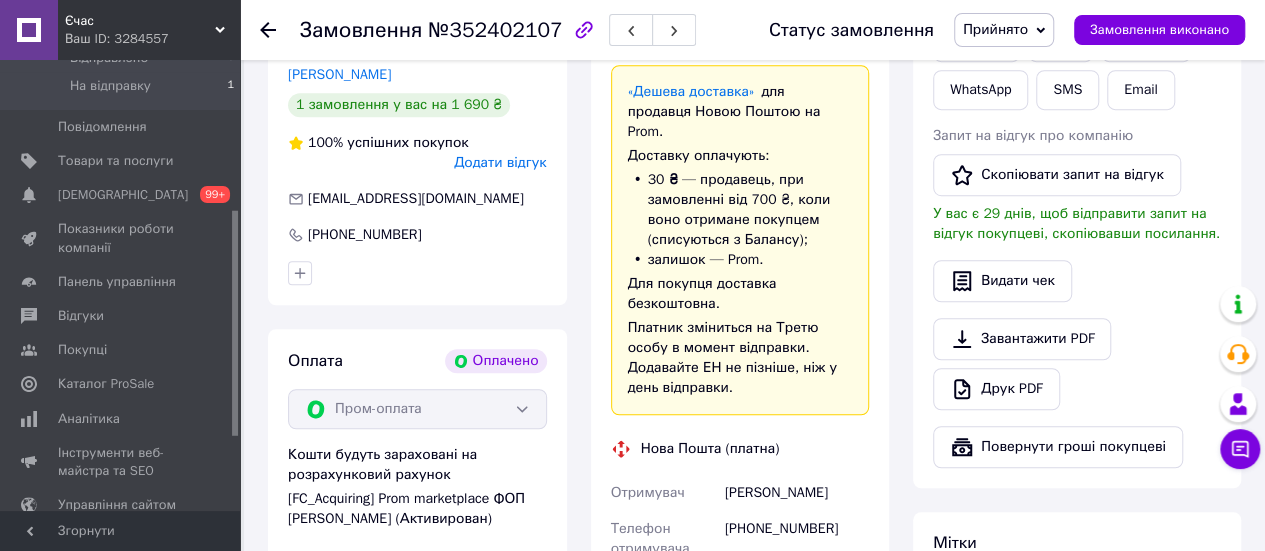 drag, startPoint x: 790, startPoint y: 452, endPoint x: 837, endPoint y: 454, distance: 47.042534 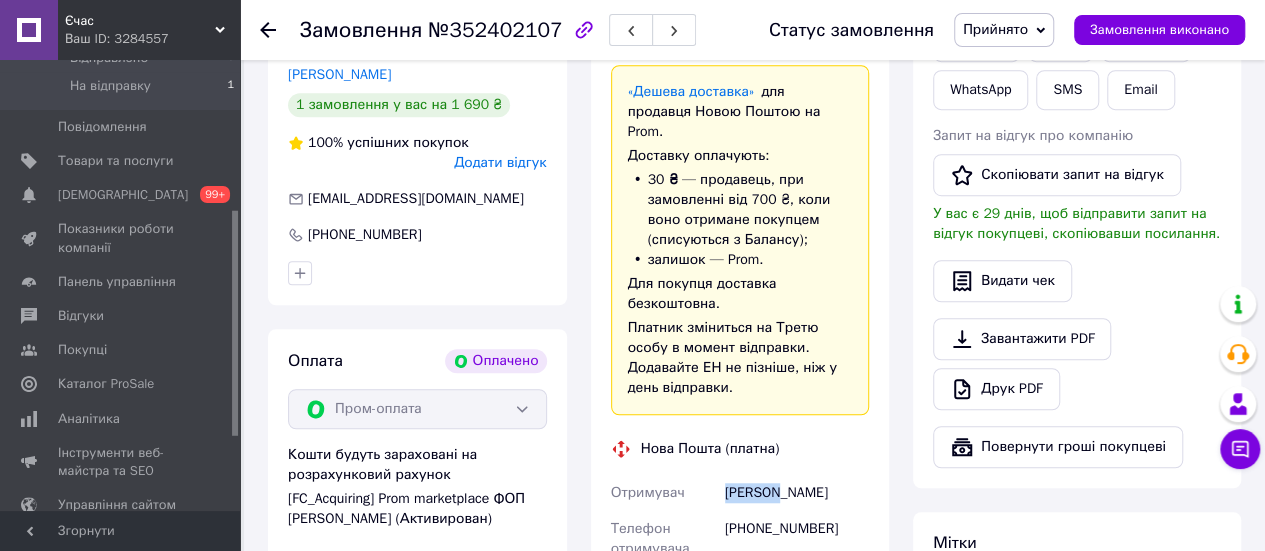 drag, startPoint x: 721, startPoint y: 449, endPoint x: 780, endPoint y: 452, distance: 59.07622 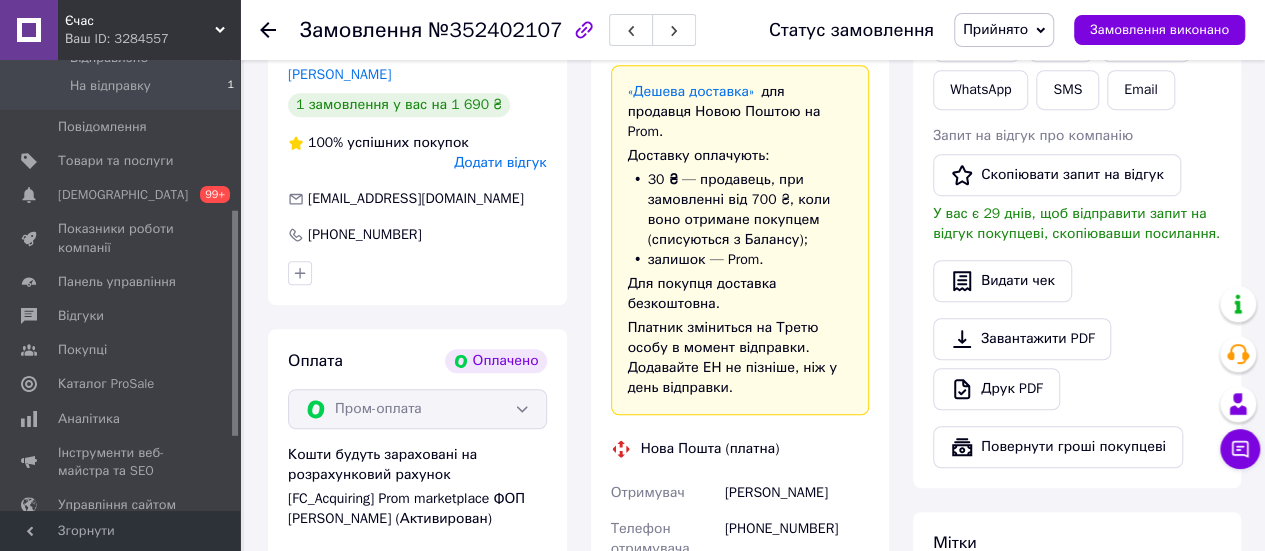 click on "[PHONE_NUMBER]" at bounding box center (797, 539) 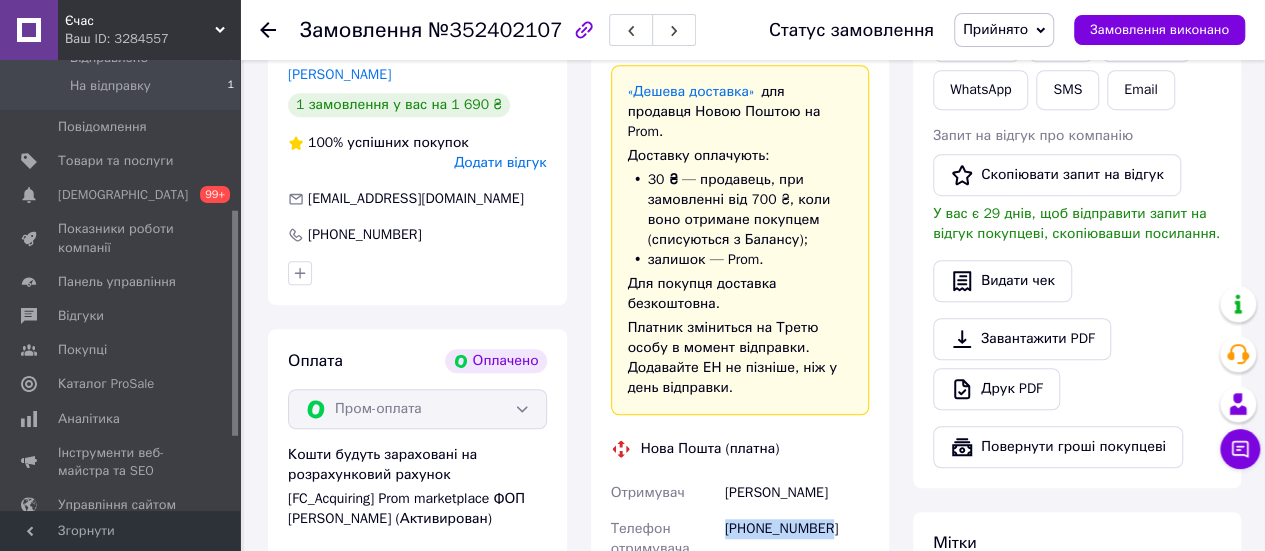drag, startPoint x: 825, startPoint y: 489, endPoint x: 726, endPoint y: 496, distance: 99.24717 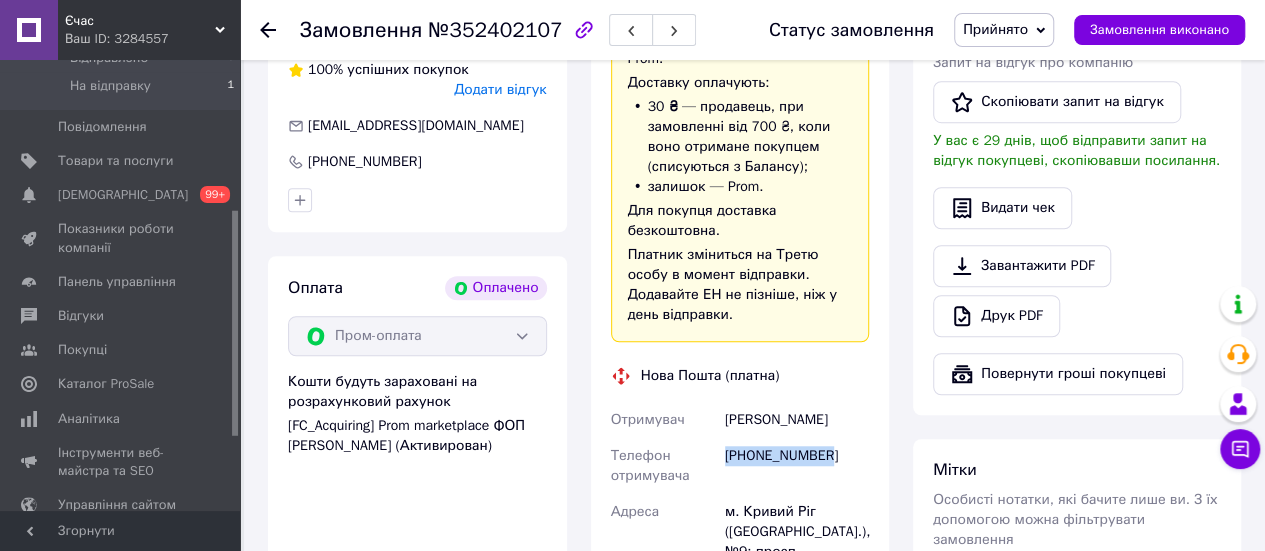 scroll, scrollTop: 743, scrollLeft: 0, axis: vertical 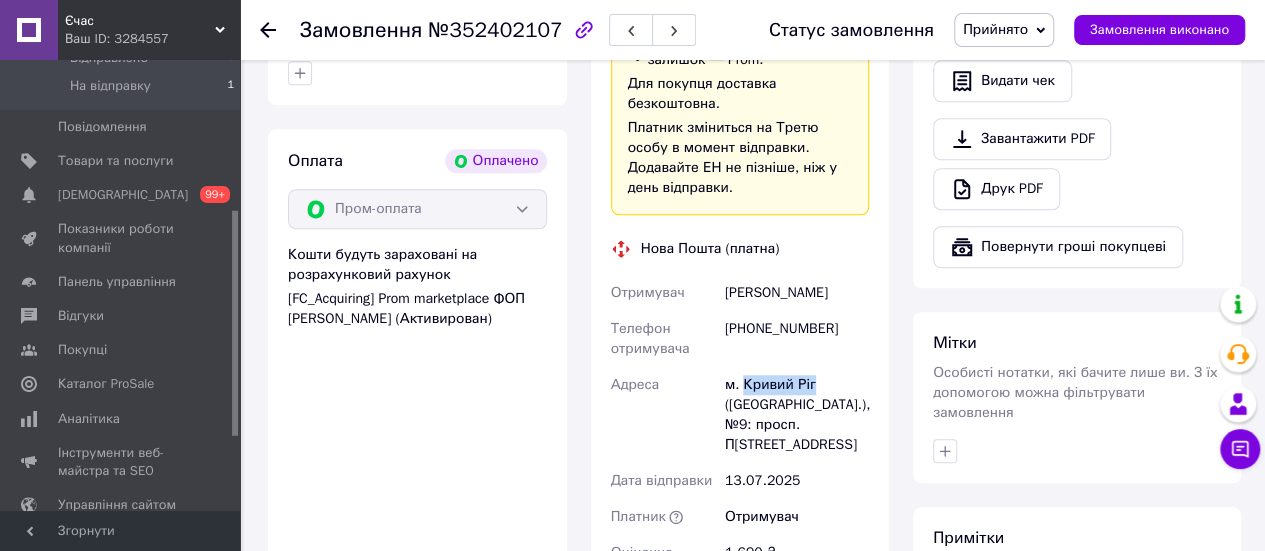 drag, startPoint x: 743, startPoint y: 343, endPoint x: 848, endPoint y: 344, distance: 105.00476 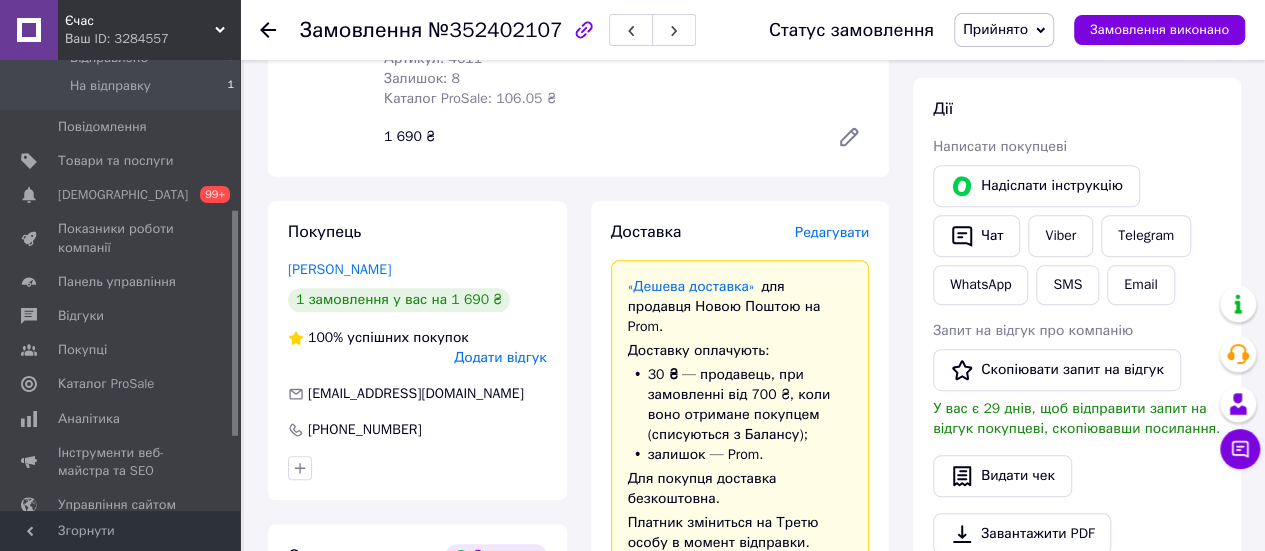 scroll, scrollTop: 343, scrollLeft: 0, axis: vertical 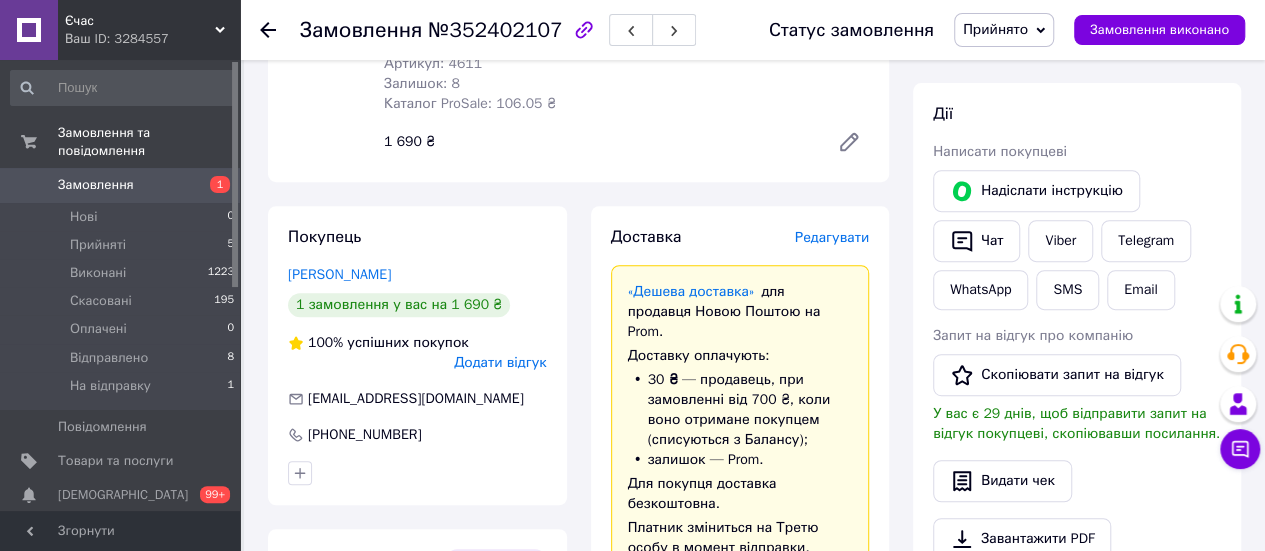 drag, startPoint x: 112, startPoint y: 166, endPoint x: 122, endPoint y: 172, distance: 11.661903 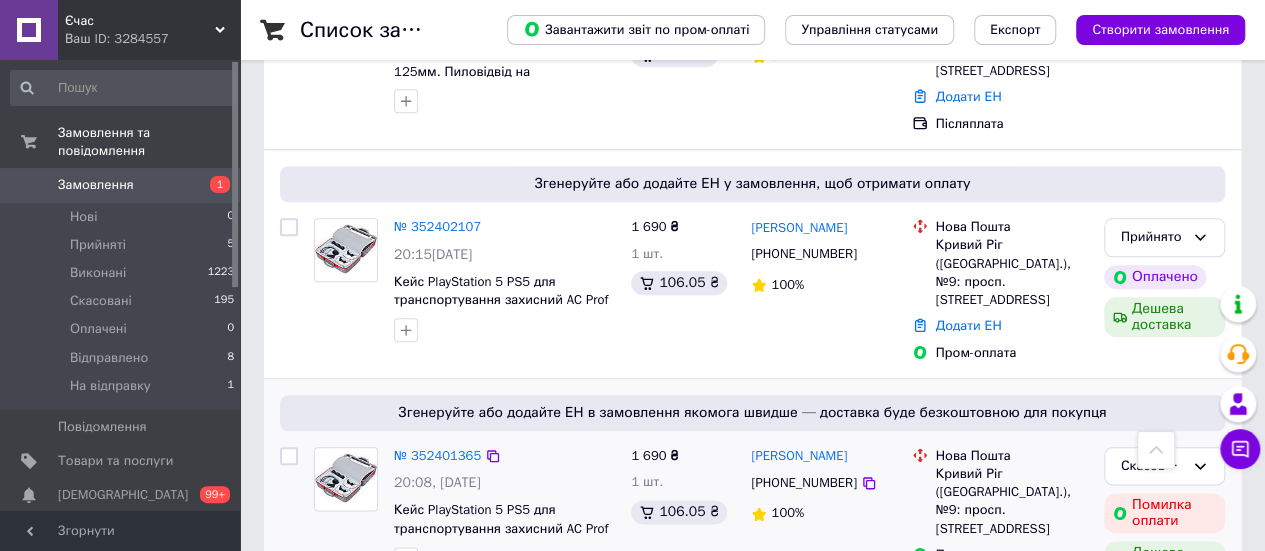 scroll, scrollTop: 1000, scrollLeft: 0, axis: vertical 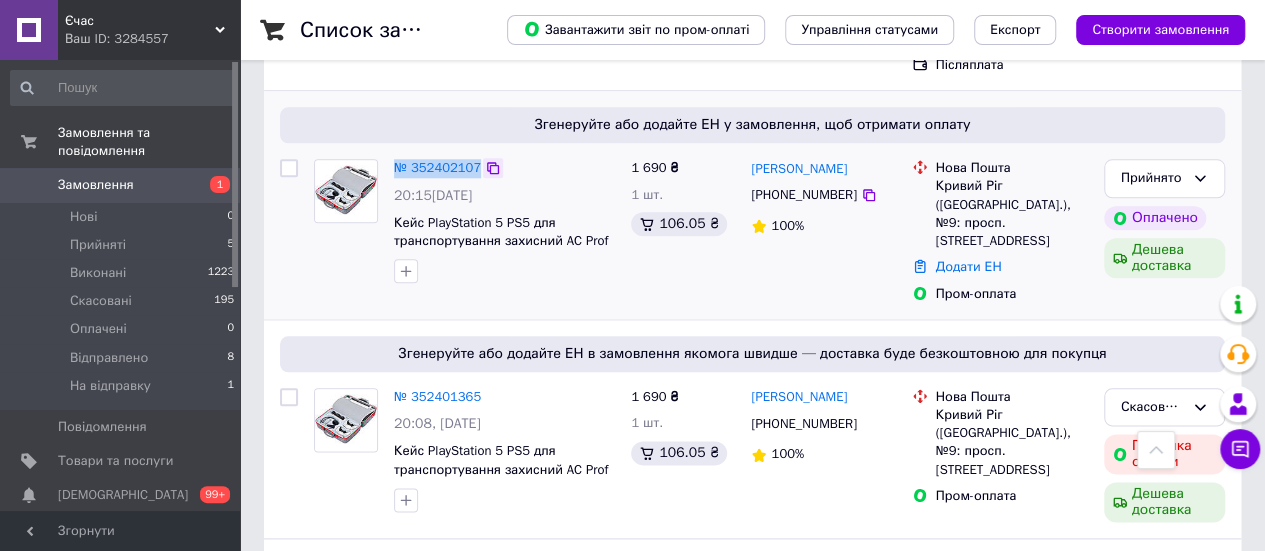 drag, startPoint x: 389, startPoint y: 104, endPoint x: 479, endPoint y: 109, distance: 90.13878 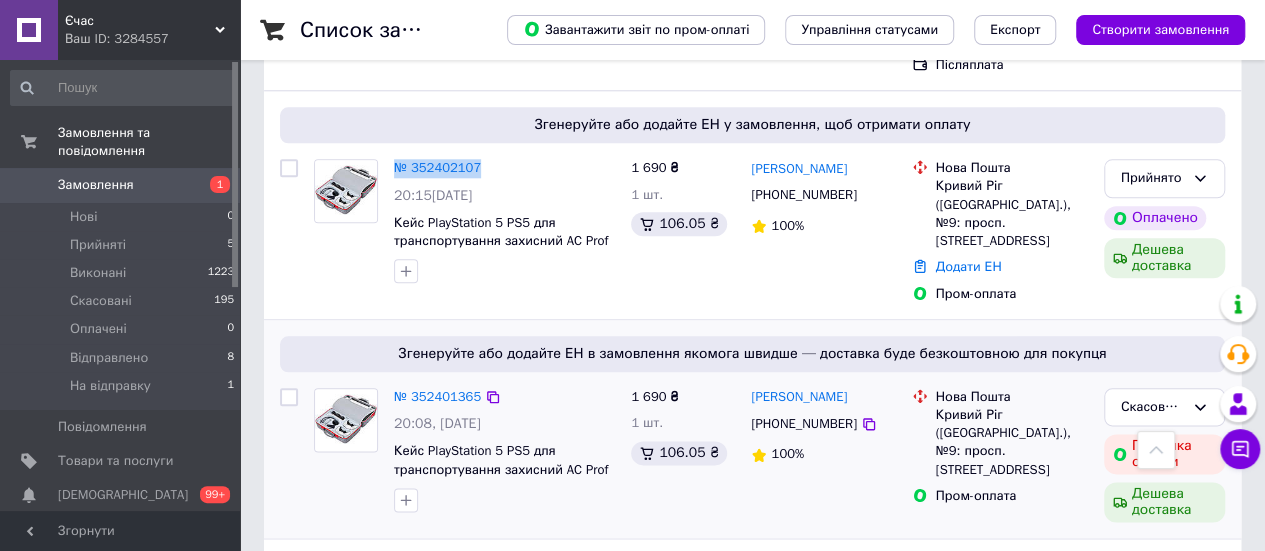 copy on "№ 352402107" 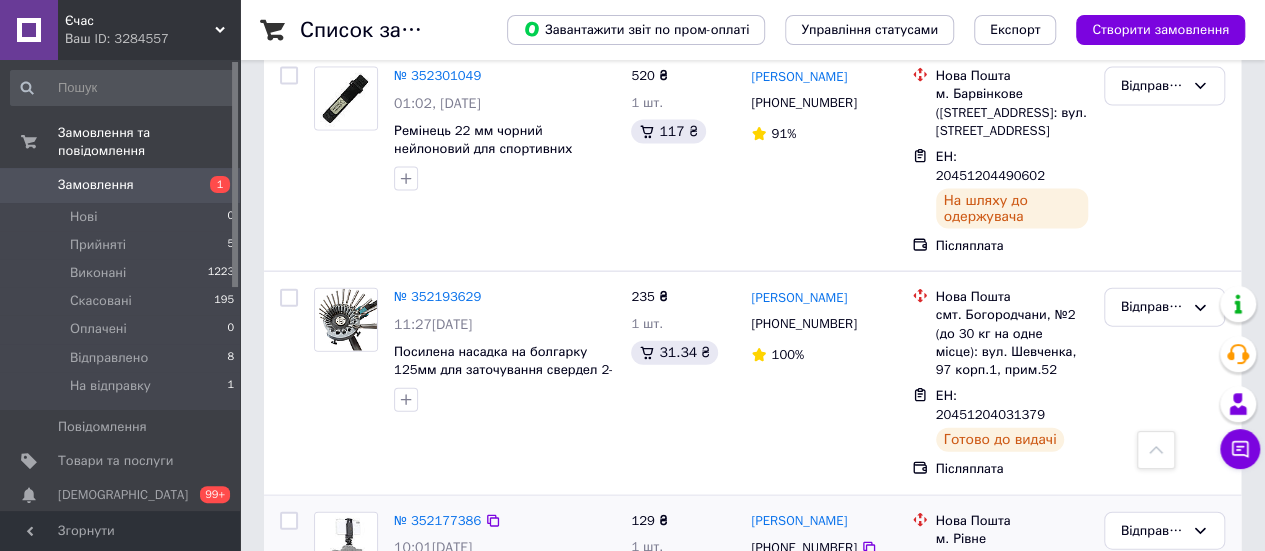 scroll, scrollTop: 2300, scrollLeft: 0, axis: vertical 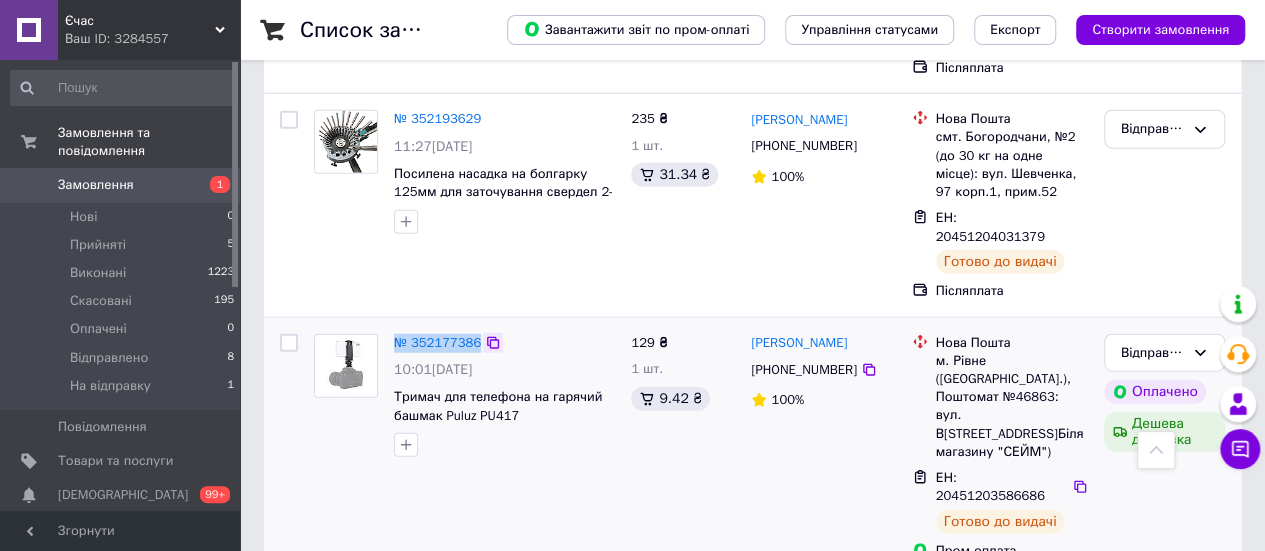drag, startPoint x: 382, startPoint y: 225, endPoint x: 477, endPoint y: 223, distance: 95.02105 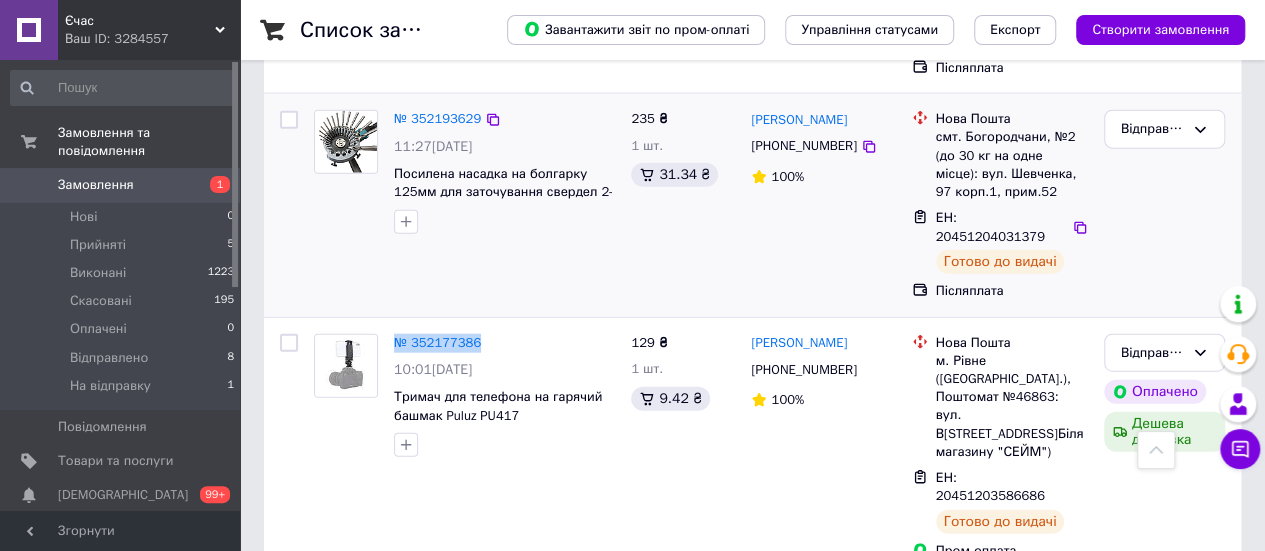 copy on "№ 352177386" 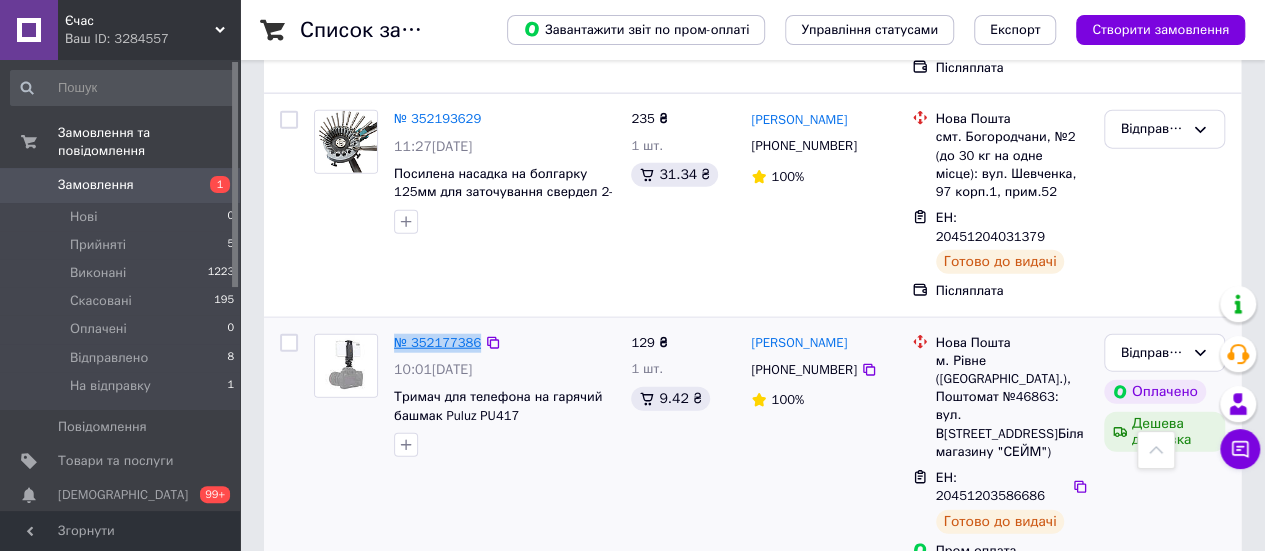 click on "№ 352177386" at bounding box center [437, 342] 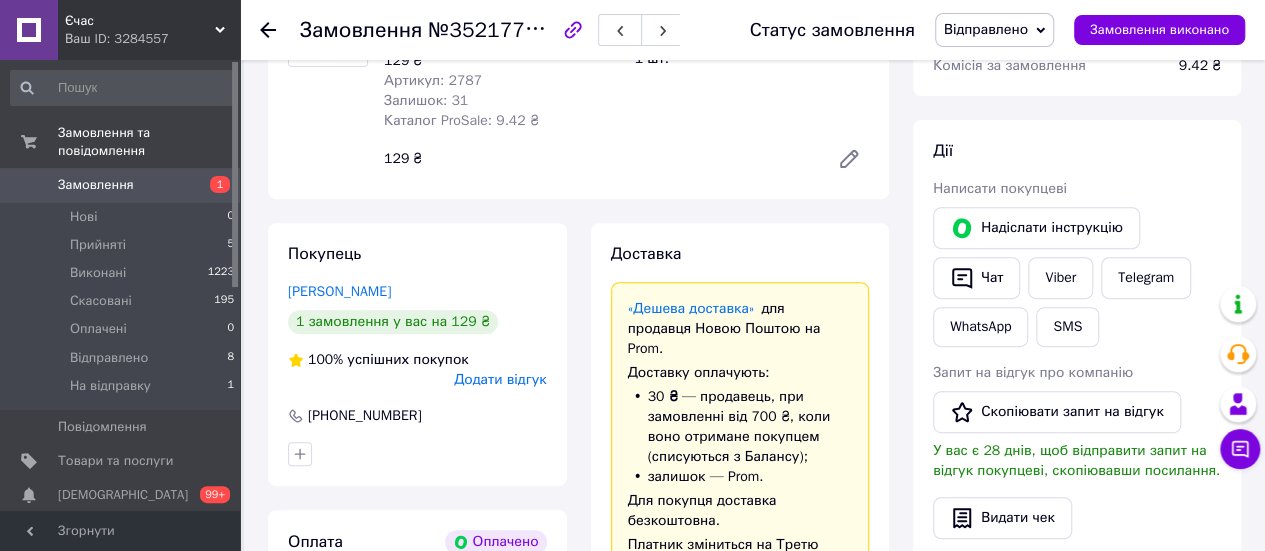 scroll, scrollTop: 208, scrollLeft: 0, axis: vertical 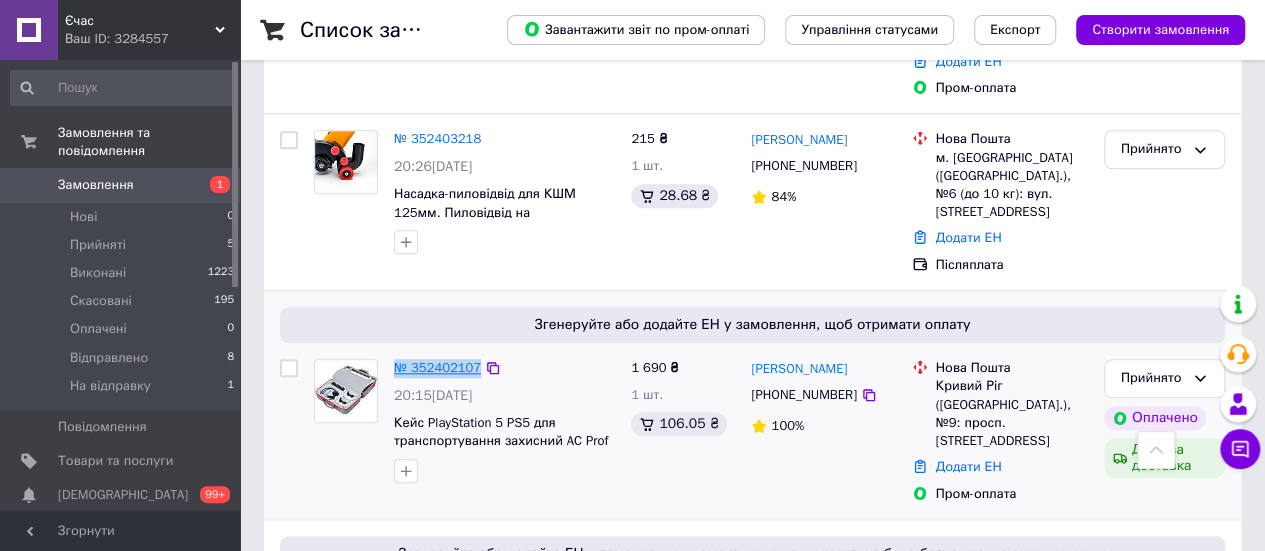 drag, startPoint x: 390, startPoint y: 315, endPoint x: 473, endPoint y: 319, distance: 83.09633 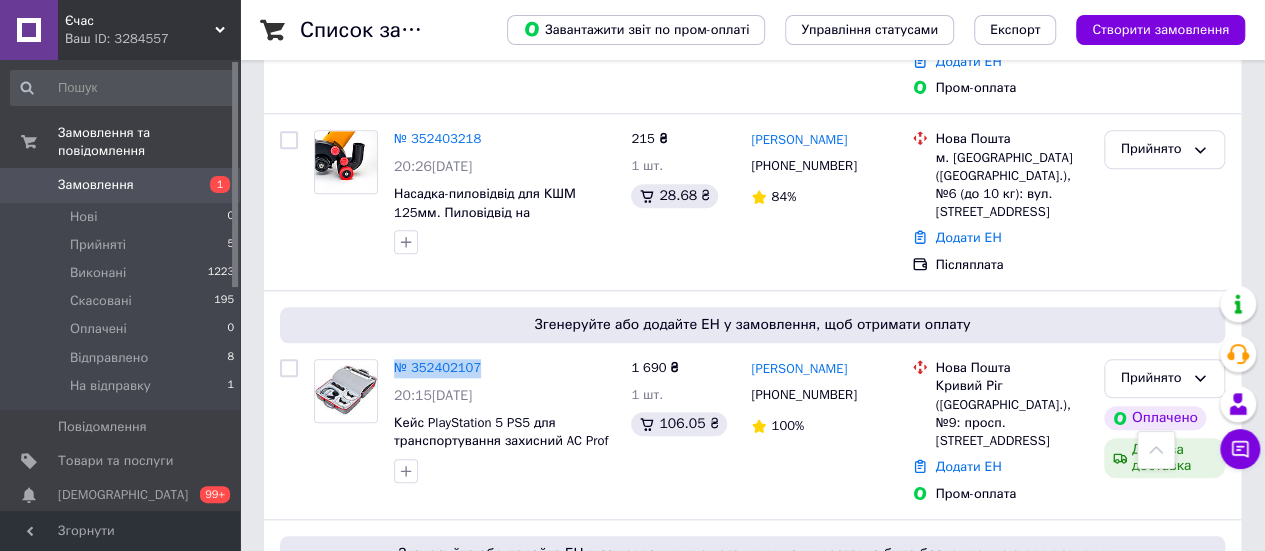 copy on "№ 352402107" 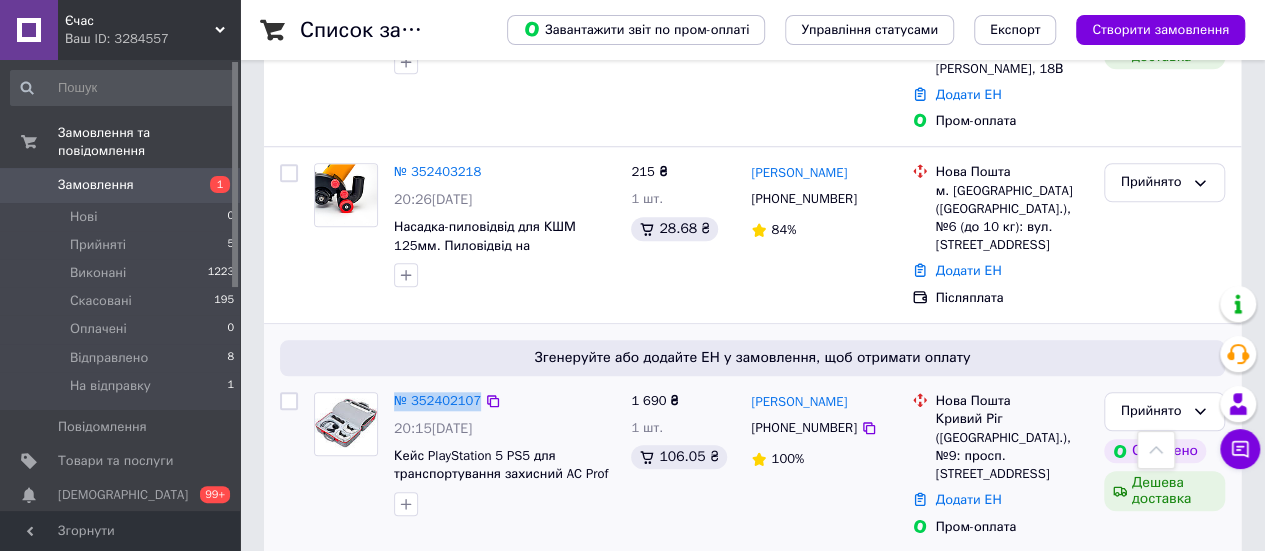scroll, scrollTop: 800, scrollLeft: 0, axis: vertical 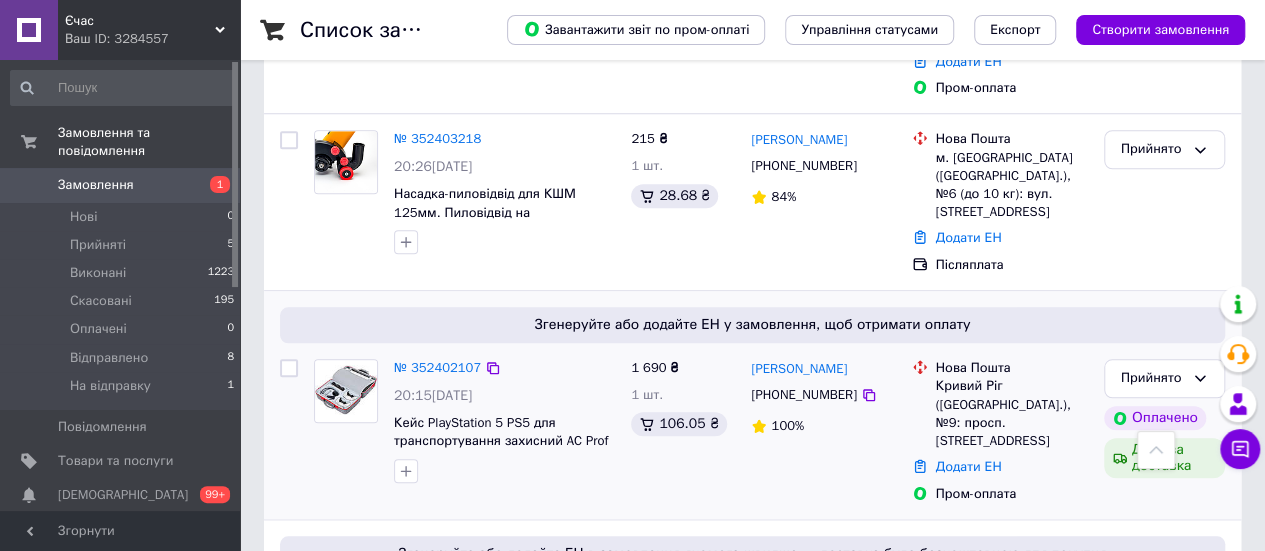 click on "№ 352402107" at bounding box center [504, 368] 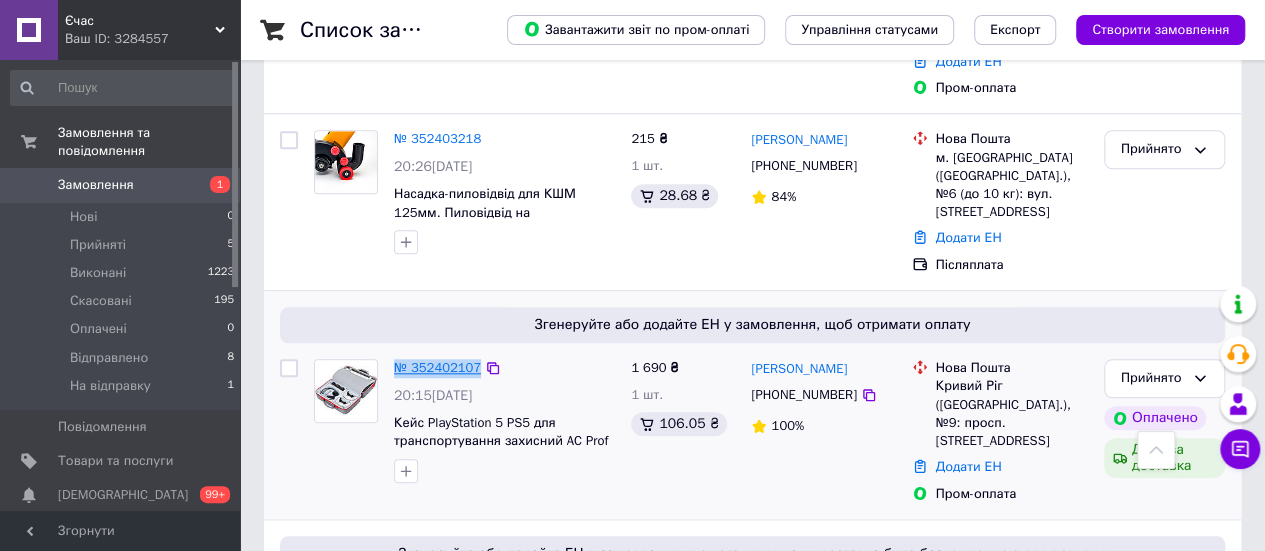 drag, startPoint x: 384, startPoint y: 307, endPoint x: 472, endPoint y: 307, distance: 88 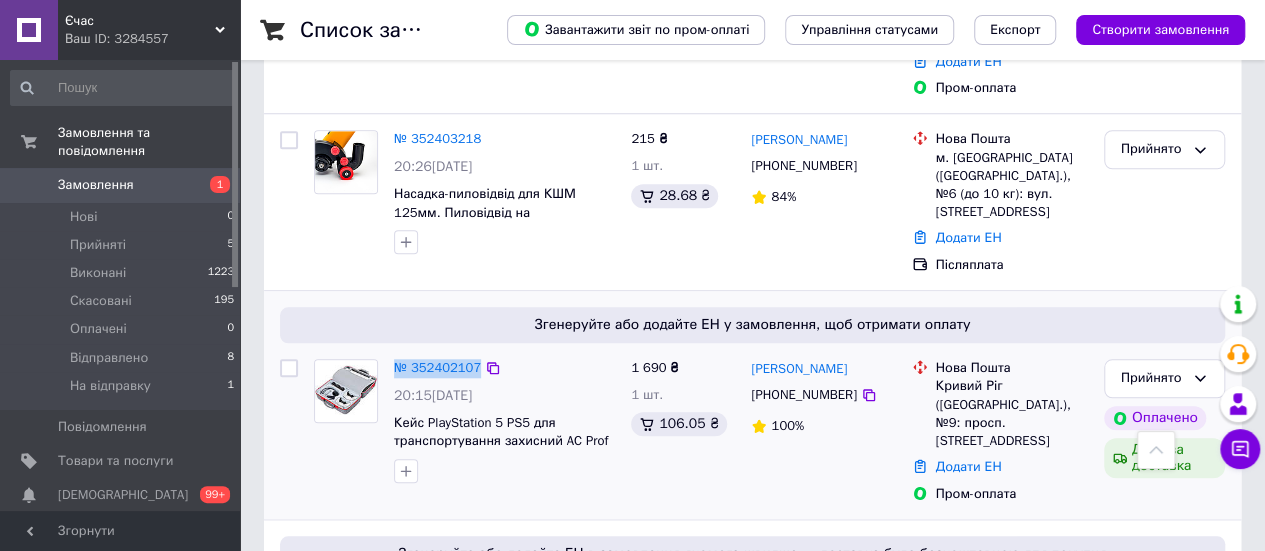 copy on "№ 352402107" 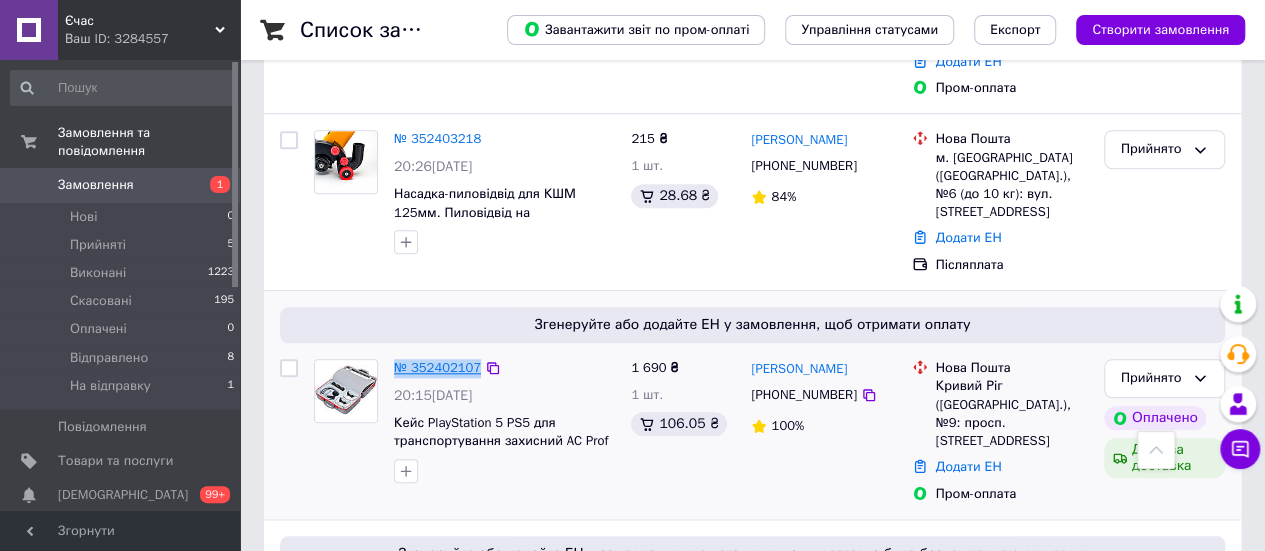 click on "№ 352402107" at bounding box center [437, 367] 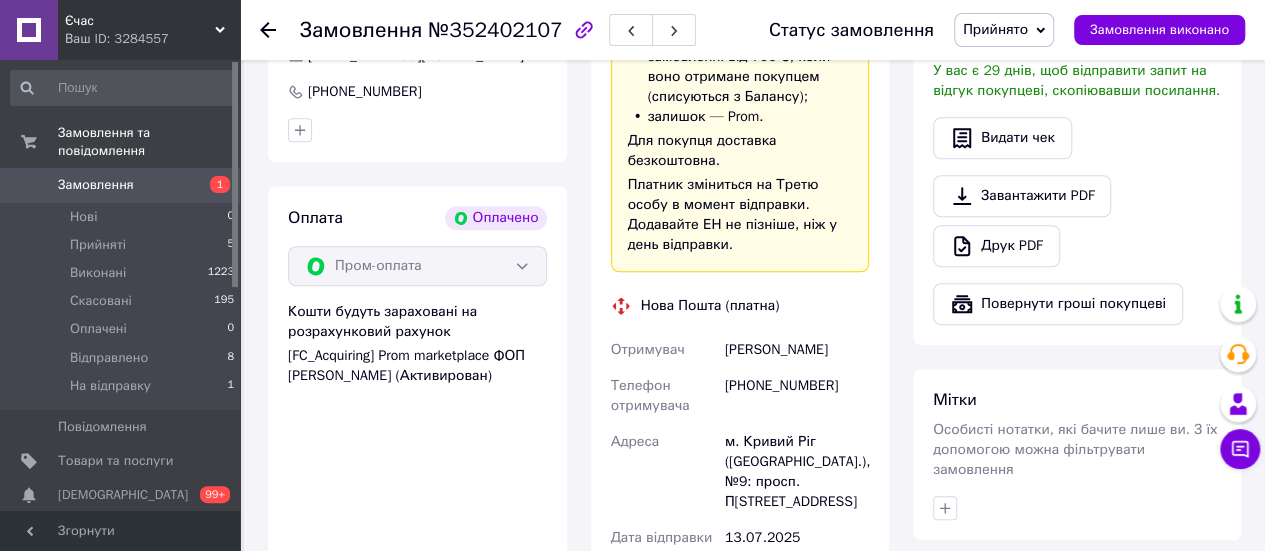 scroll, scrollTop: 795, scrollLeft: 0, axis: vertical 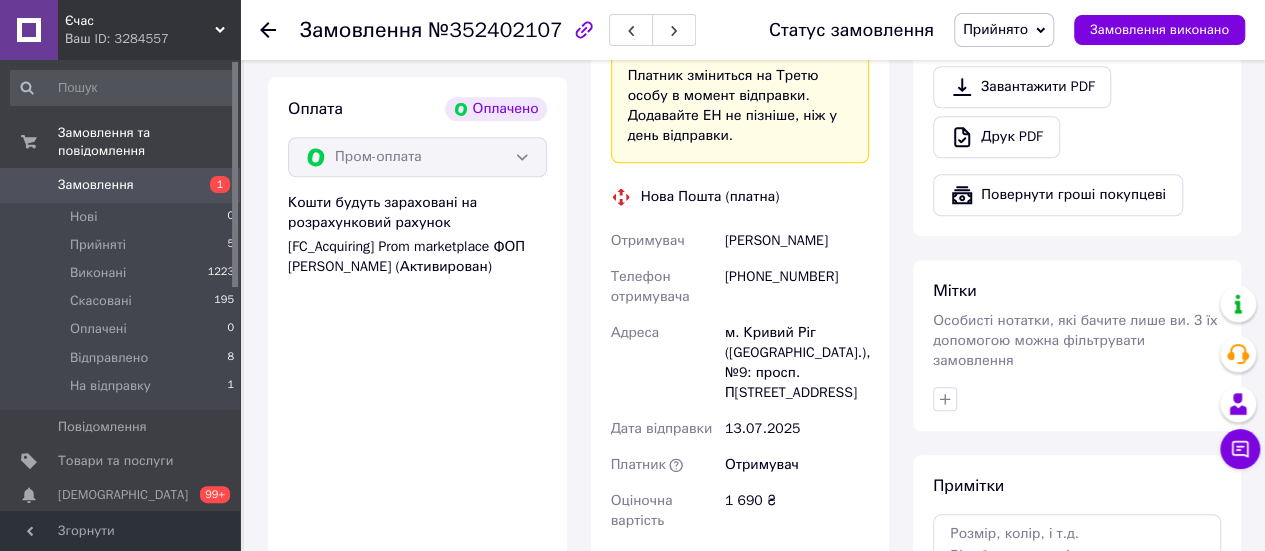 drag, startPoint x: 727, startPoint y: 203, endPoint x: 876, endPoint y: 194, distance: 149.27156 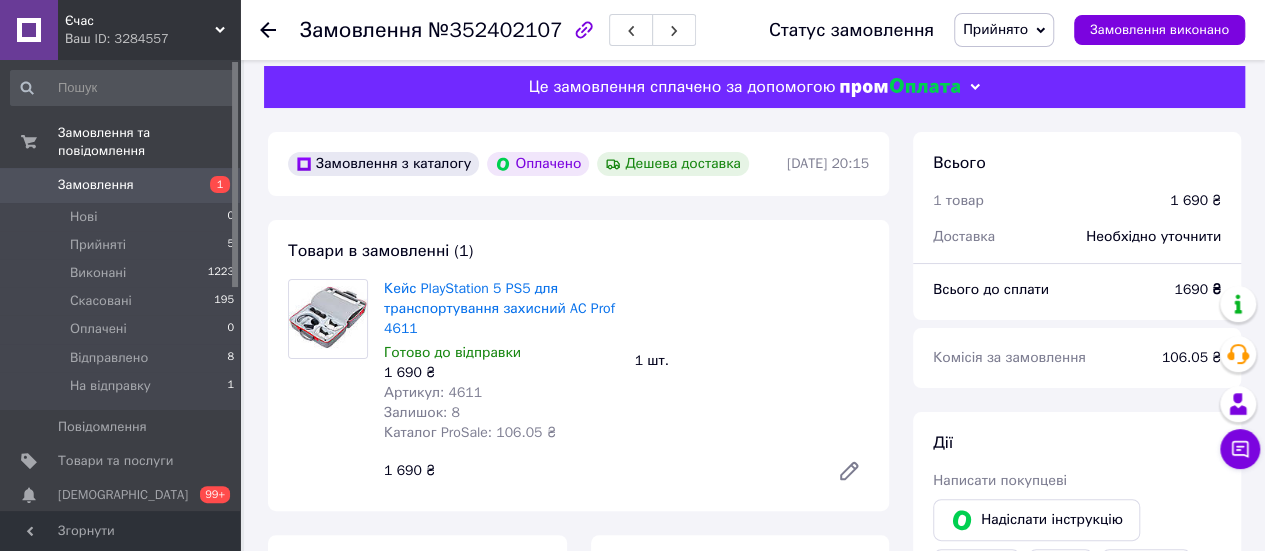 scroll, scrollTop: 0, scrollLeft: 0, axis: both 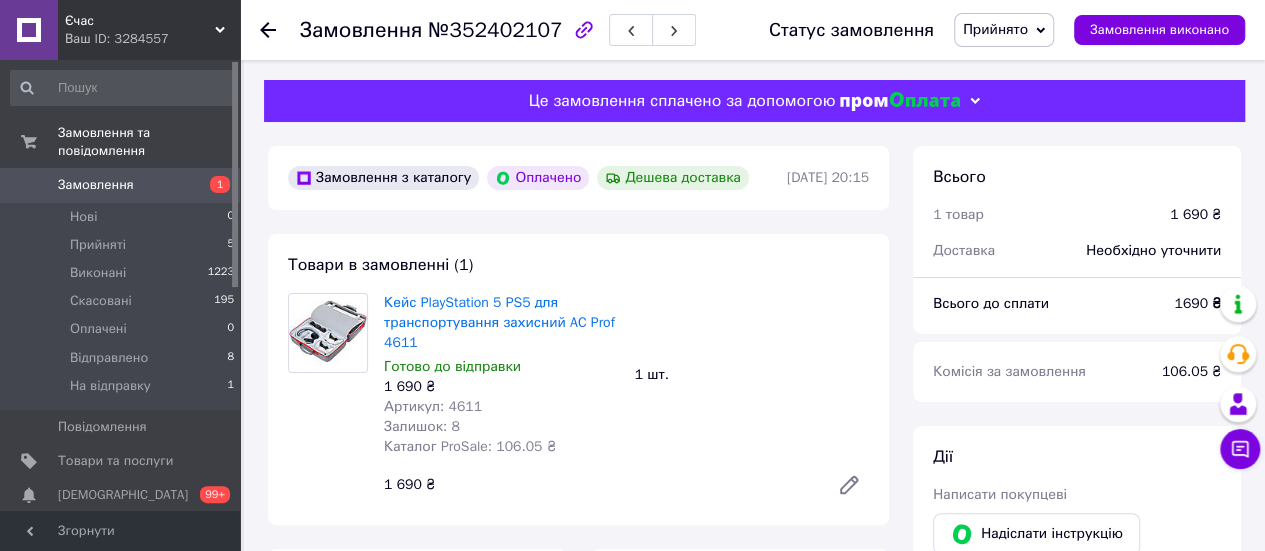 click on "Замовлення" at bounding box center (121, 185) 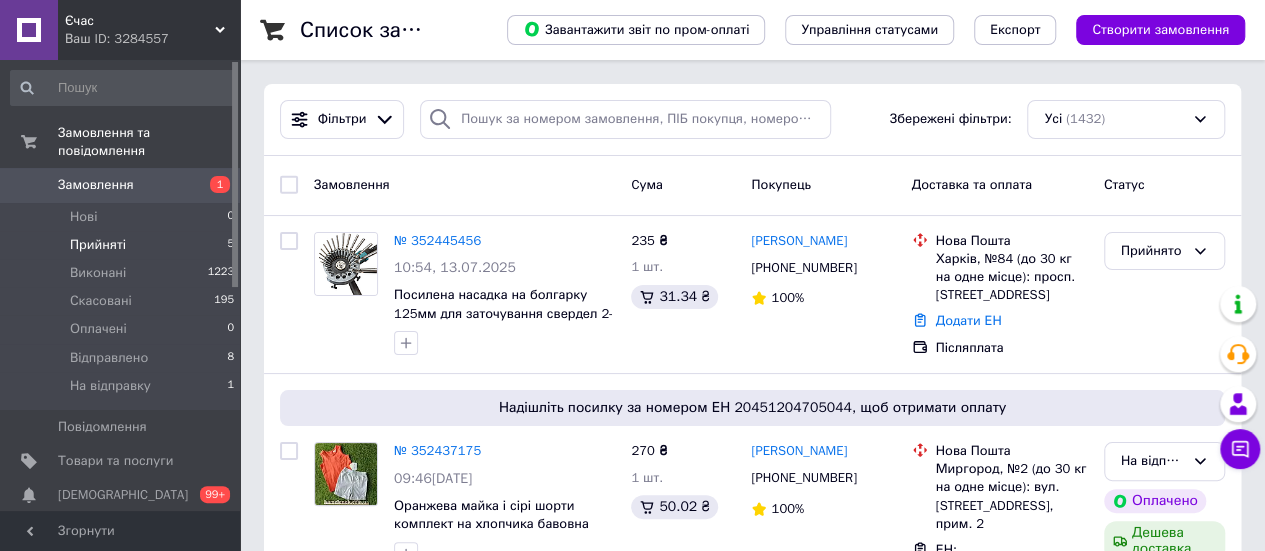 click on "Прийняті" at bounding box center (98, 245) 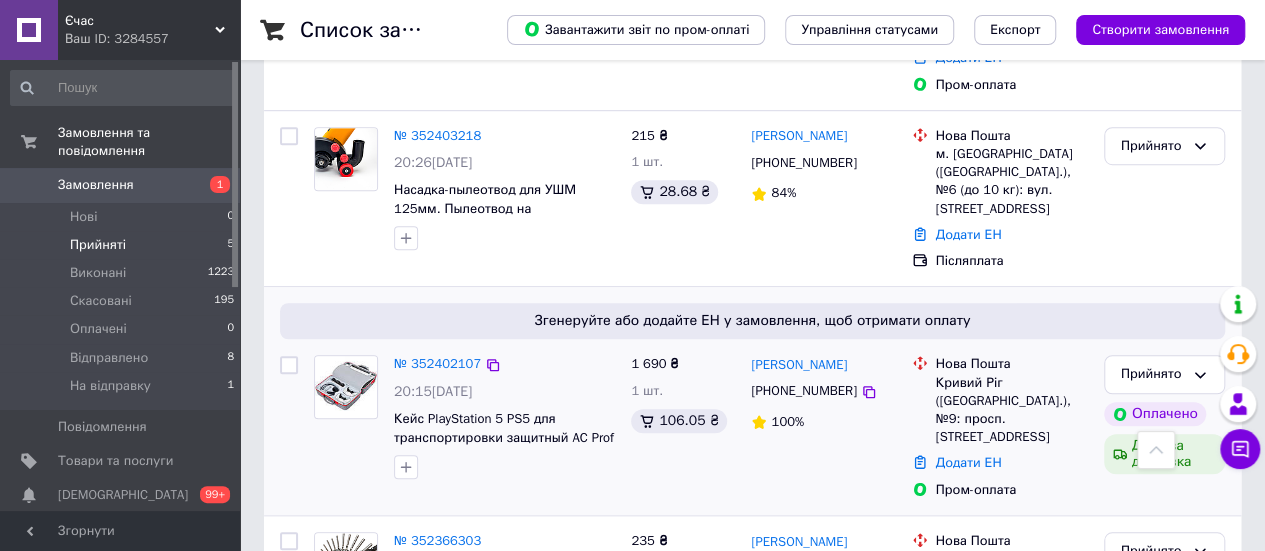 scroll, scrollTop: 743, scrollLeft: 0, axis: vertical 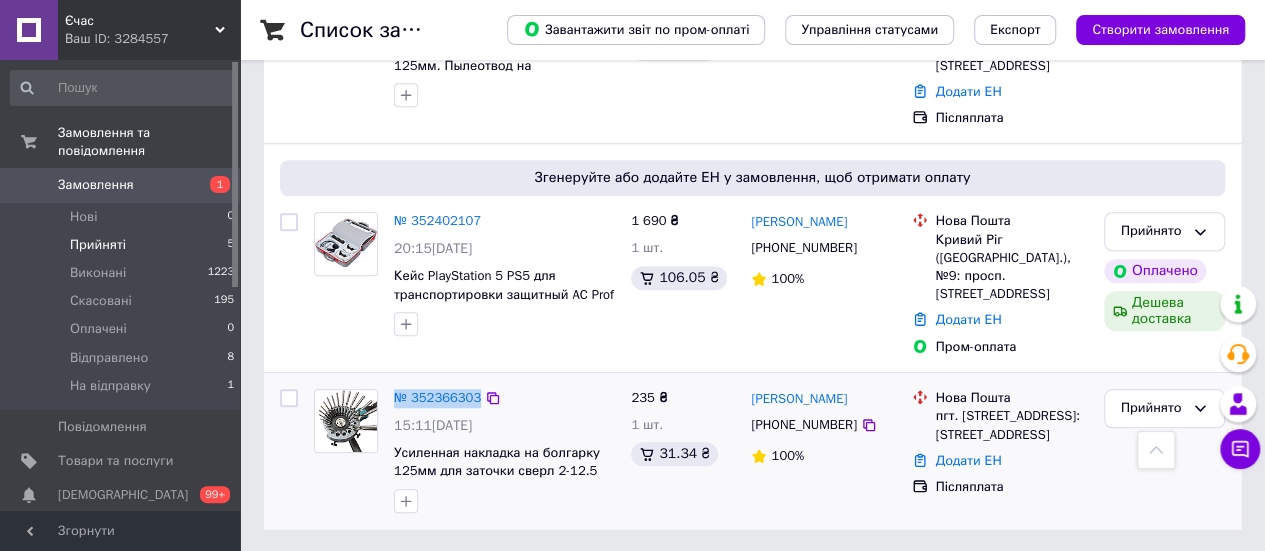 drag, startPoint x: 384, startPoint y: 376, endPoint x: 475, endPoint y: 376, distance: 91 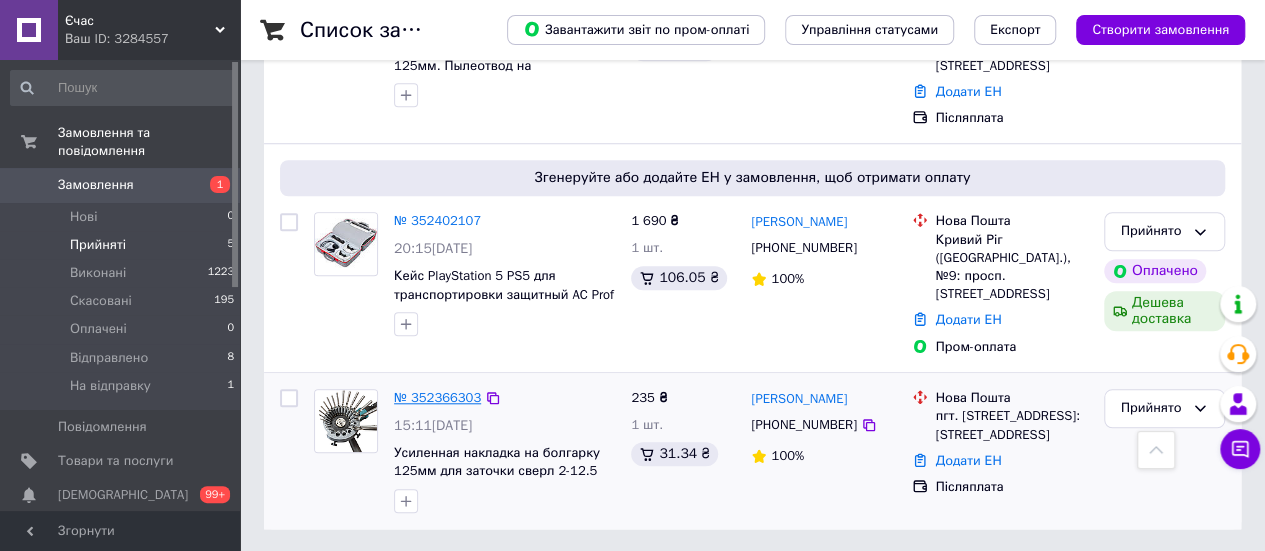 click on "№ 352366303" at bounding box center (437, 397) 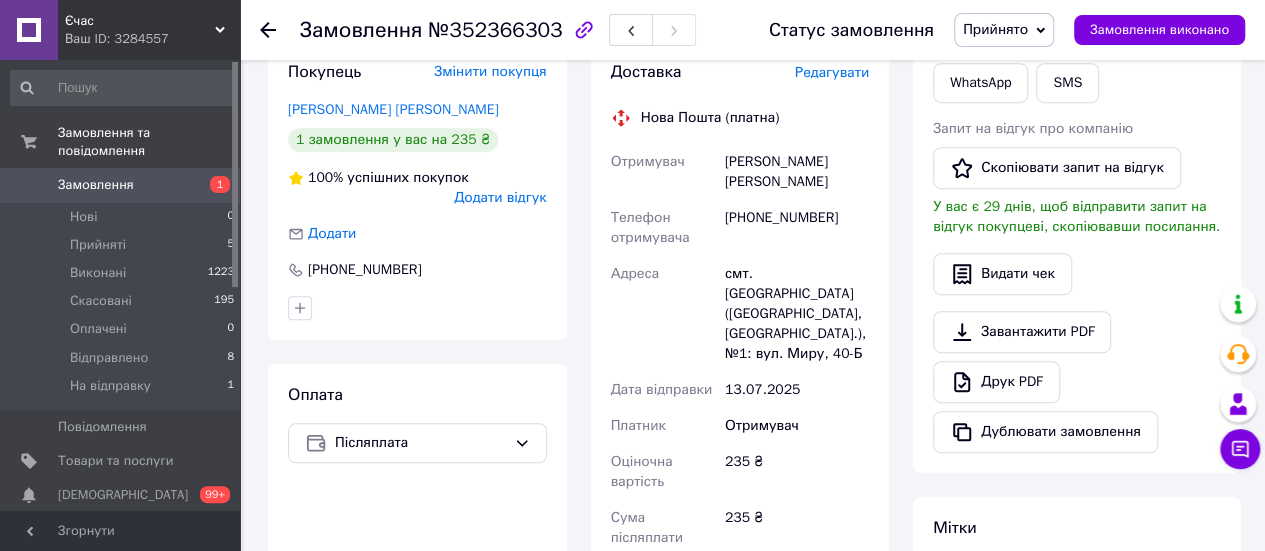scroll, scrollTop: 443, scrollLeft: 0, axis: vertical 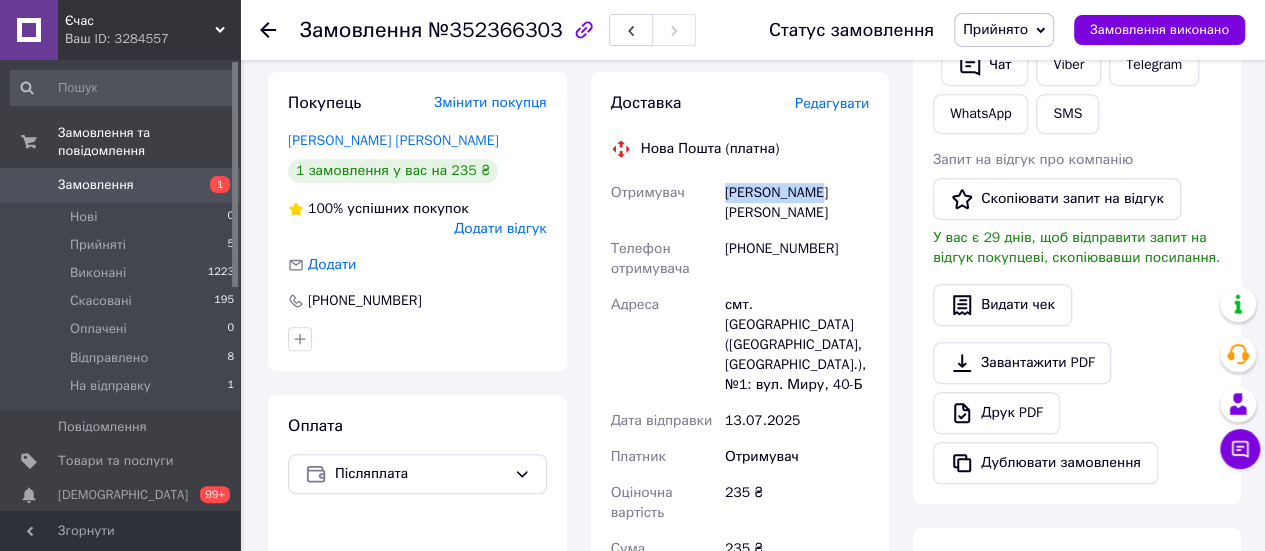 drag, startPoint x: 726, startPoint y: 197, endPoint x: 821, endPoint y: 195, distance: 95.02105 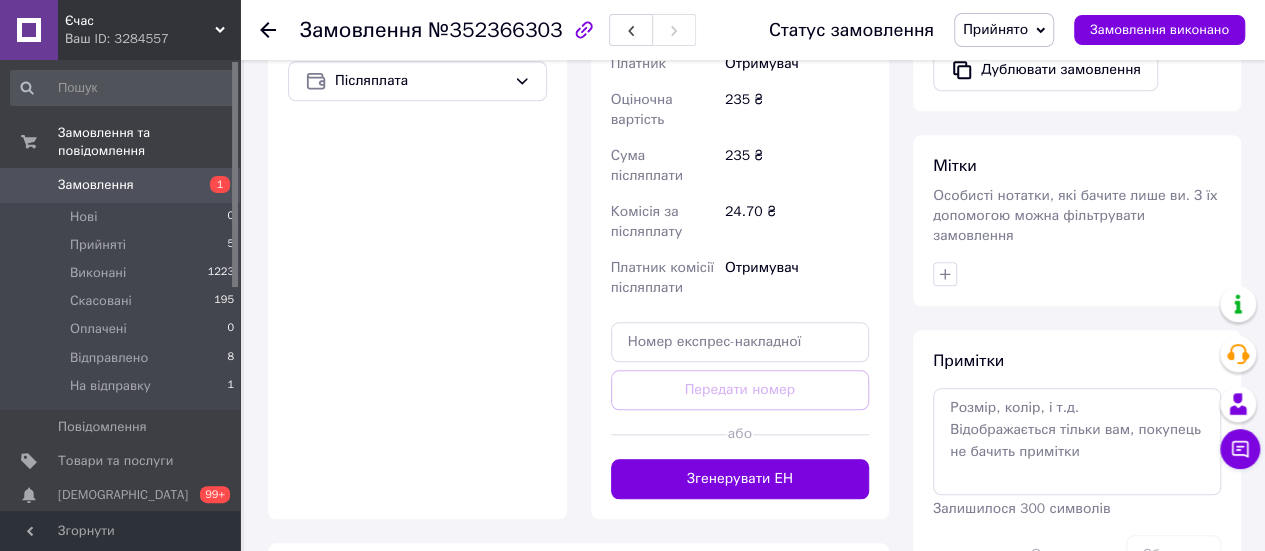 scroll, scrollTop: 943, scrollLeft: 0, axis: vertical 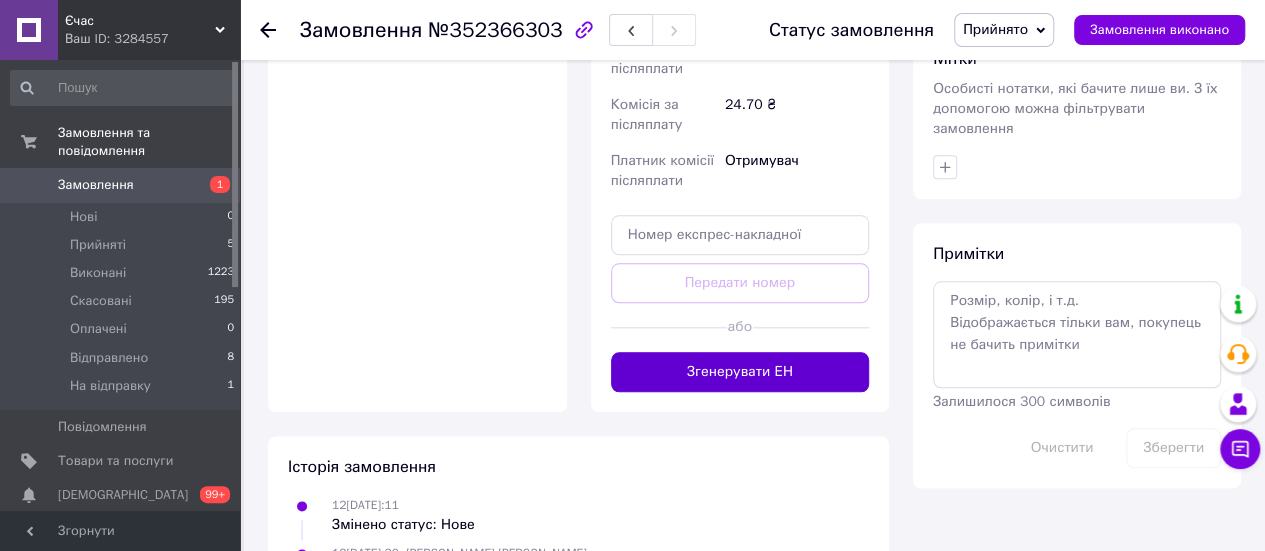 click on "Згенерувати ЕН" at bounding box center (740, 372) 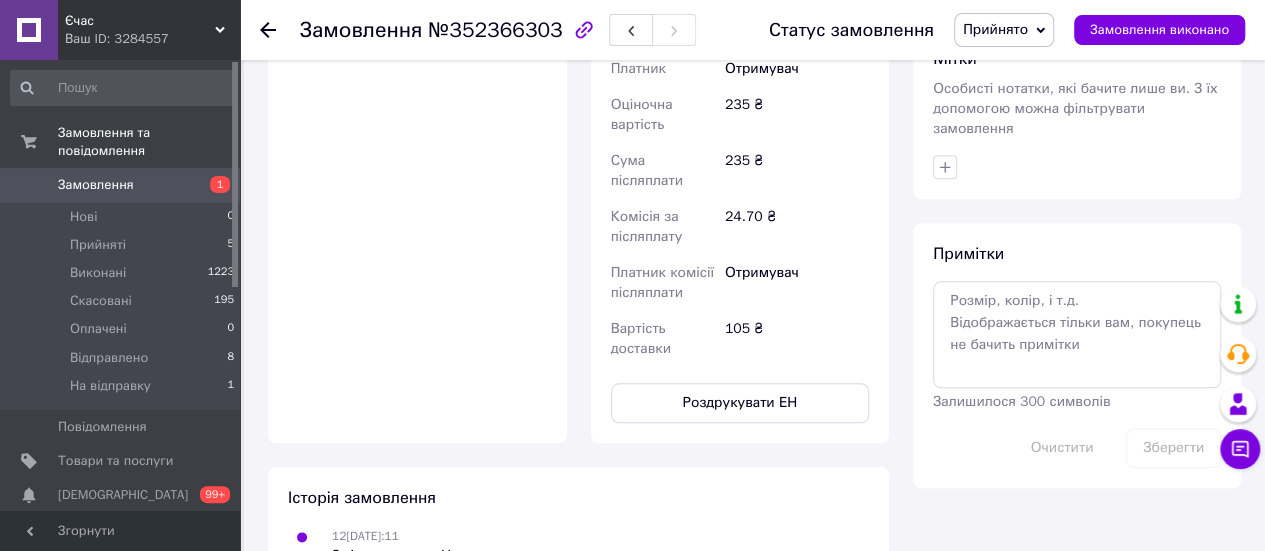 click on "Прийнято" at bounding box center [995, 29] 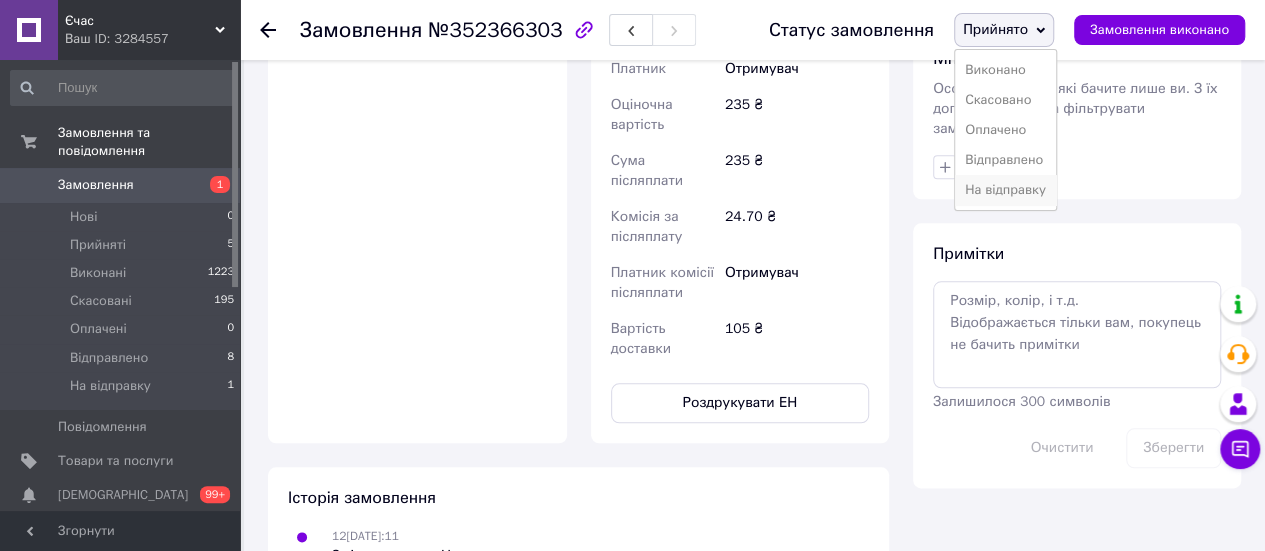 click on "На відправку" at bounding box center [1005, 190] 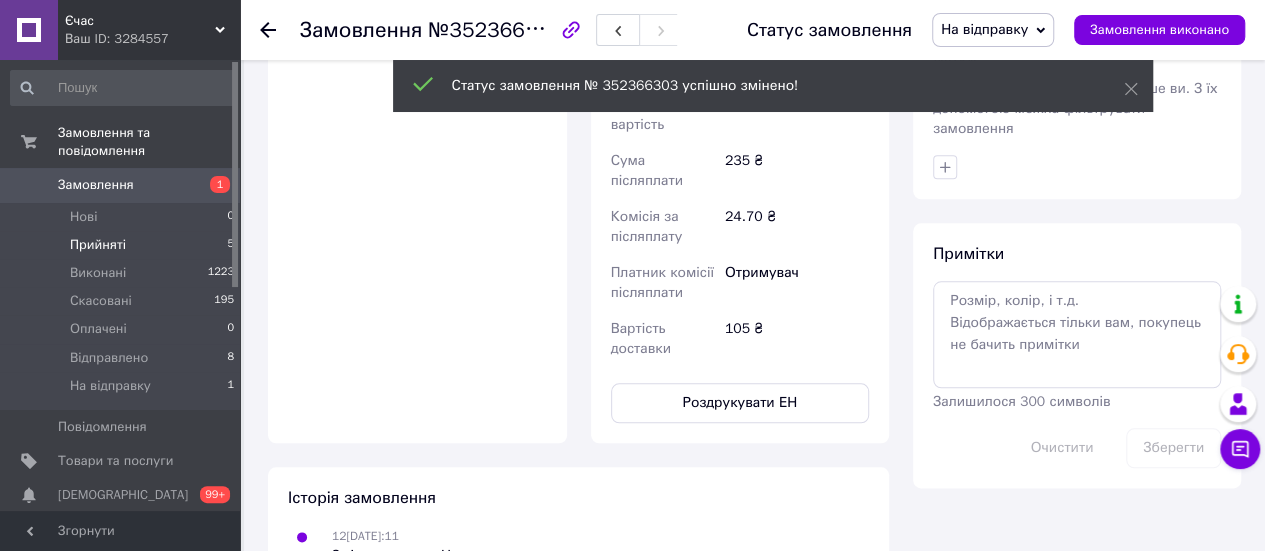 click on "Прийняті" at bounding box center [98, 245] 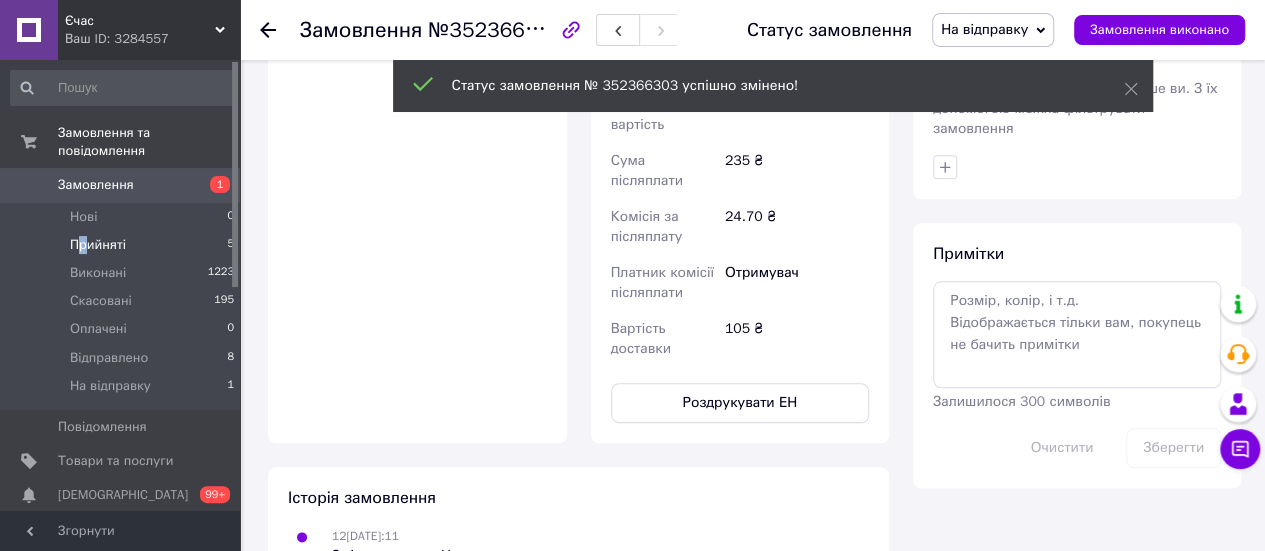 scroll, scrollTop: 0, scrollLeft: 0, axis: both 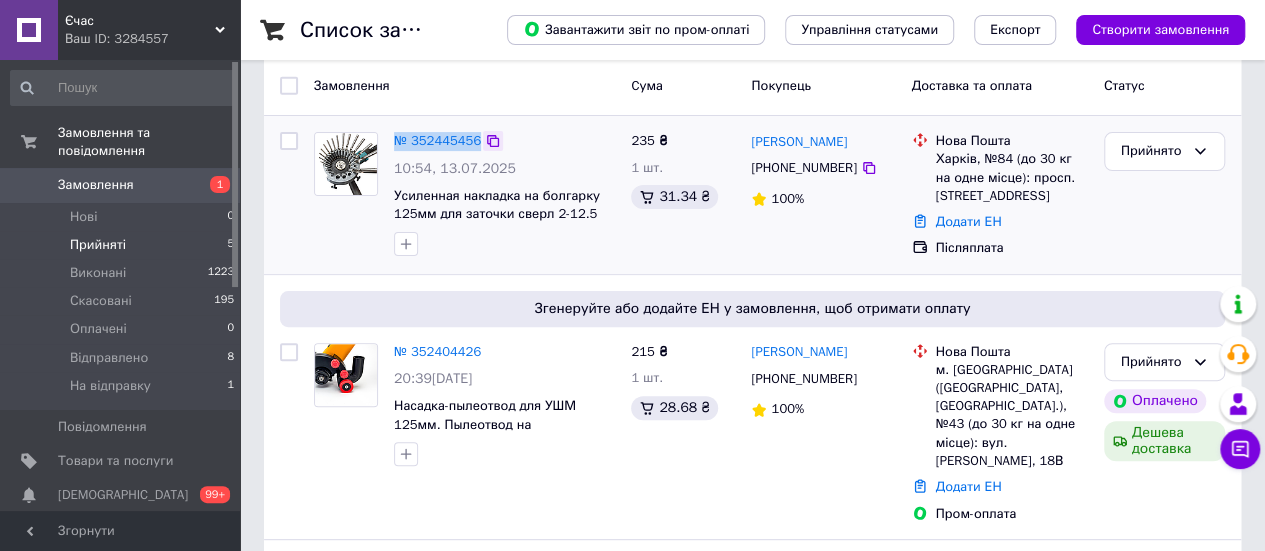 drag, startPoint x: 391, startPoint y: 142, endPoint x: 477, endPoint y: 143, distance: 86.00581 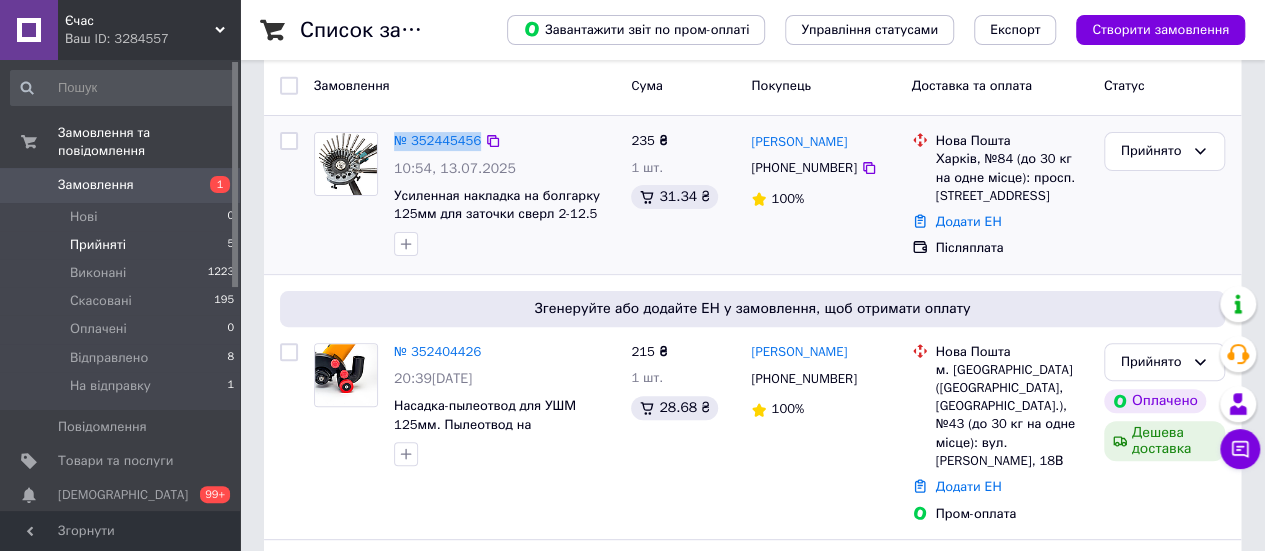 click on "№ 352445456" at bounding box center (437, 141) 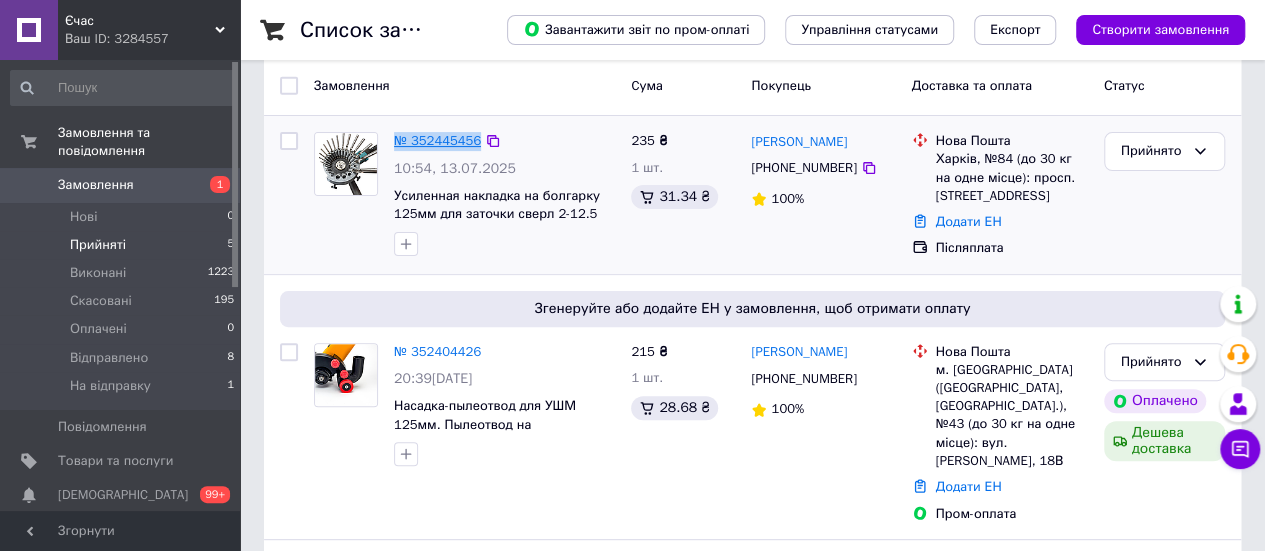 click on "№ 352445456" at bounding box center [437, 140] 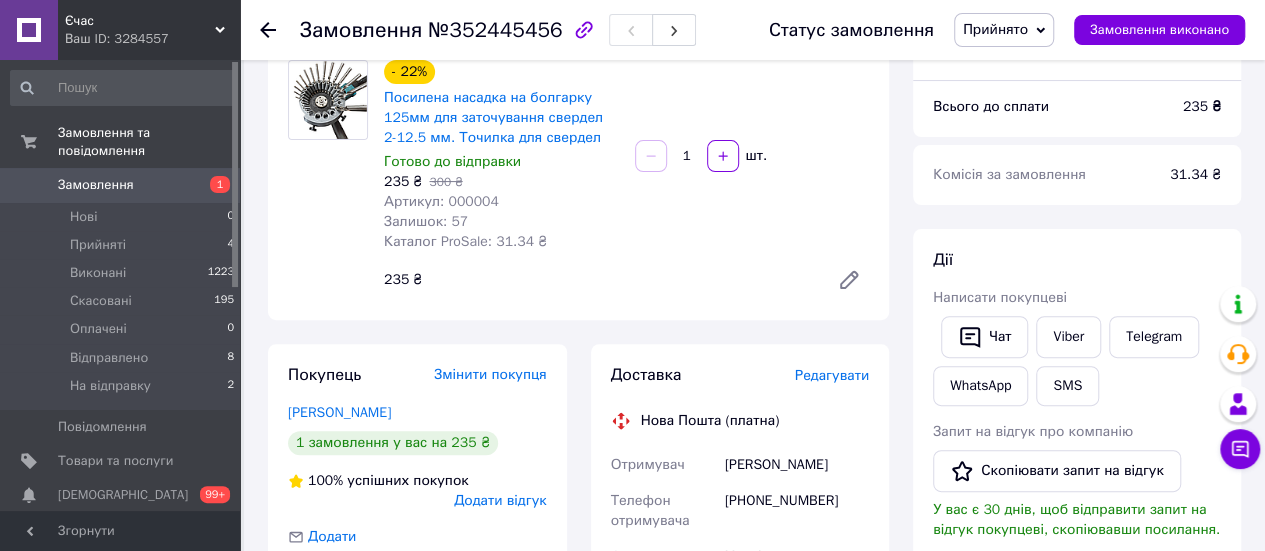 drag, startPoint x: 720, startPoint y: 465, endPoint x: 872, endPoint y: 469, distance: 152.05263 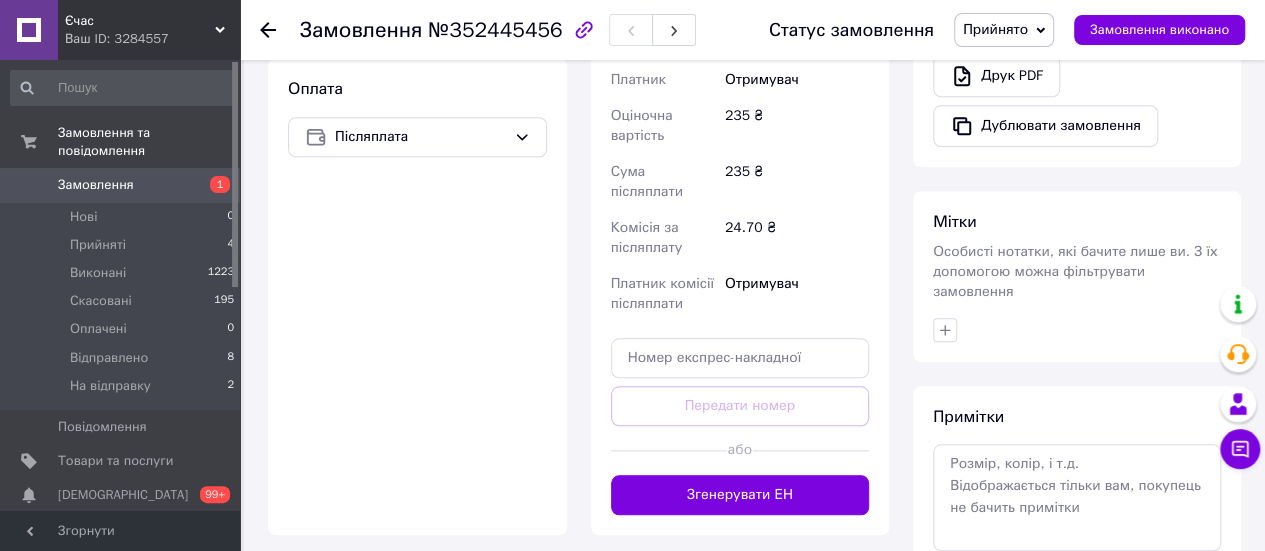 scroll, scrollTop: 871, scrollLeft: 0, axis: vertical 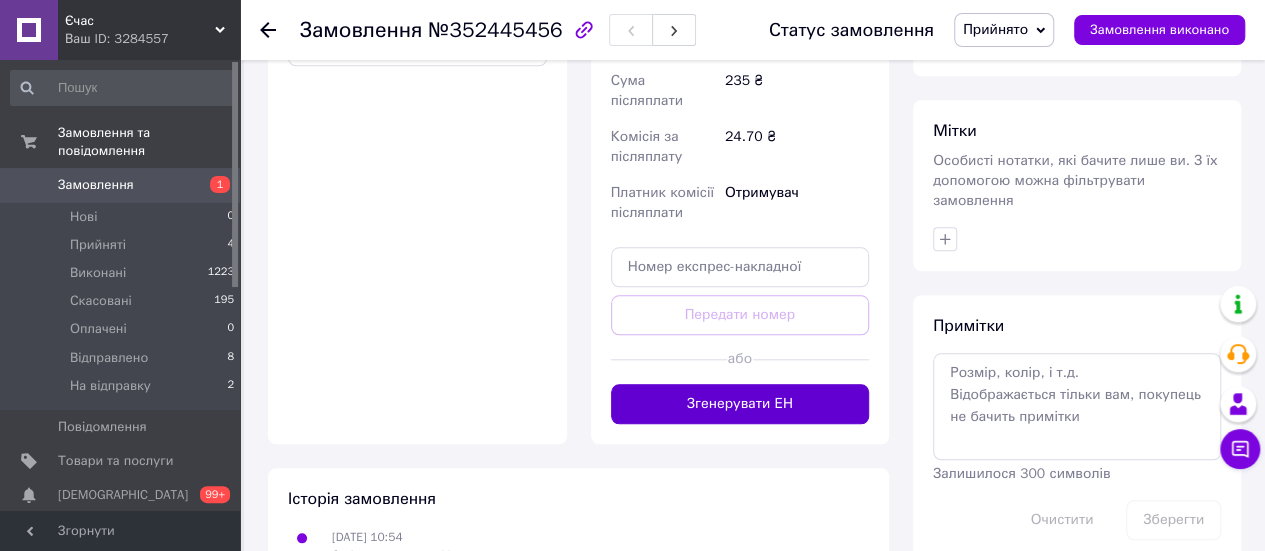 click on "Згенерувати ЕН" at bounding box center [740, 404] 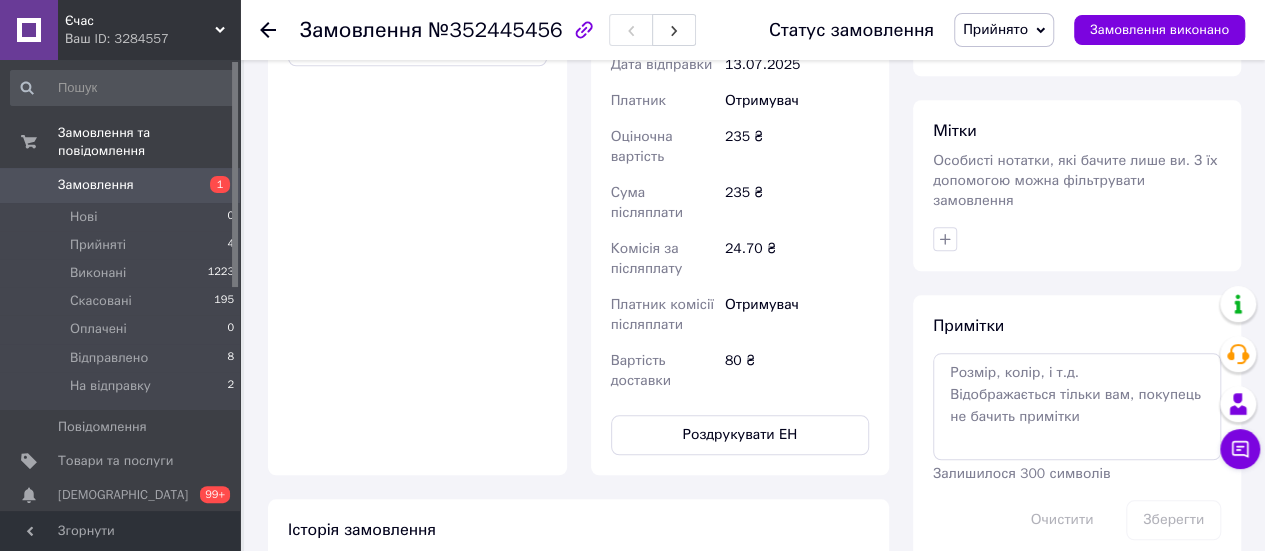 drag, startPoint x: 1014, startPoint y: 28, endPoint x: 1012, endPoint y: 97, distance: 69.02898 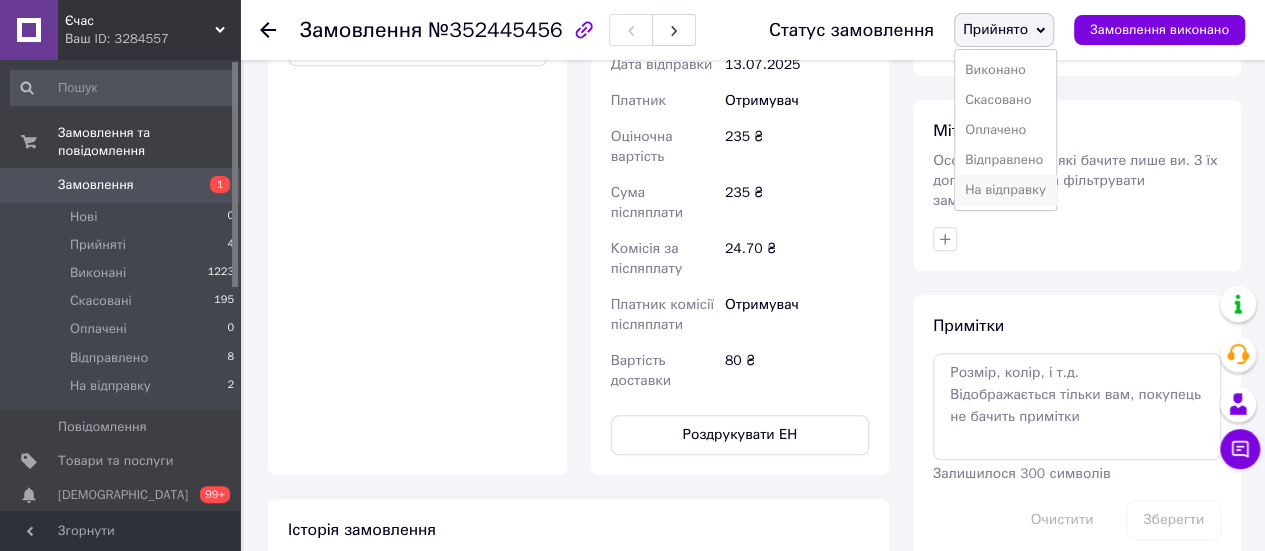click on "На відправку" at bounding box center (1005, 190) 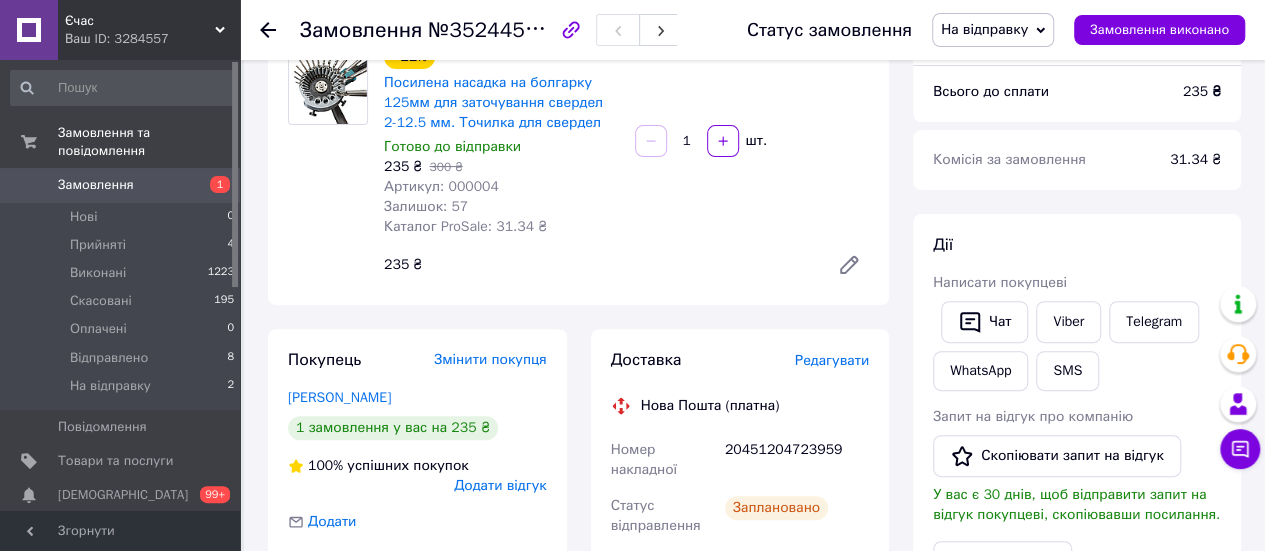 scroll, scrollTop: 171, scrollLeft: 0, axis: vertical 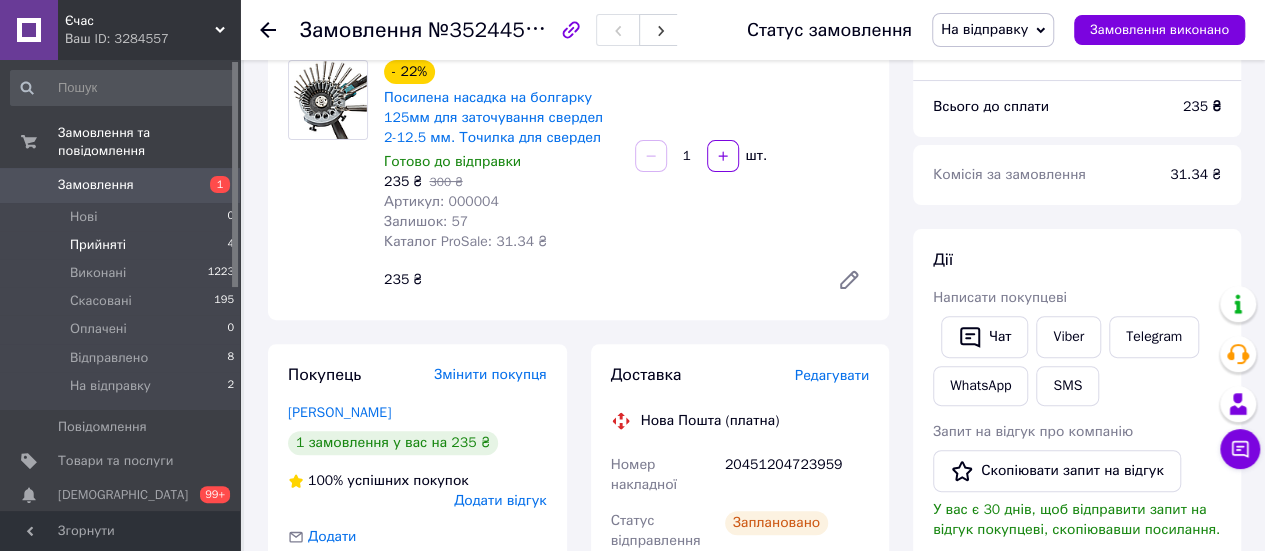 click on "Прийняті" at bounding box center (98, 245) 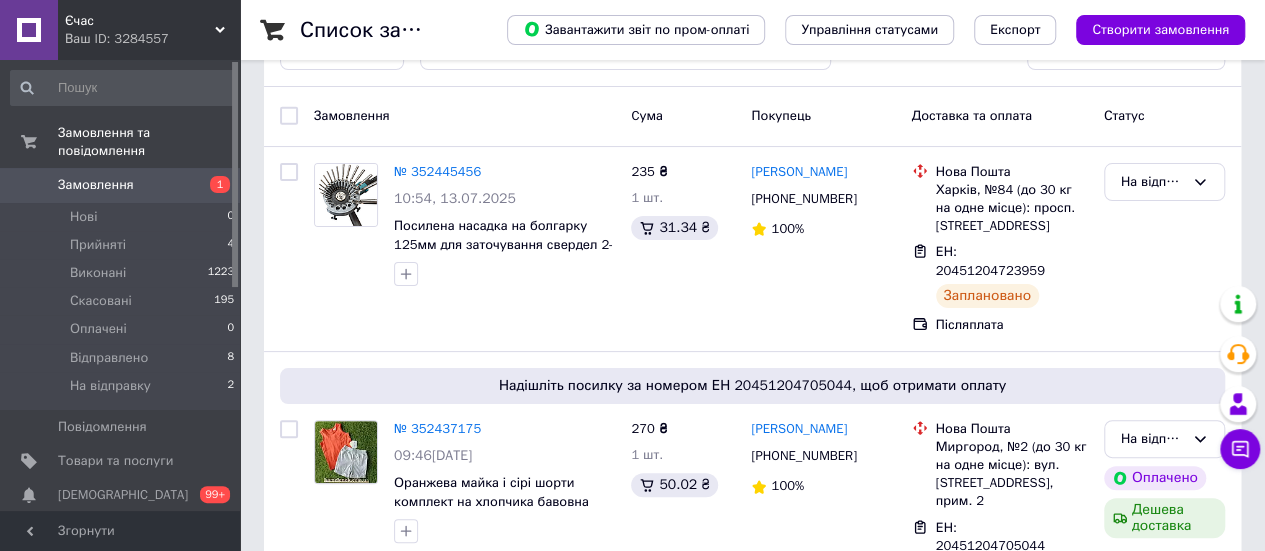 scroll, scrollTop: 100, scrollLeft: 0, axis: vertical 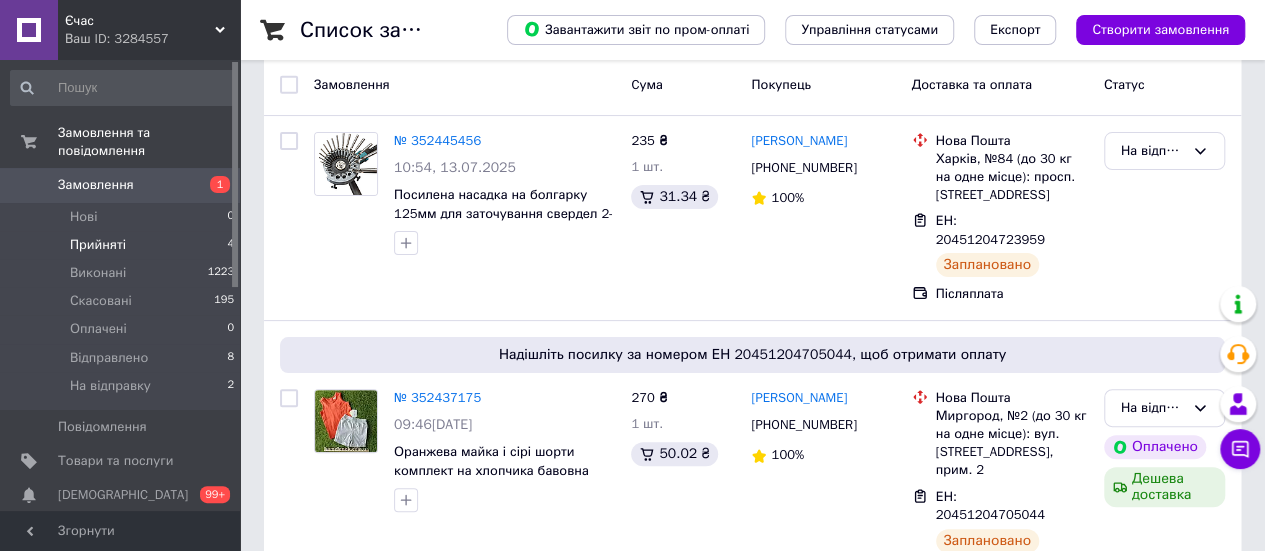 click on "Прийняті" at bounding box center [98, 245] 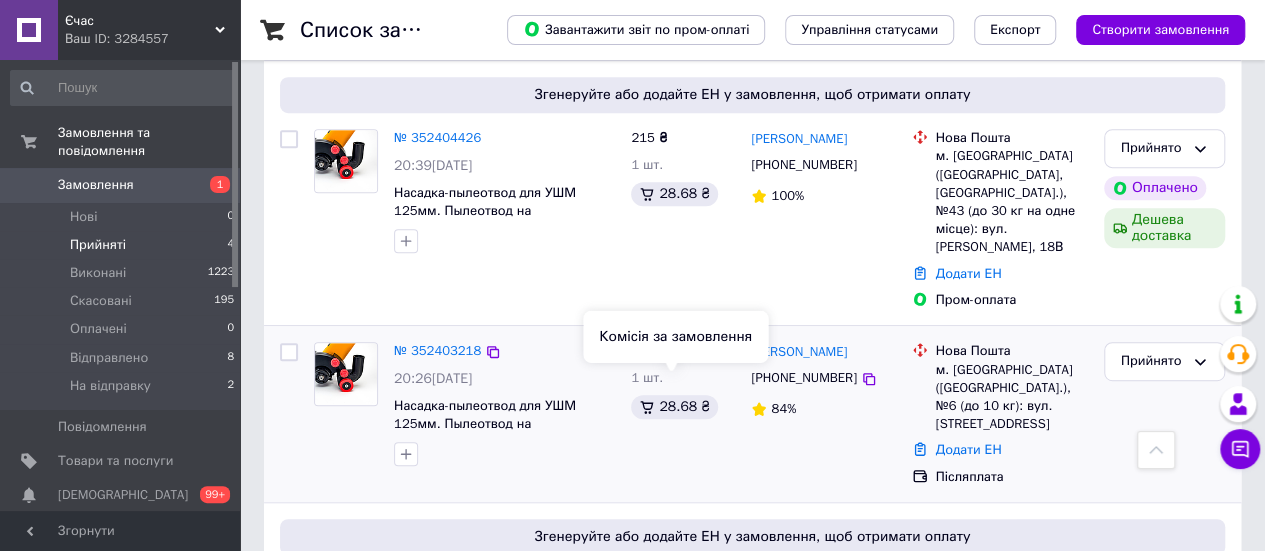 scroll, scrollTop: 400, scrollLeft: 0, axis: vertical 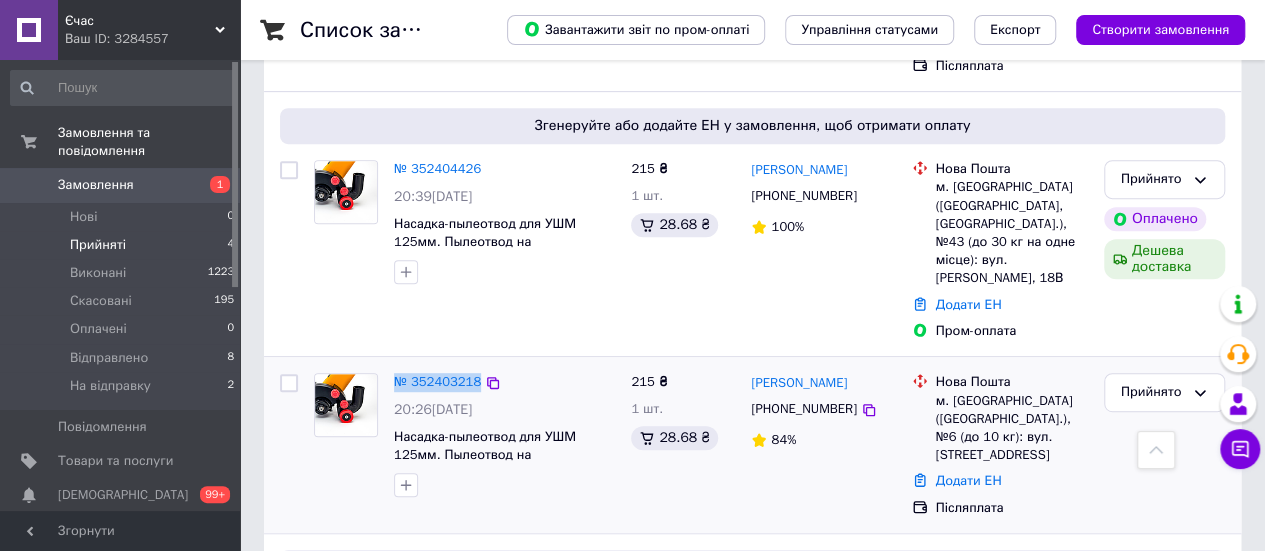 drag, startPoint x: 385, startPoint y: 359, endPoint x: 475, endPoint y: 355, distance: 90.088844 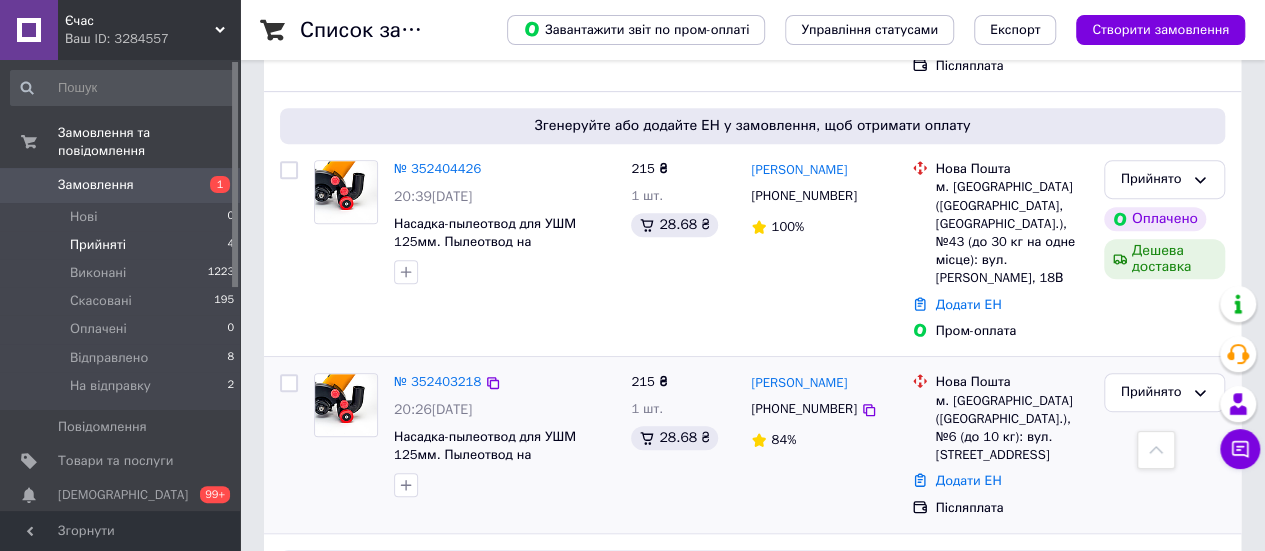 click on "№ 352403218" at bounding box center [504, 382] 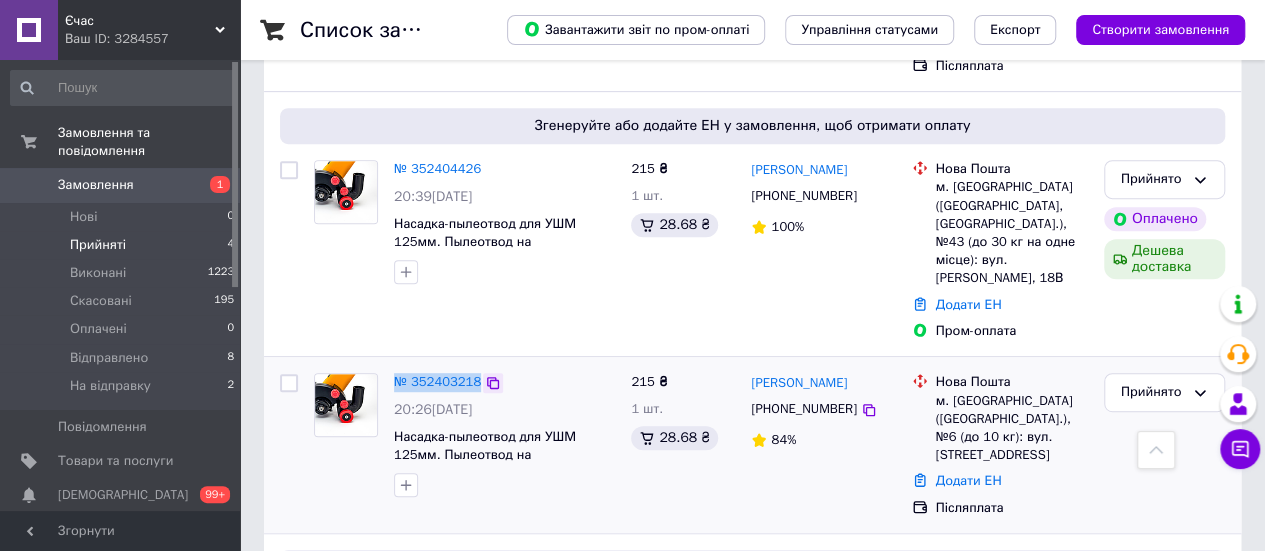drag, startPoint x: 387, startPoint y: 361, endPoint x: 476, endPoint y: 361, distance: 89 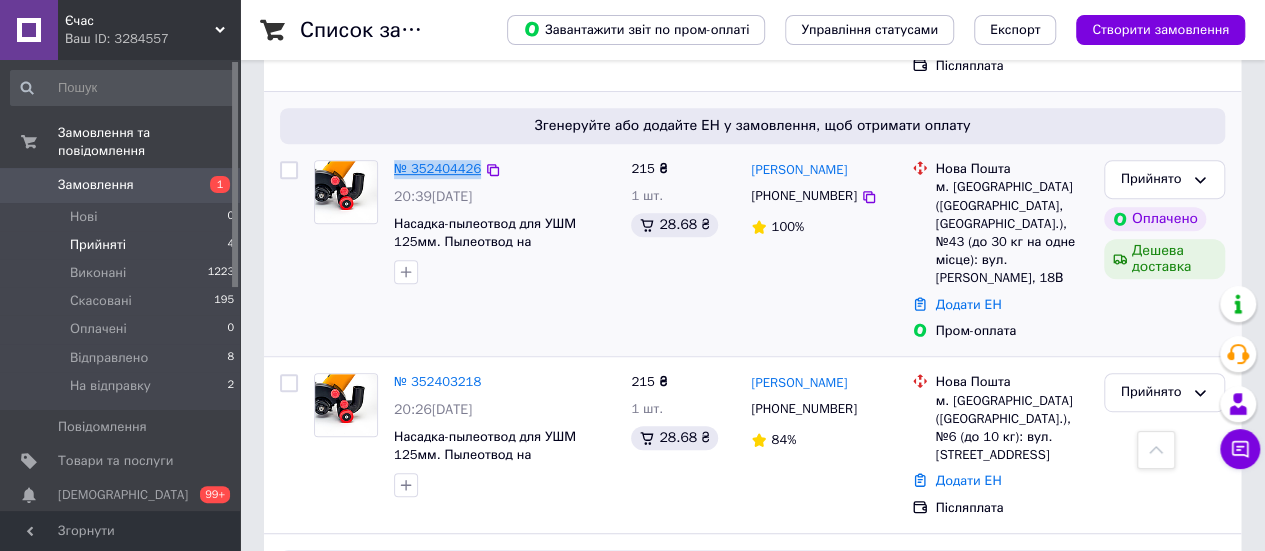 drag, startPoint x: 388, startPoint y: 140, endPoint x: 472, endPoint y: 146, distance: 84.21401 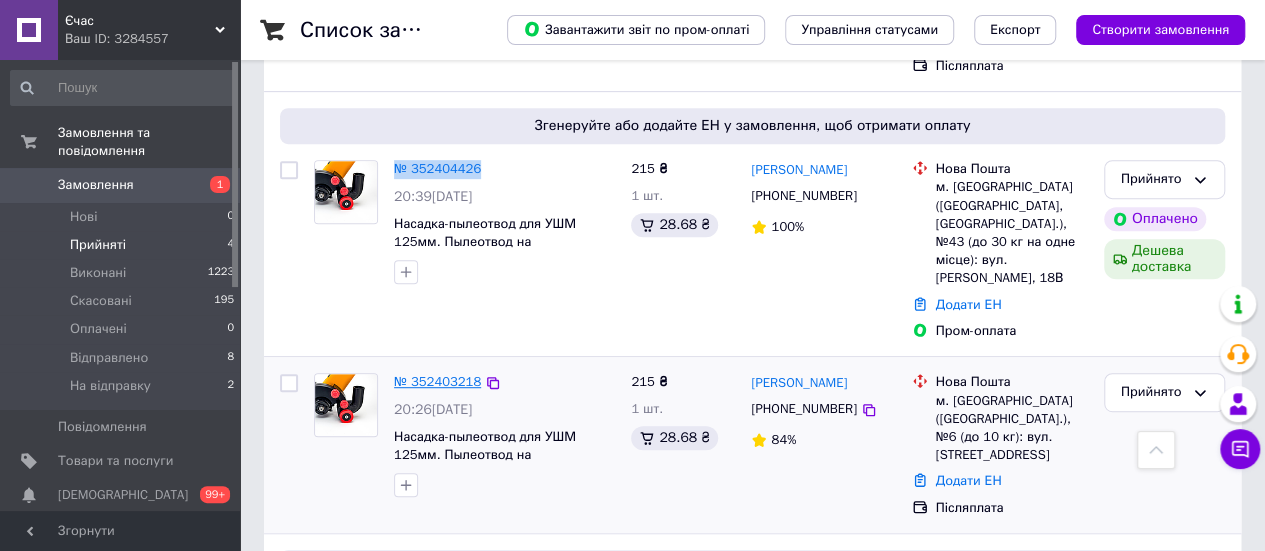 click on "№ 352403218" at bounding box center [437, 381] 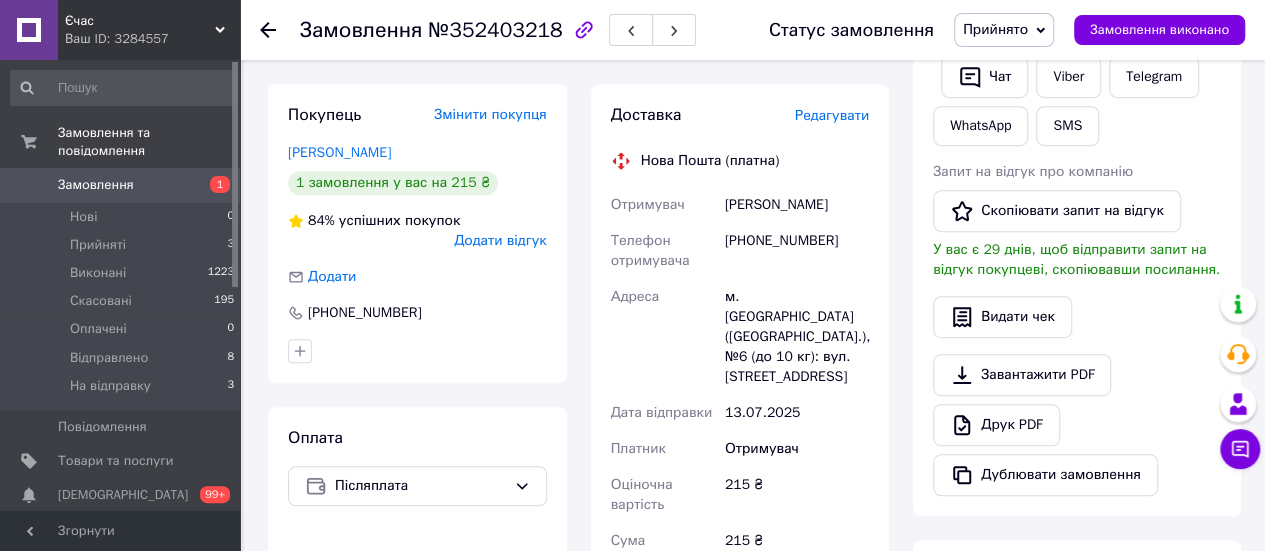 scroll, scrollTop: 400, scrollLeft: 0, axis: vertical 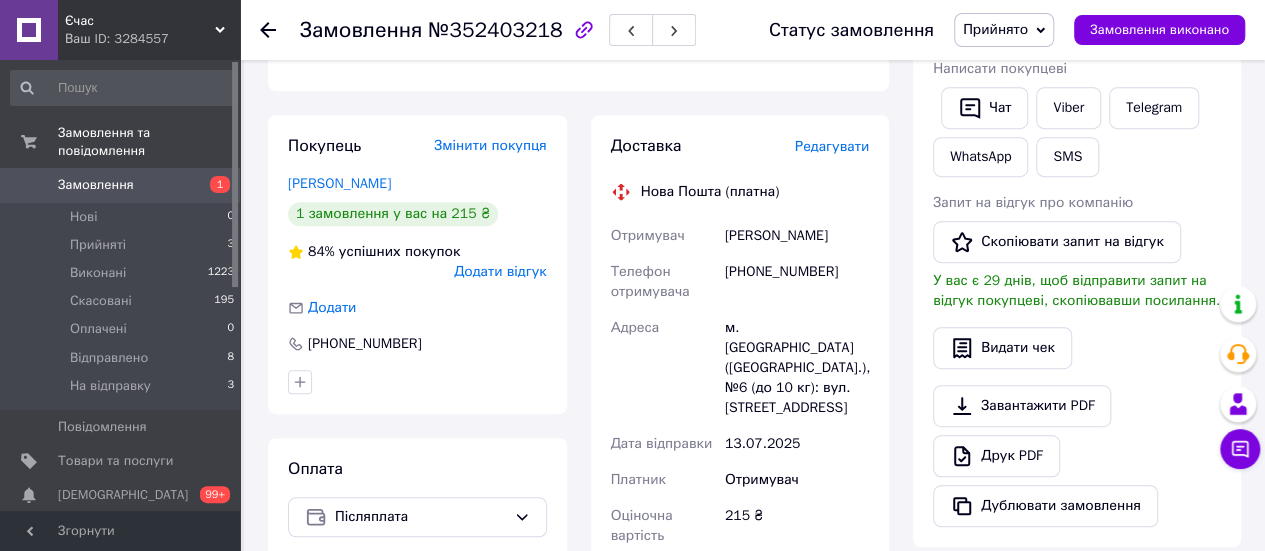 drag, startPoint x: 726, startPoint y: 213, endPoint x: 844, endPoint y: 215, distance: 118.016945 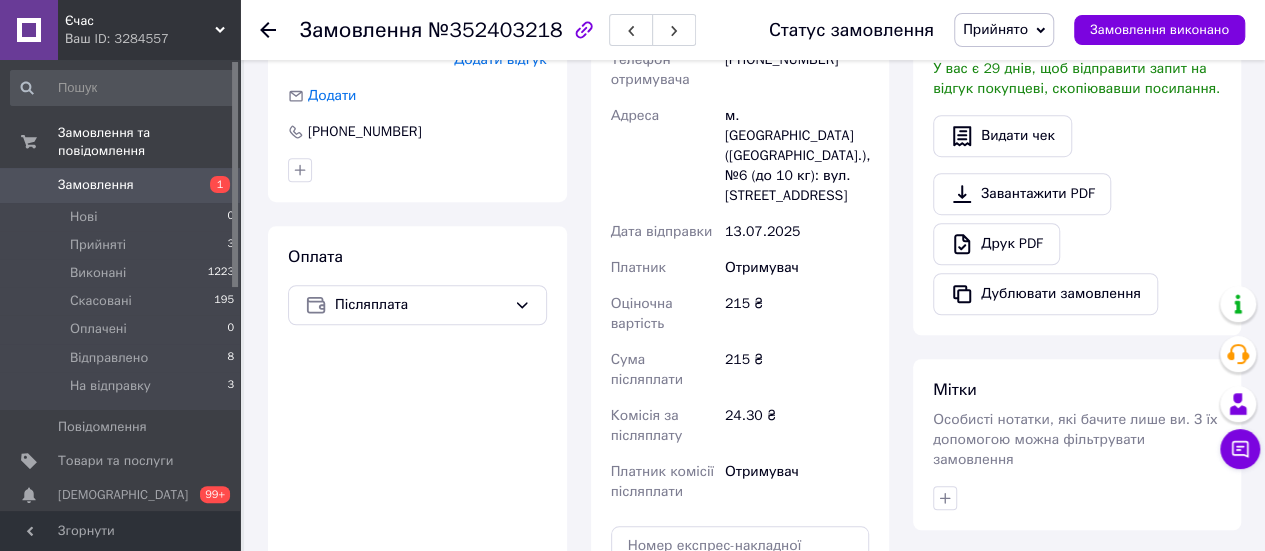 scroll, scrollTop: 800, scrollLeft: 0, axis: vertical 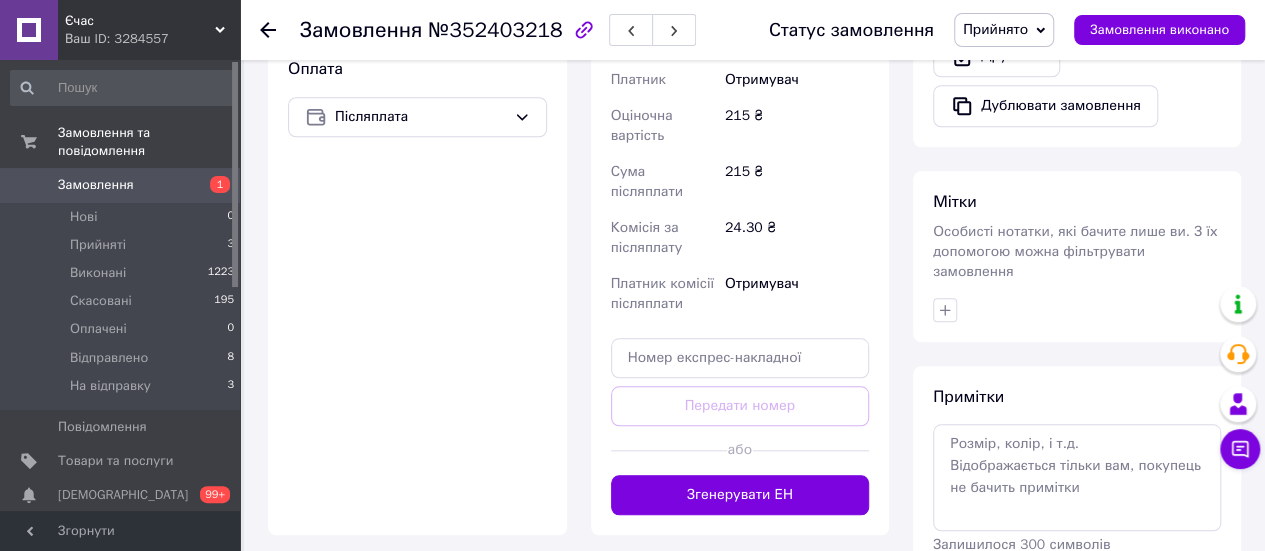 click on "Згенерувати ЕН" at bounding box center [740, 495] 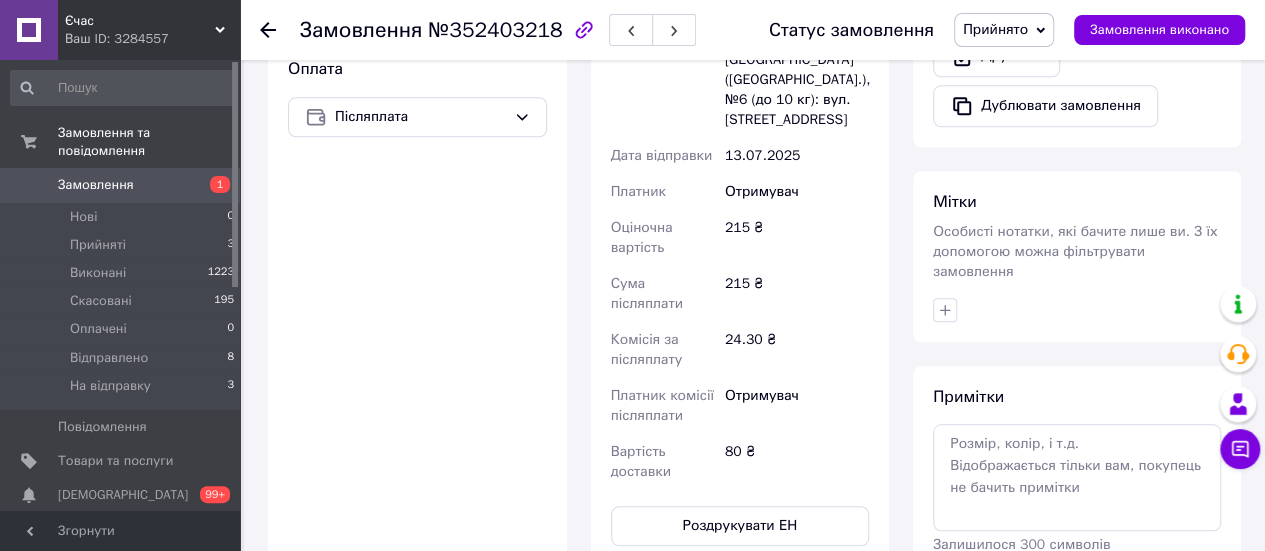 click on "Замовлення" at bounding box center (96, 185) 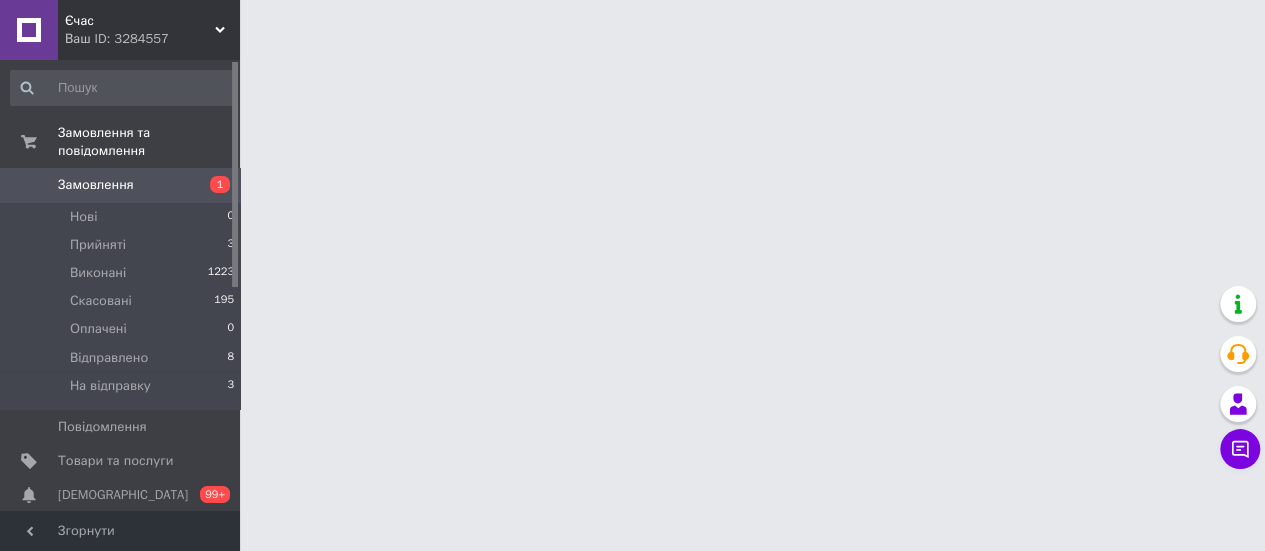 scroll, scrollTop: 0, scrollLeft: 0, axis: both 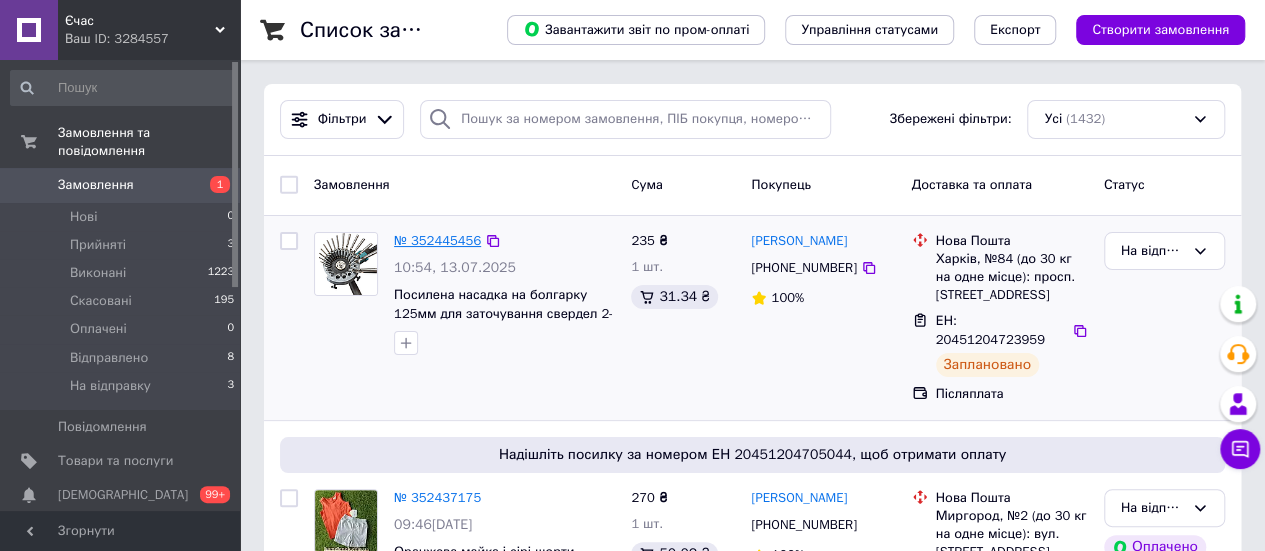 click on "№ 352445456" at bounding box center (437, 240) 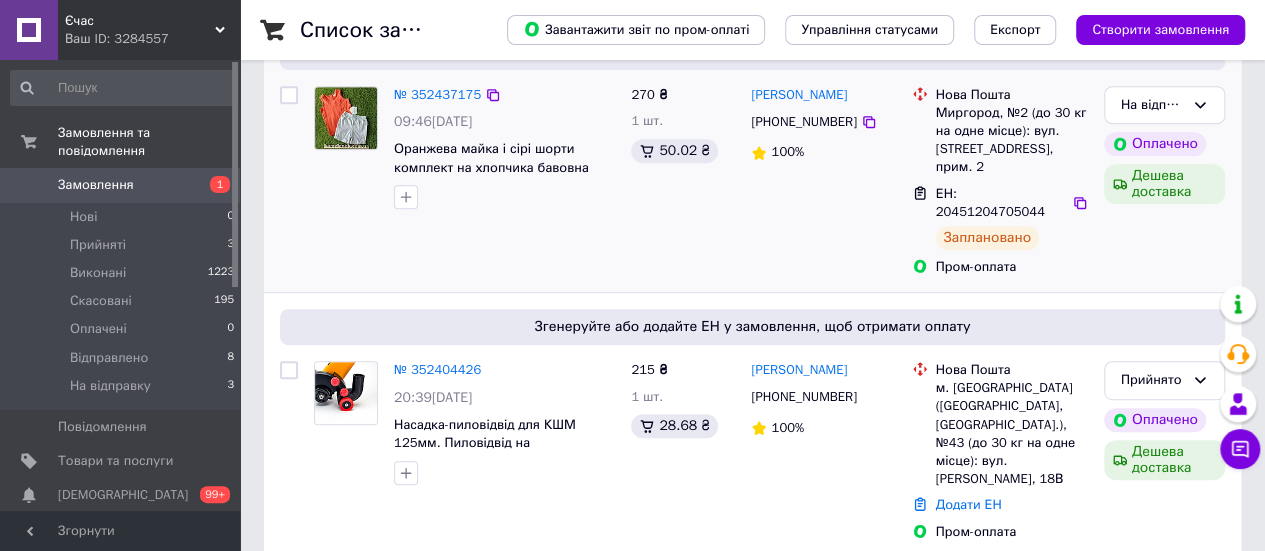 scroll, scrollTop: 500, scrollLeft: 0, axis: vertical 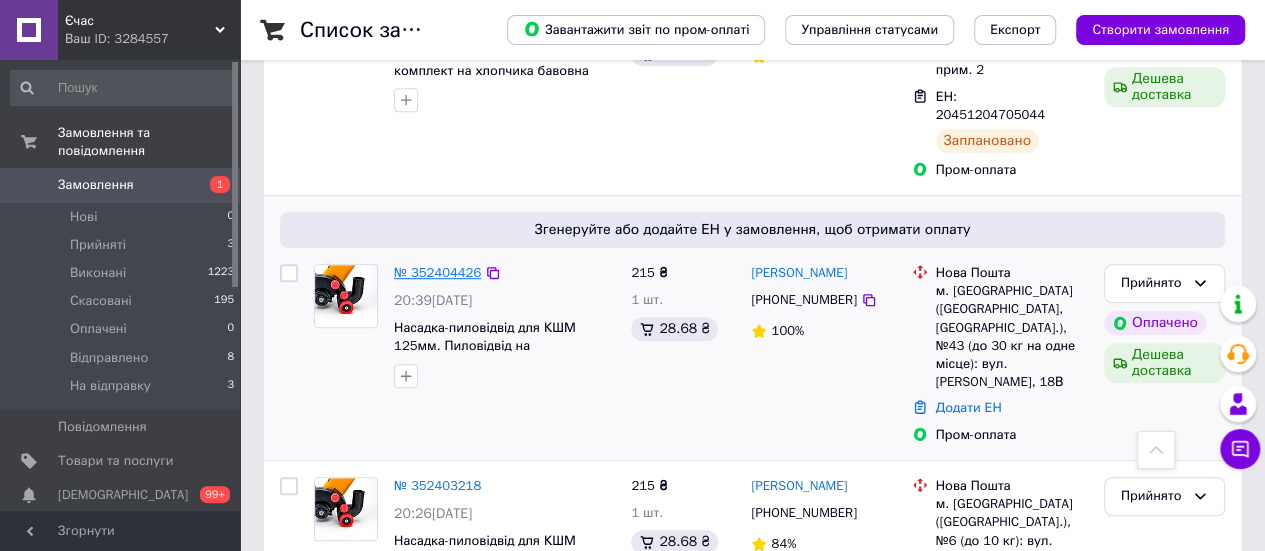 click on "№ 352404426" at bounding box center (437, 272) 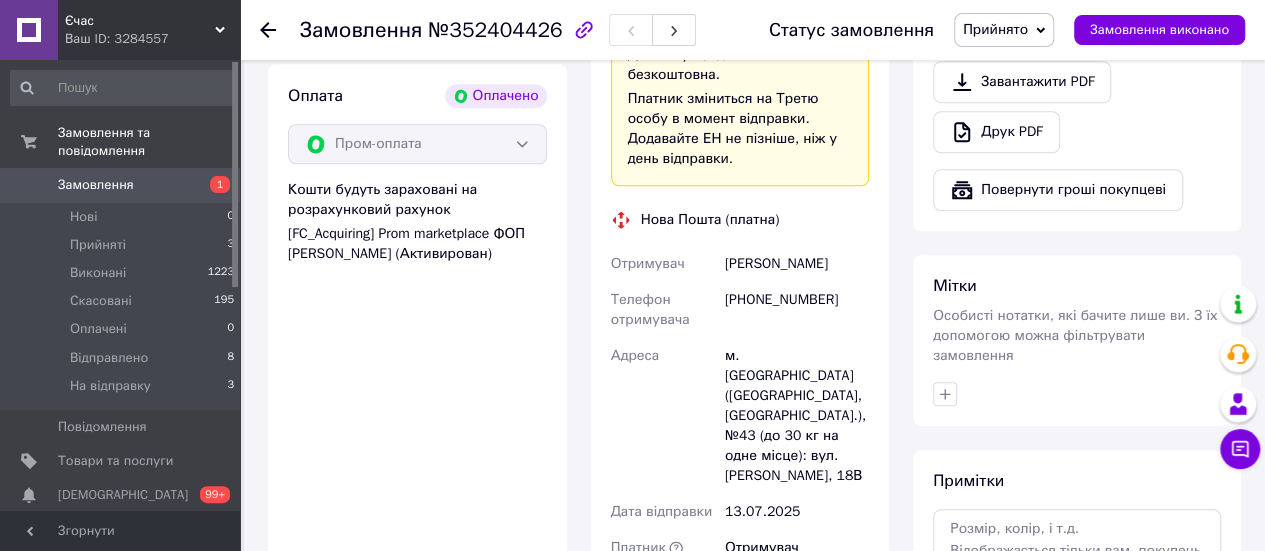 scroll, scrollTop: 768, scrollLeft: 0, axis: vertical 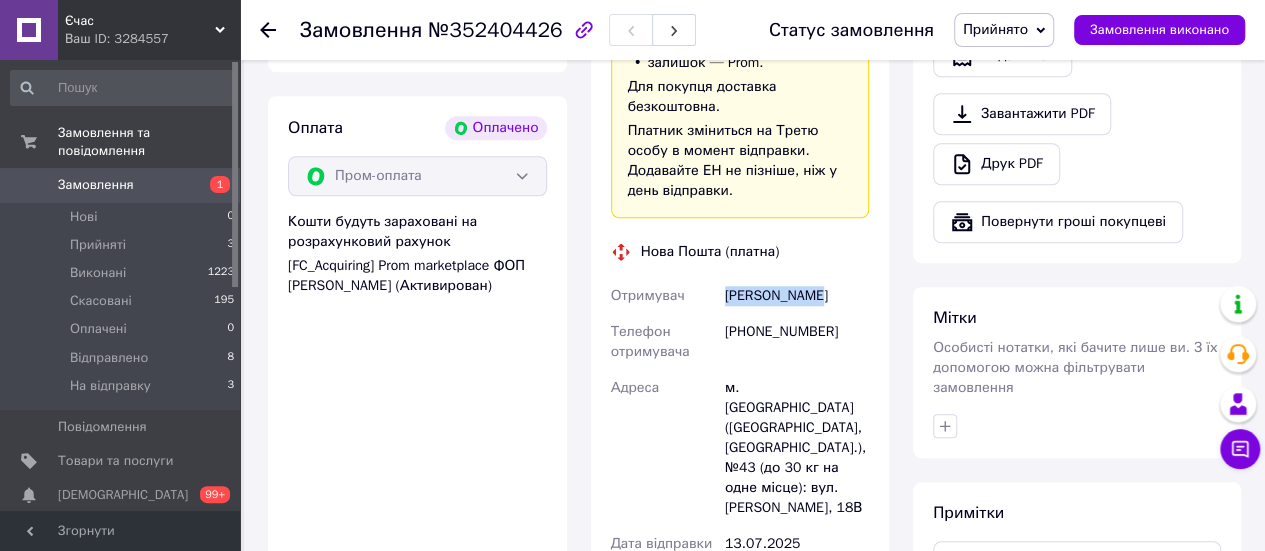 drag, startPoint x: 724, startPoint y: 231, endPoint x: 831, endPoint y: 233, distance: 107.01869 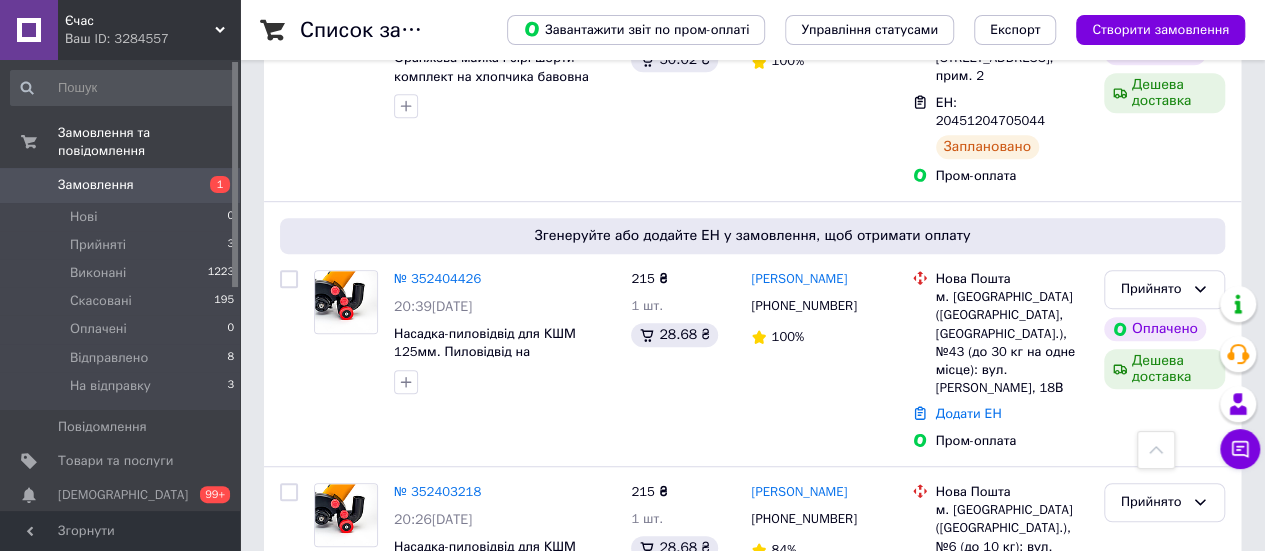 scroll, scrollTop: 500, scrollLeft: 0, axis: vertical 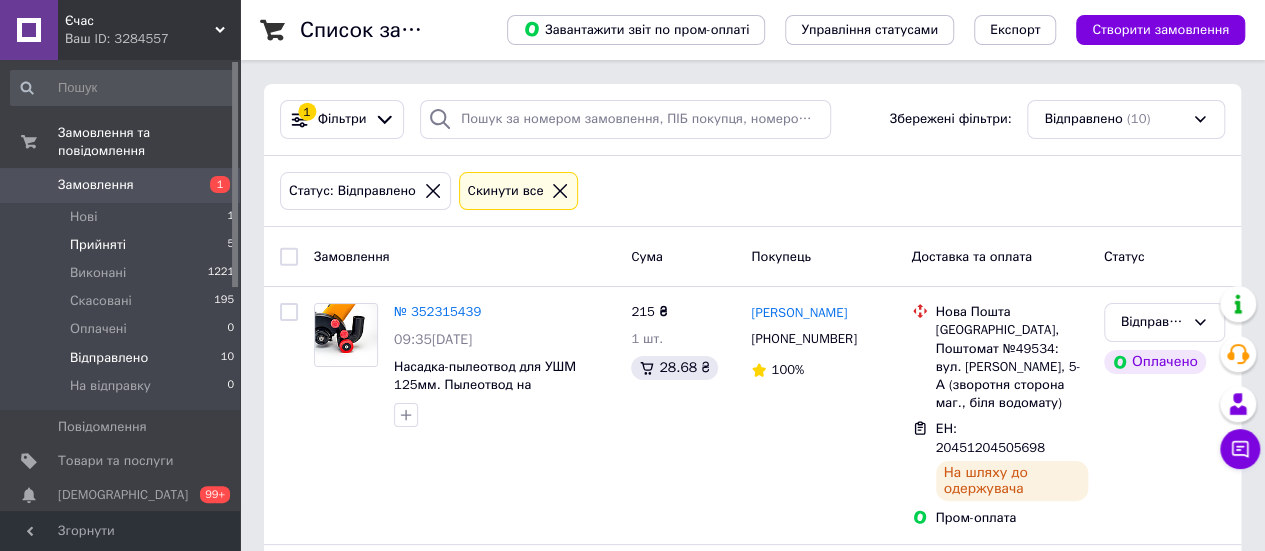 click on "Прийняті" at bounding box center (98, 245) 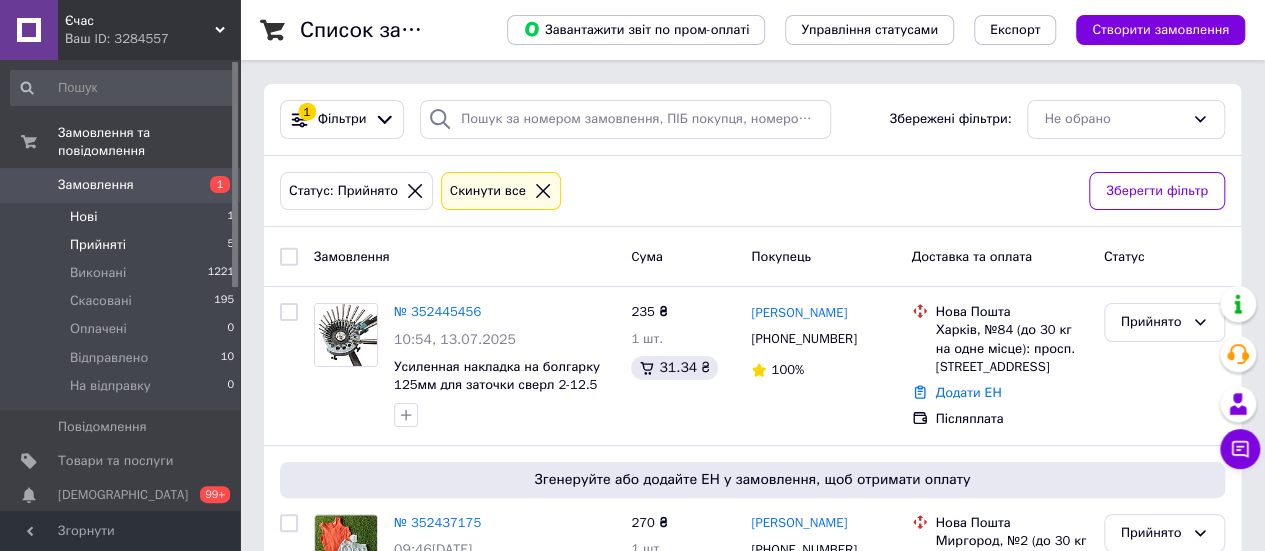click on "Нові" at bounding box center [83, 217] 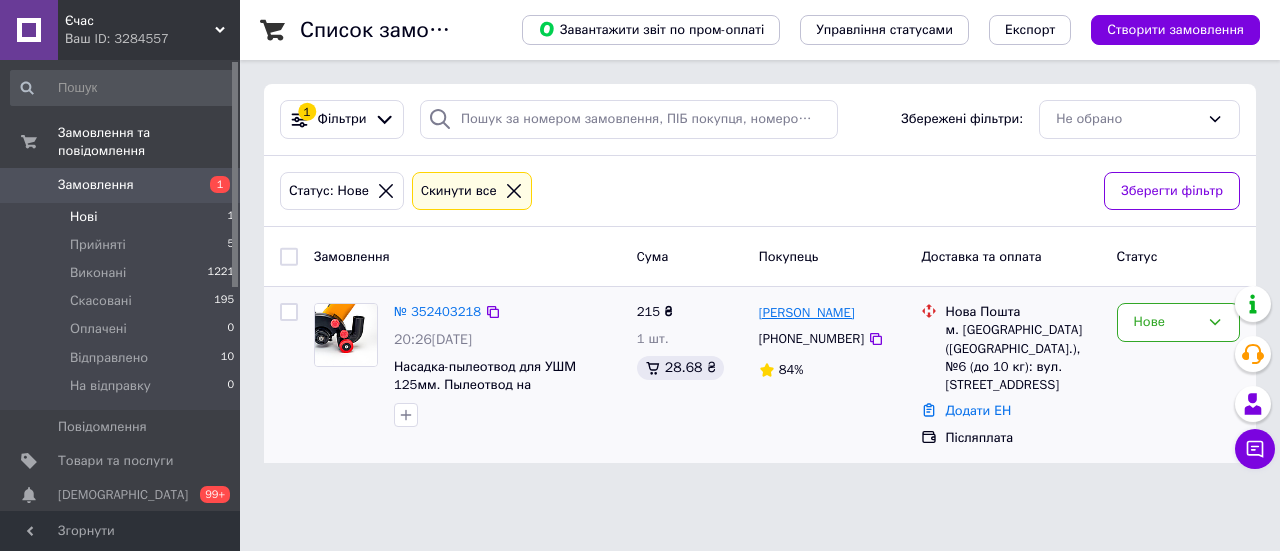 click on "[PERSON_NAME]" at bounding box center (807, 313) 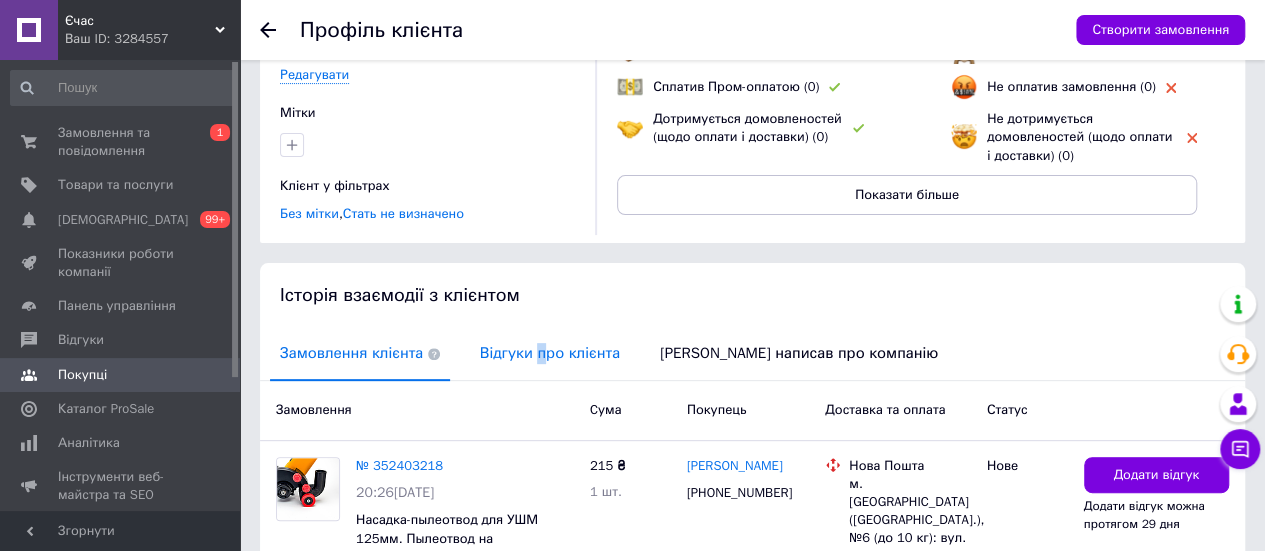 drag, startPoint x: 530, startPoint y: 354, endPoint x: 538, endPoint y: 361, distance: 10.630146 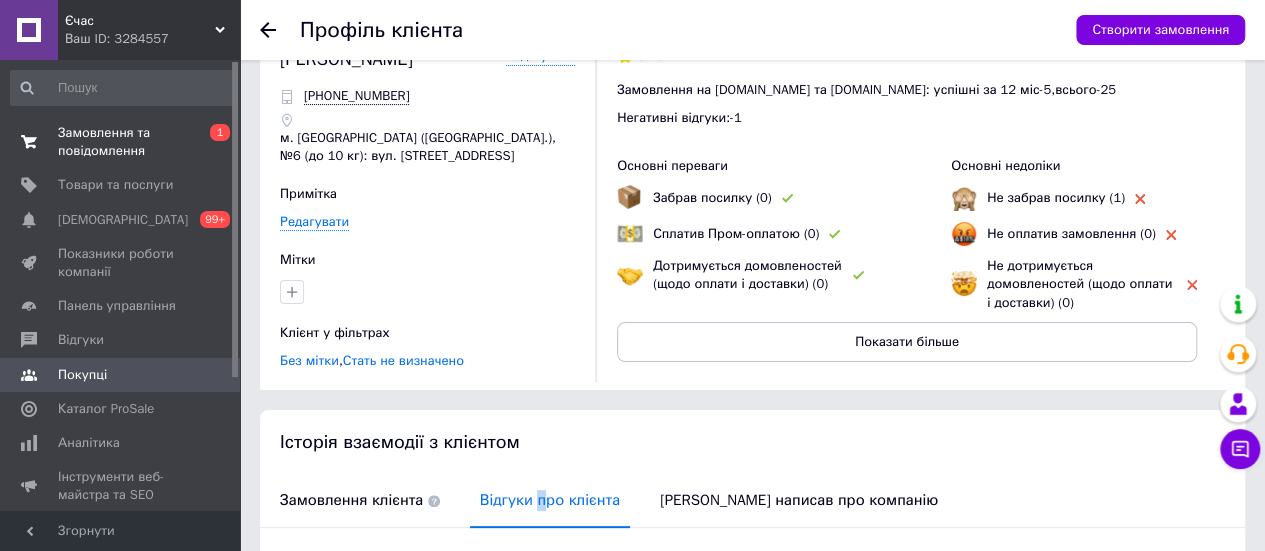 scroll, scrollTop: 0, scrollLeft: 0, axis: both 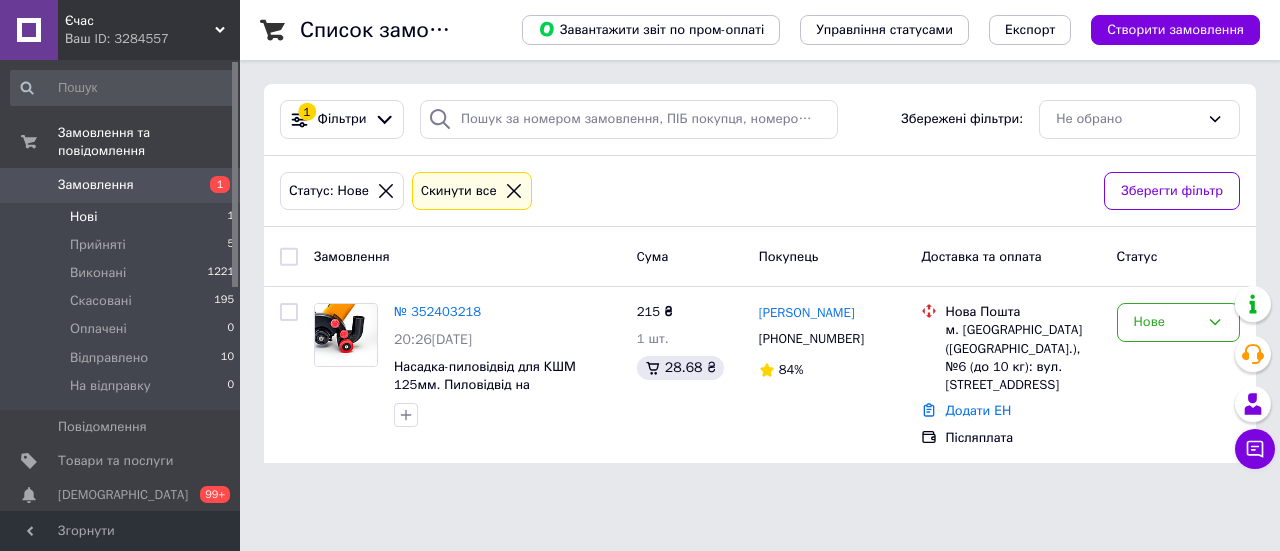 click on "Нові" at bounding box center (83, 217) 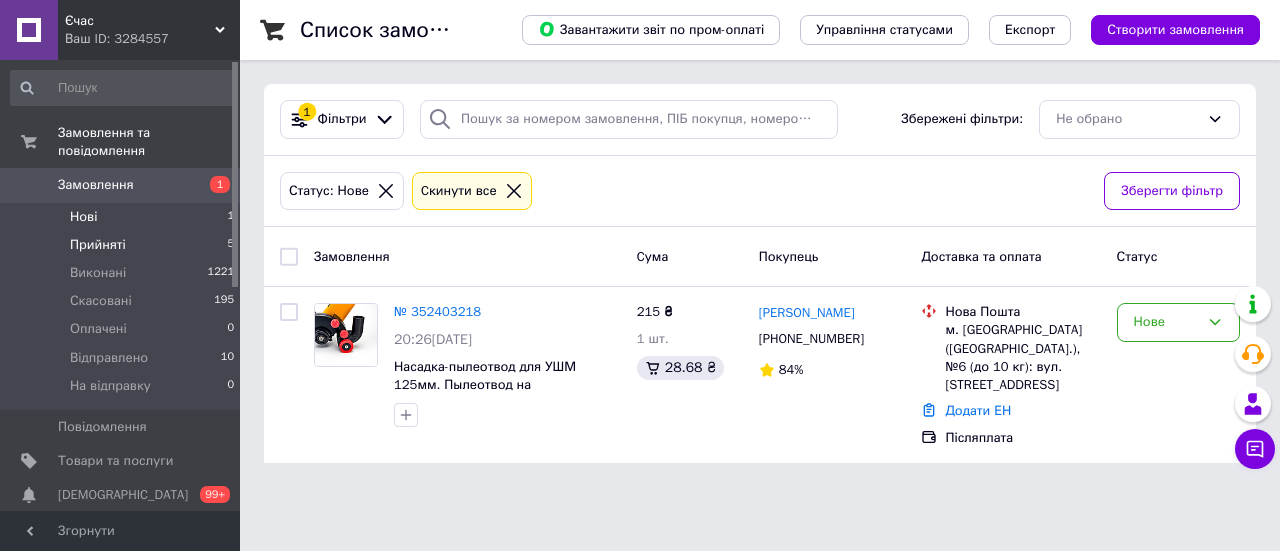 click on "Прийняті" at bounding box center (98, 245) 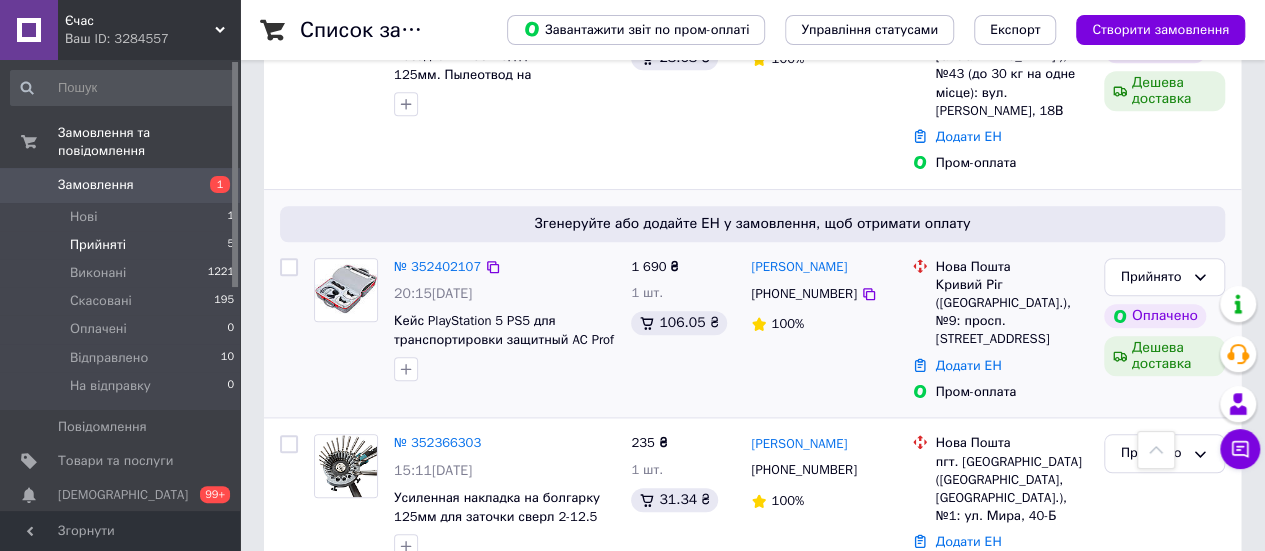 scroll, scrollTop: 795, scrollLeft: 0, axis: vertical 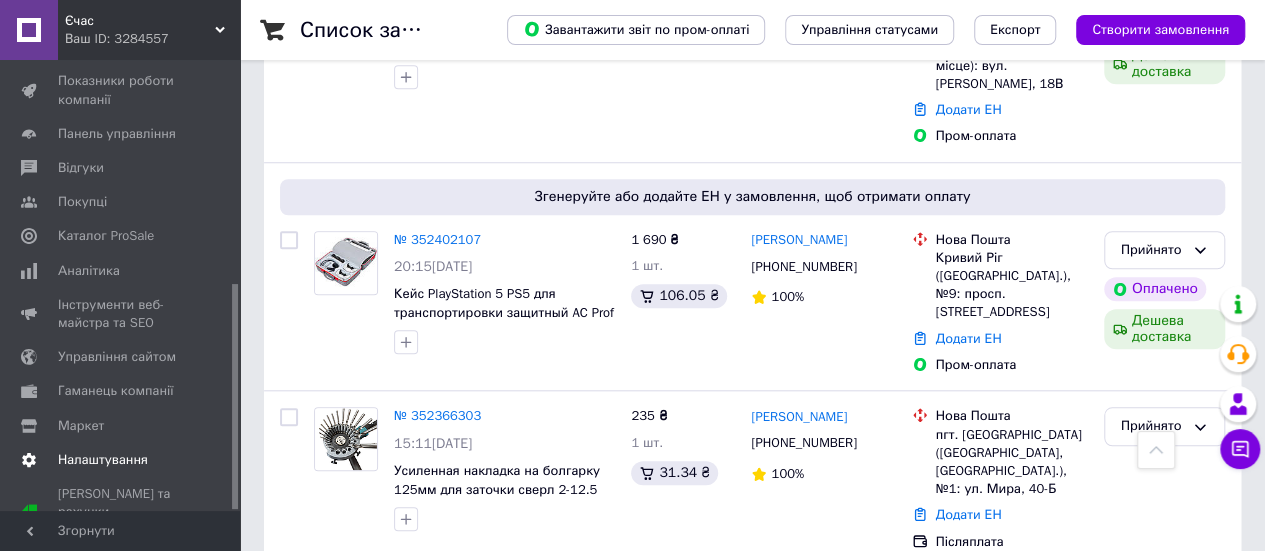 click on "Налаштування" at bounding box center (103, 460) 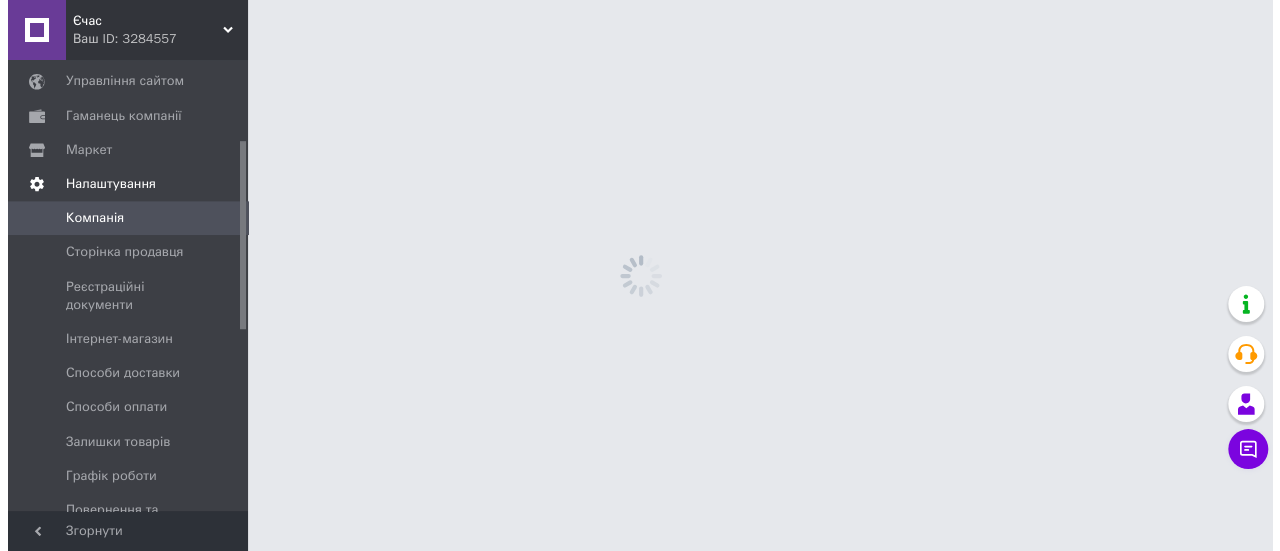 scroll, scrollTop: 0, scrollLeft: 0, axis: both 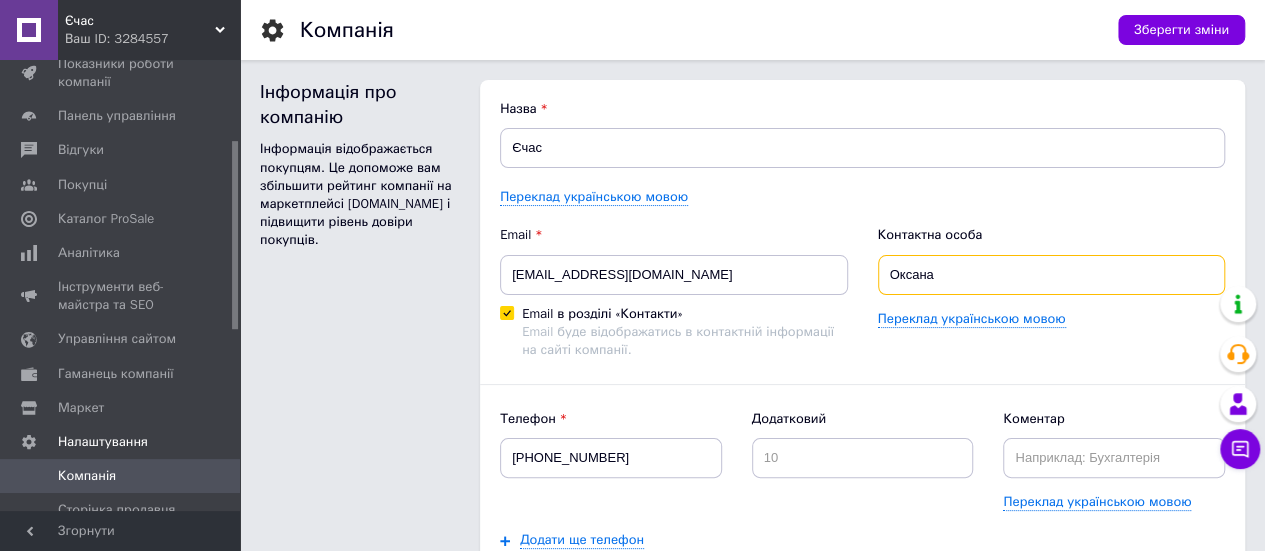 drag, startPoint x: 948, startPoint y: 265, endPoint x: 842, endPoint y: 261, distance: 106.07545 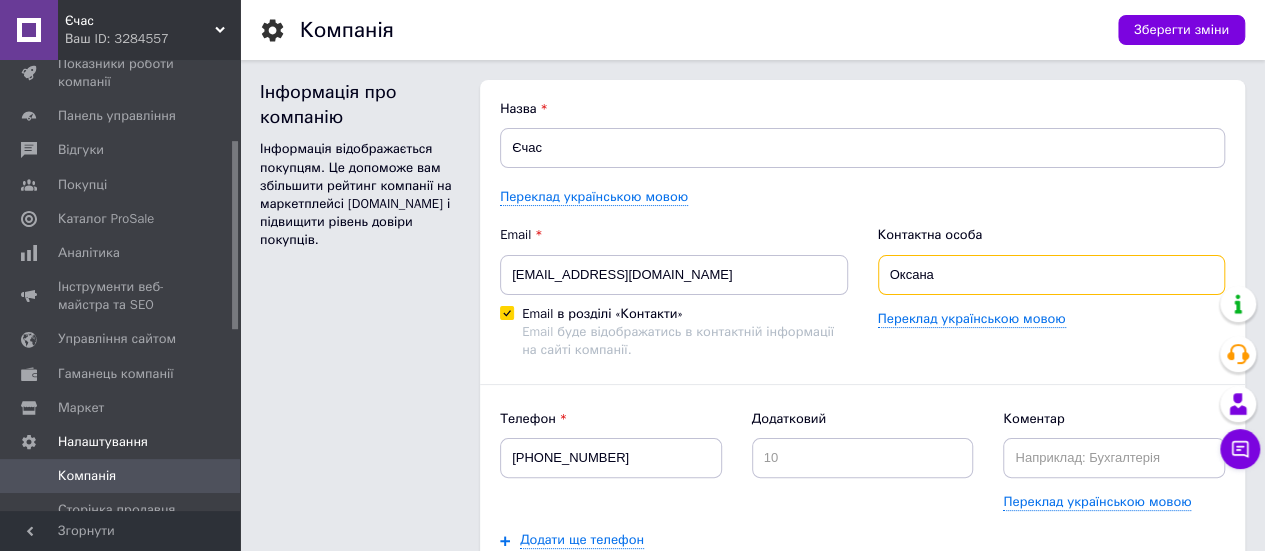 click on "Email Oksana_1102@ukr.net Email в розділі «Контакти» Email буде відображатись в контактній інформації на сайті компанії. Контактна особа Оксана Переклад українською мовою" at bounding box center (862, 292) 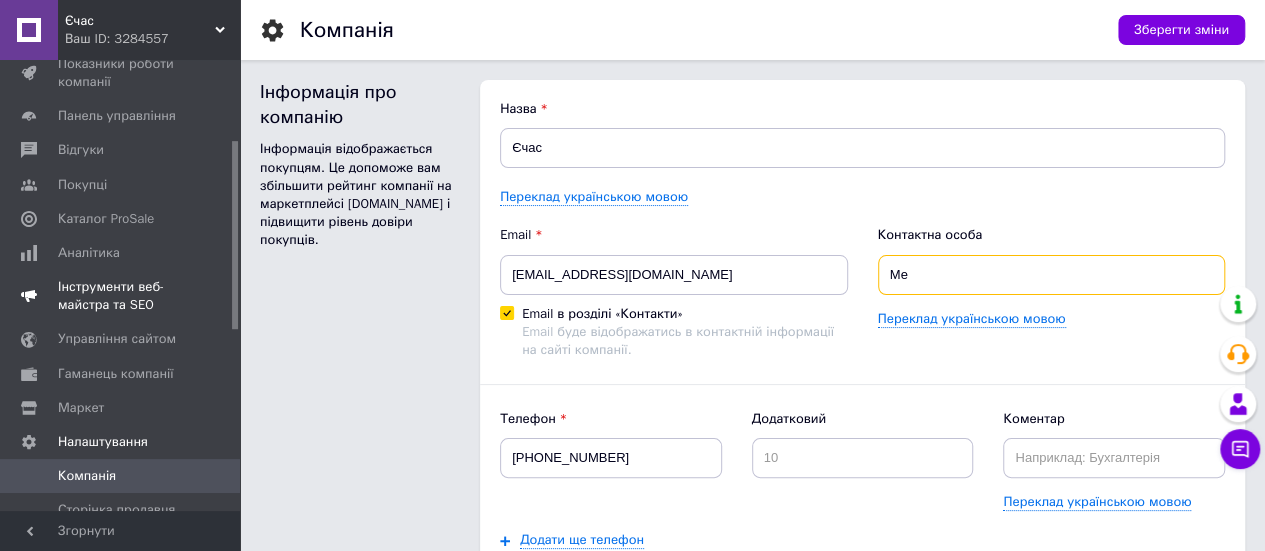 type on "М" 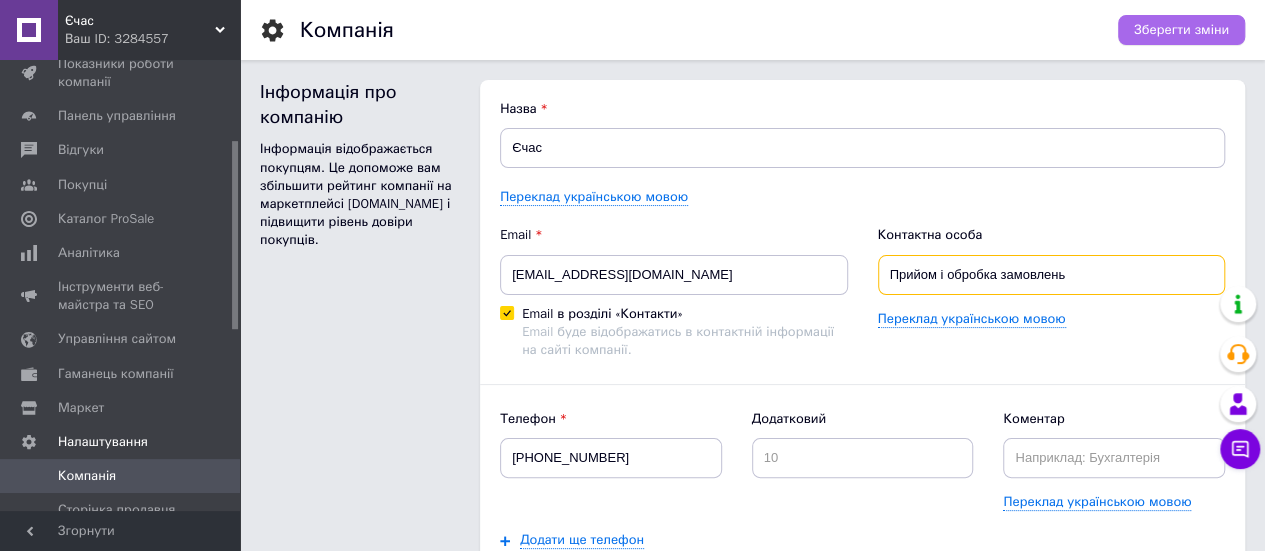 type on "Прийом і обробка замовлень" 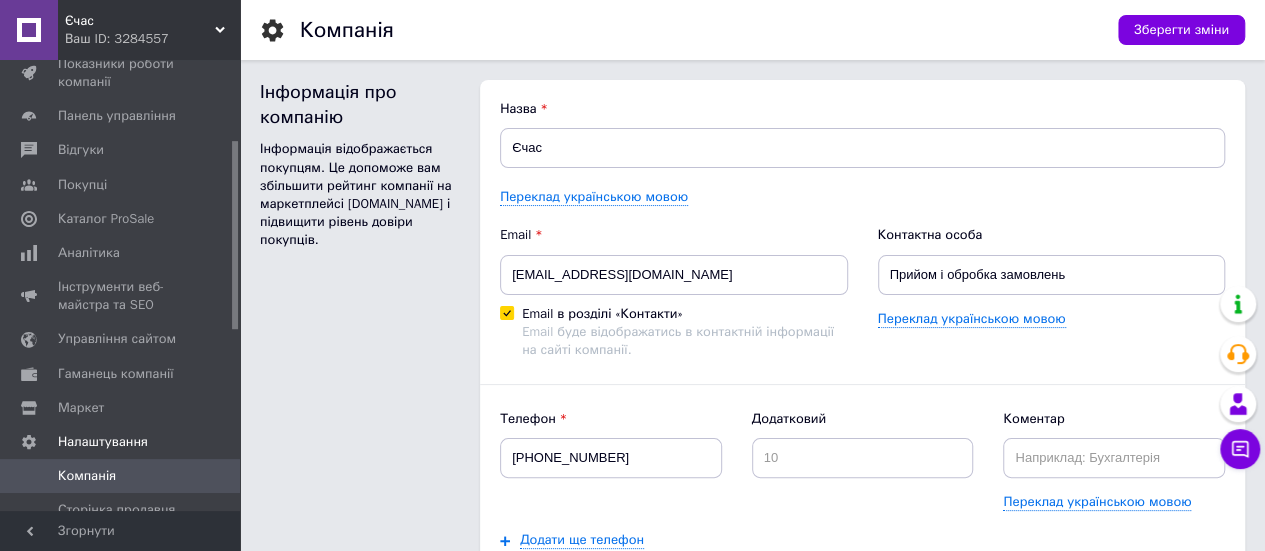 drag, startPoint x: 1173, startPoint y: 25, endPoint x: 1182, endPoint y: 31, distance: 10.816654 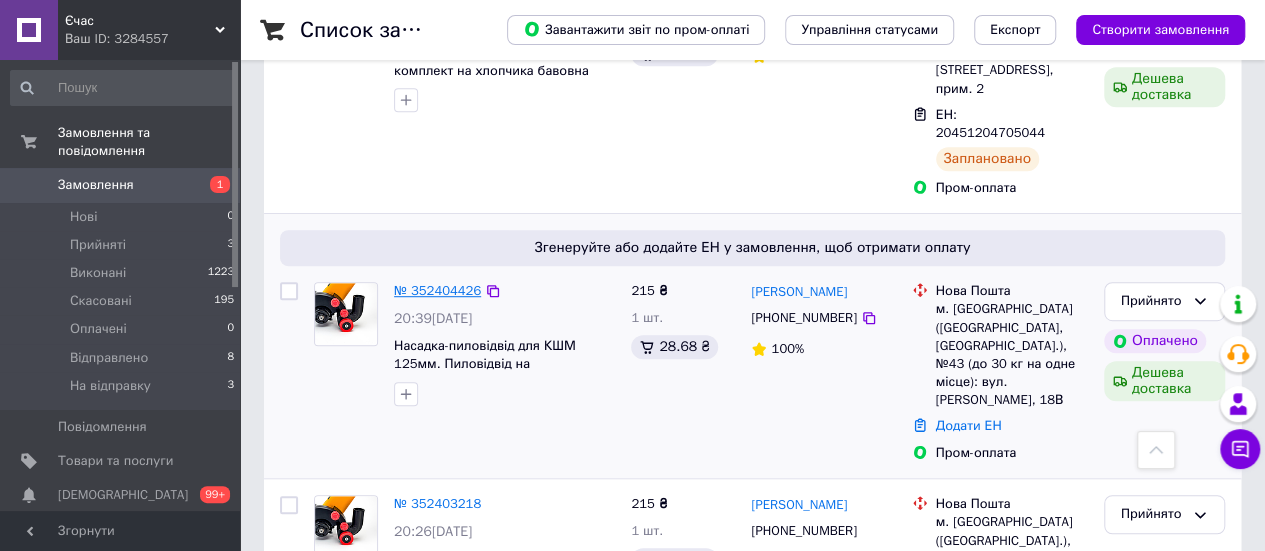 scroll, scrollTop: 500, scrollLeft: 0, axis: vertical 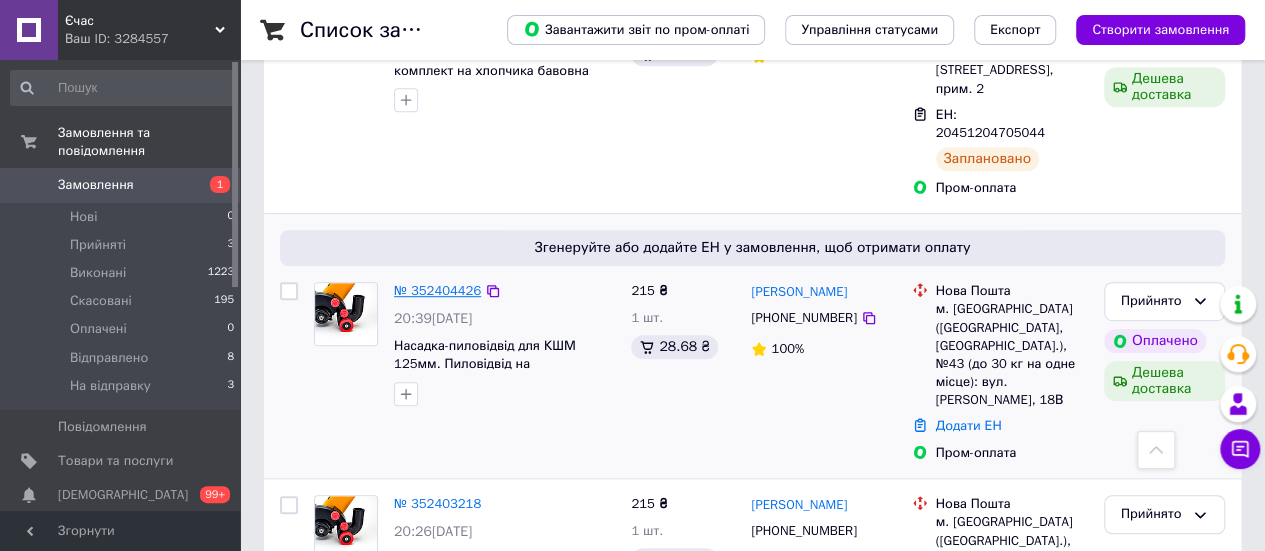 click on "№ 352404426" at bounding box center [437, 290] 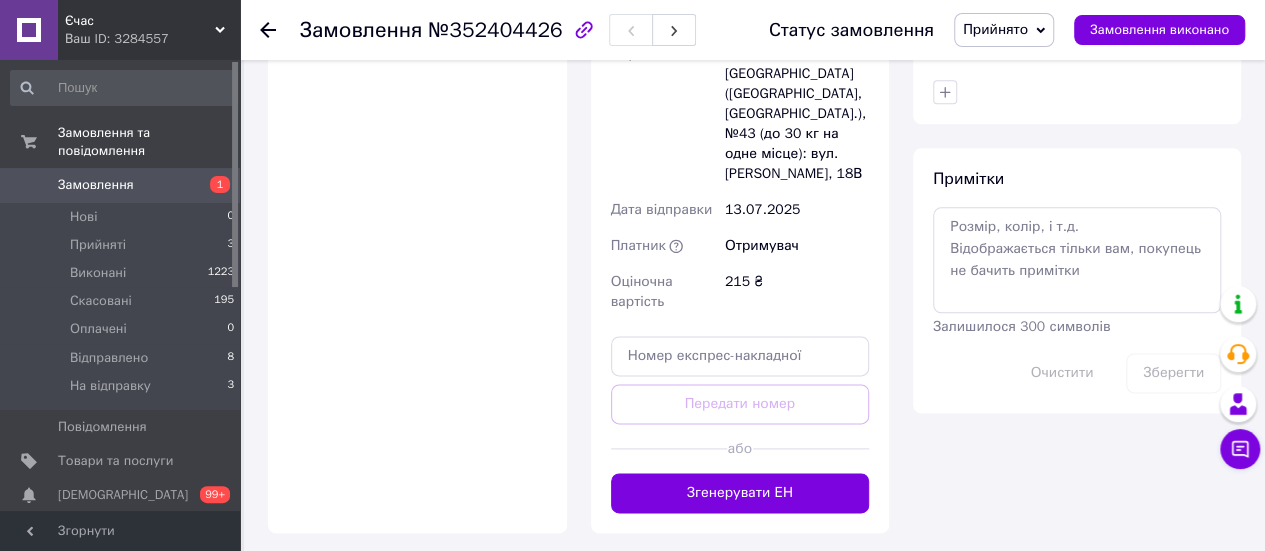 scroll, scrollTop: 1300, scrollLeft: 0, axis: vertical 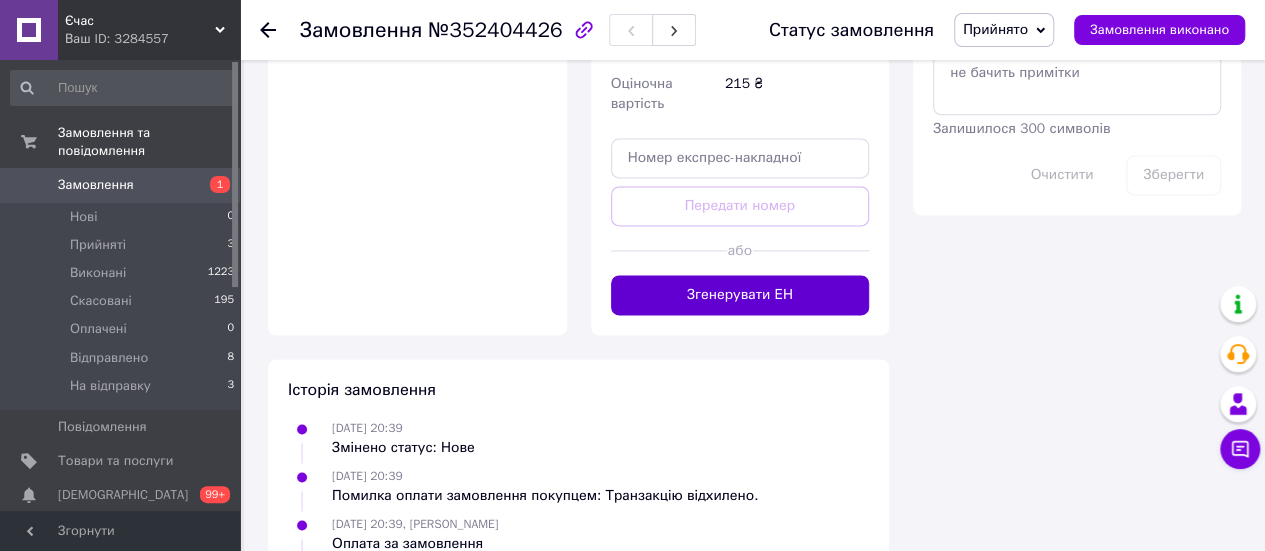 click on "Згенерувати ЕН" at bounding box center [740, 295] 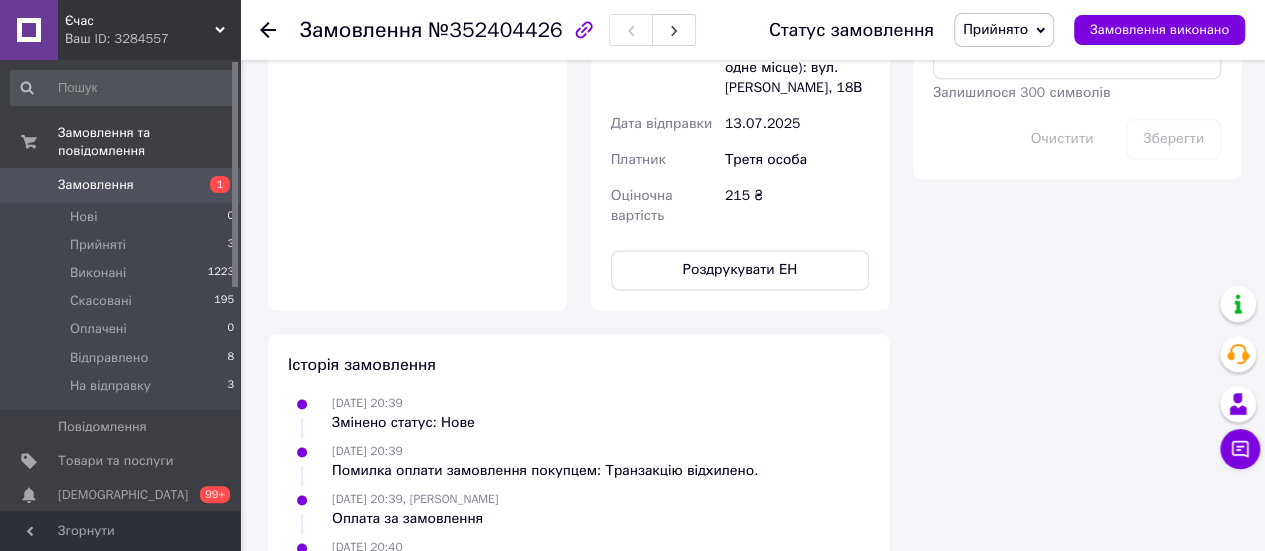 click on "Прийнято" at bounding box center [995, 29] 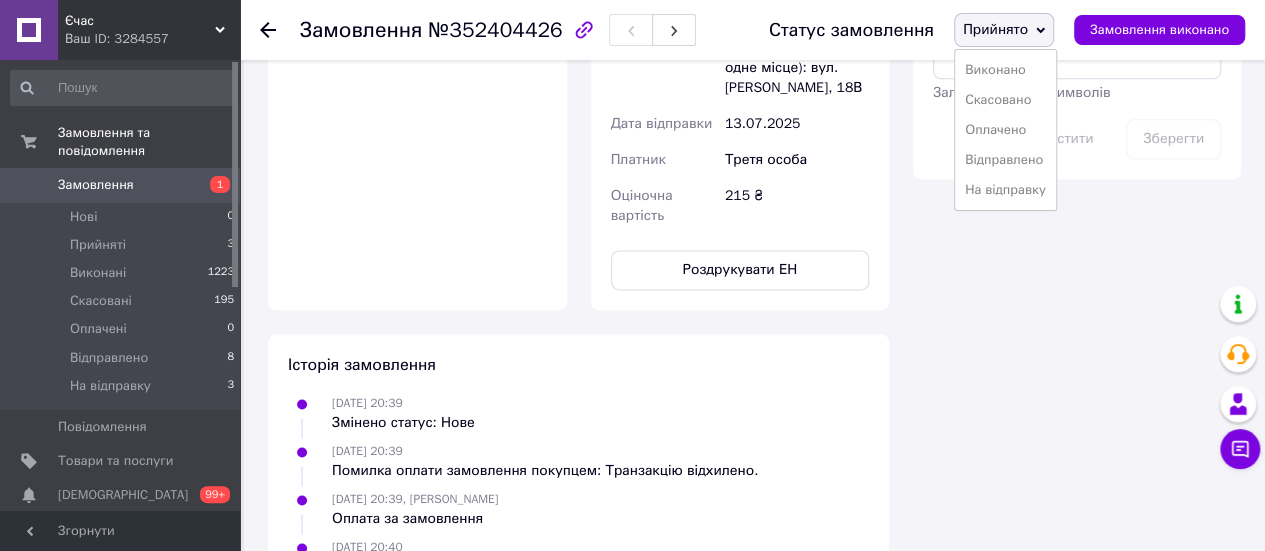 click on "На відправку" at bounding box center [1005, 190] 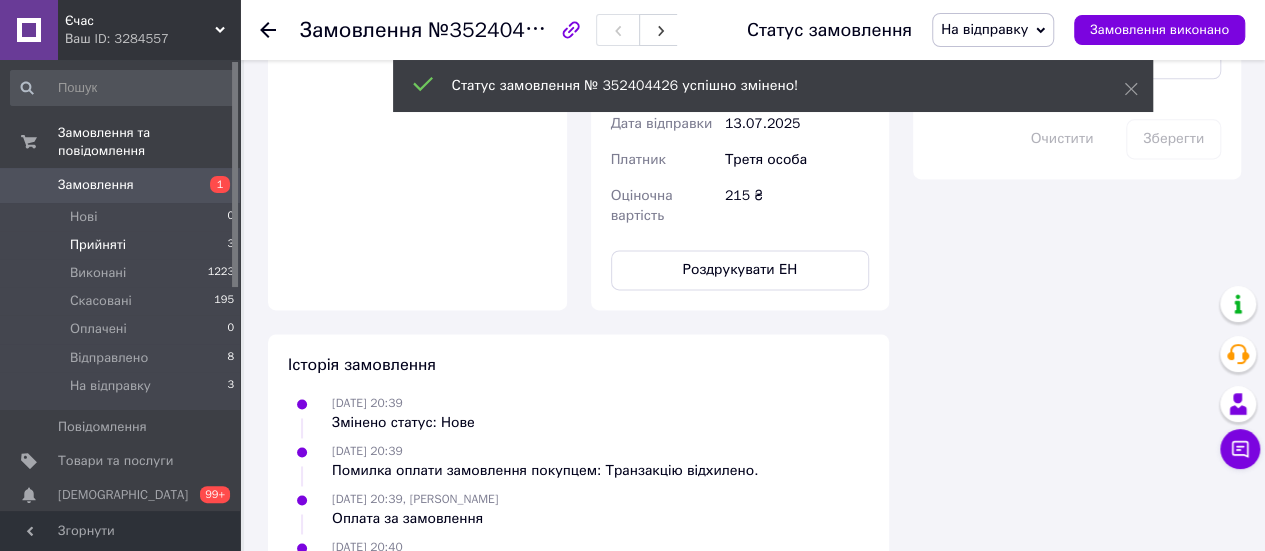 click on "Прийняті" at bounding box center [98, 245] 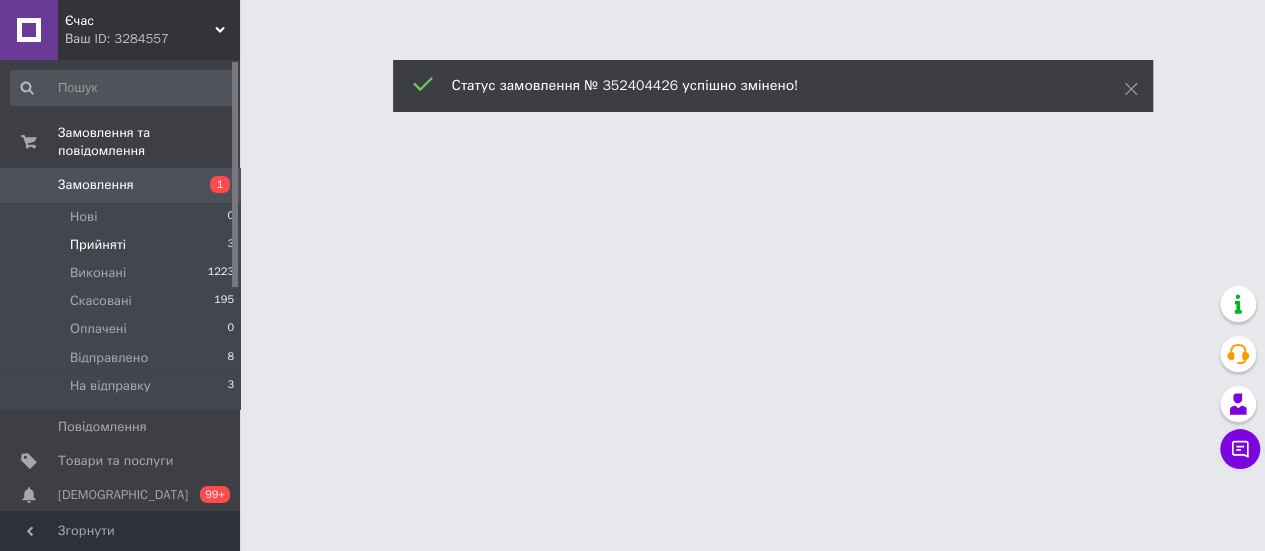 scroll, scrollTop: 0, scrollLeft: 0, axis: both 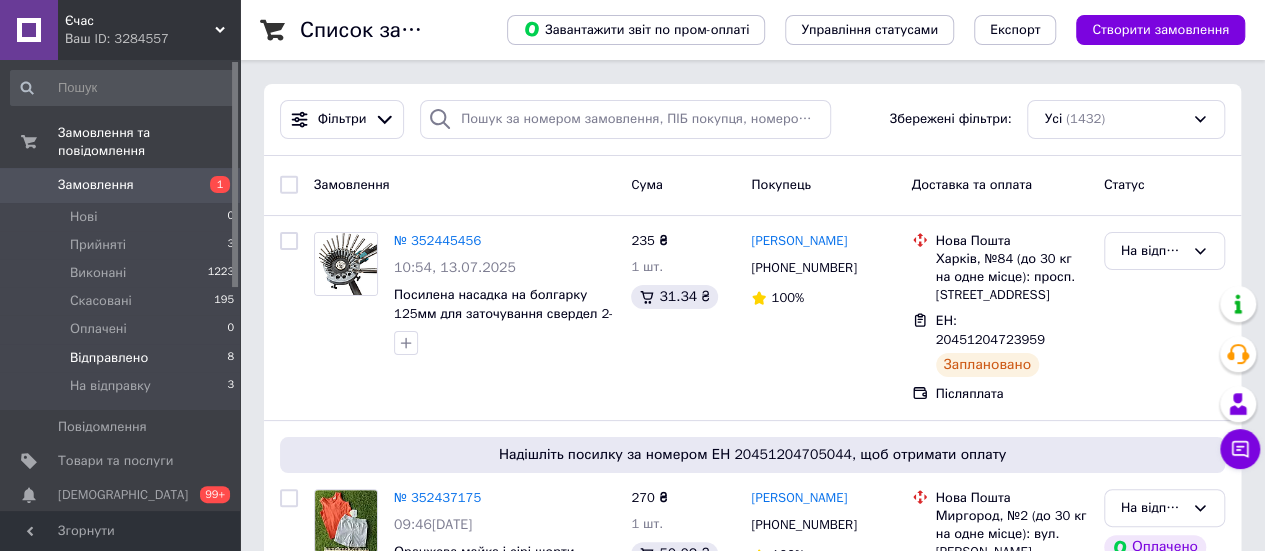 click on "Відправлено" at bounding box center (109, 358) 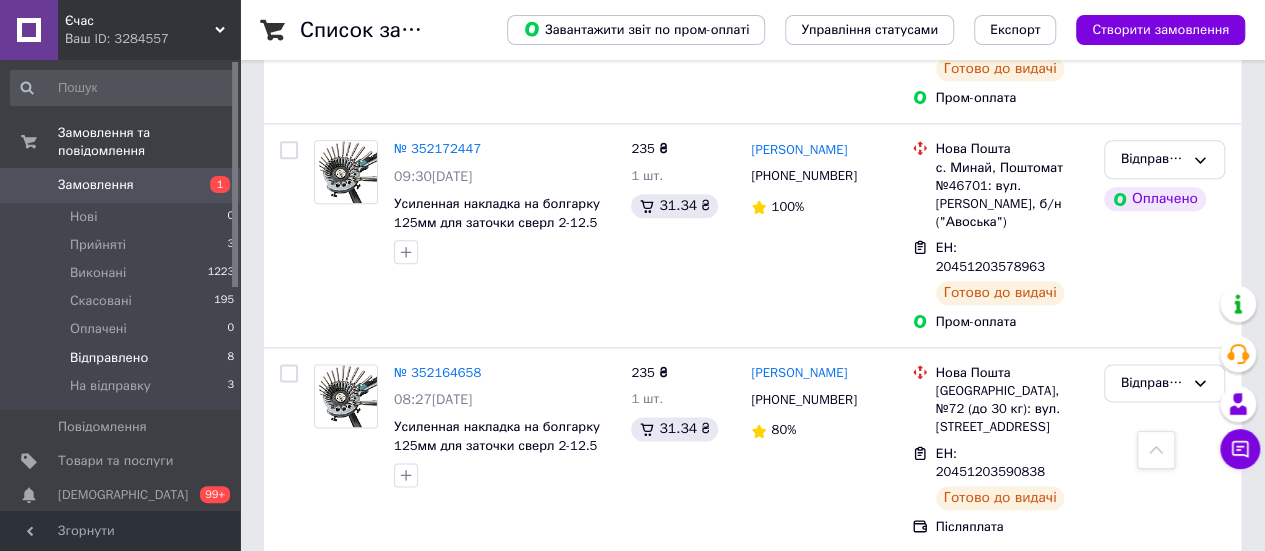 scroll, scrollTop: 706, scrollLeft: 0, axis: vertical 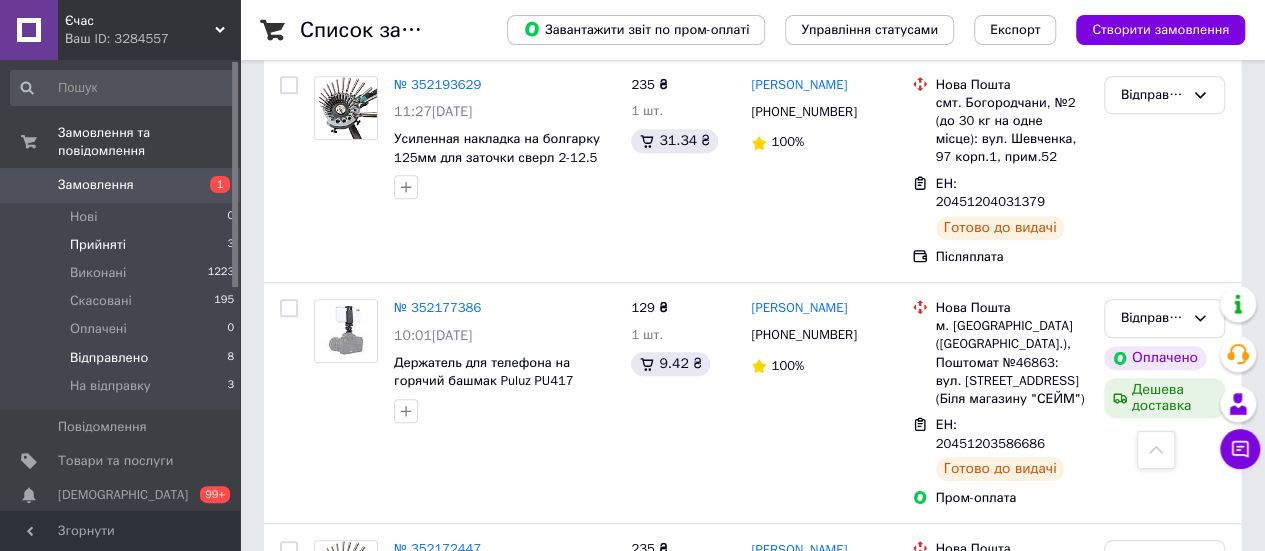 click on "Прийняті" at bounding box center (98, 245) 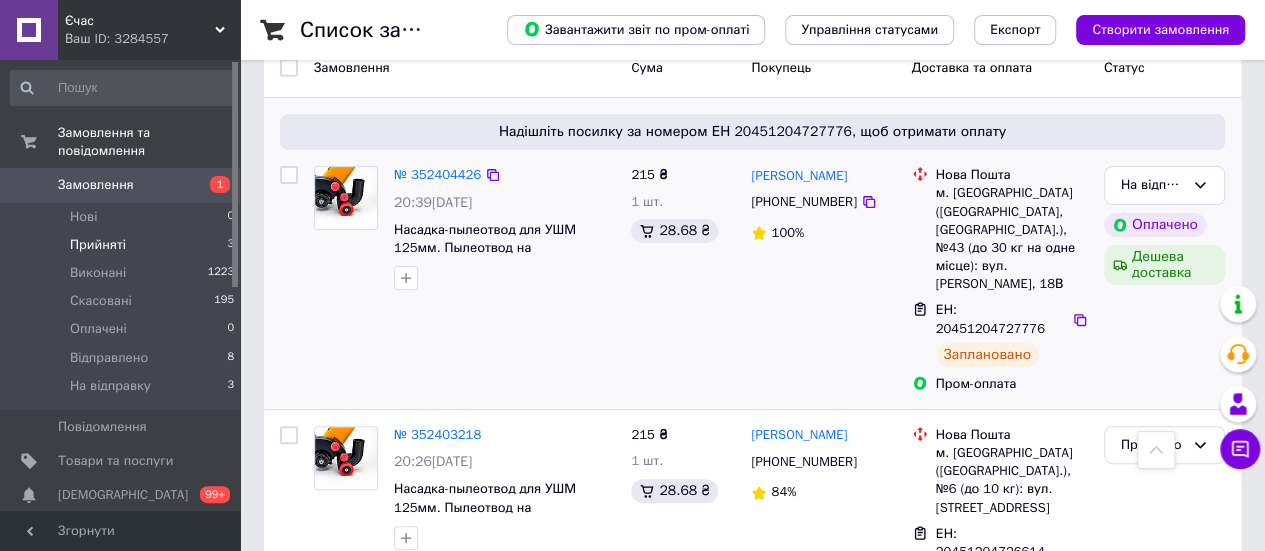 scroll, scrollTop: 0, scrollLeft: 0, axis: both 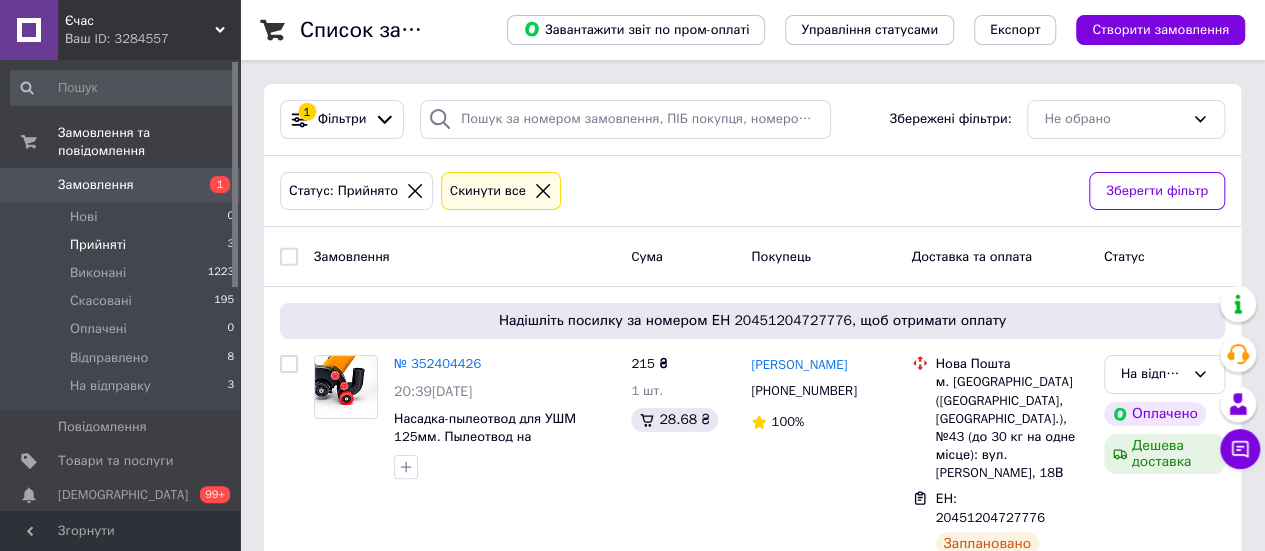 click on "Замовлення" at bounding box center [96, 185] 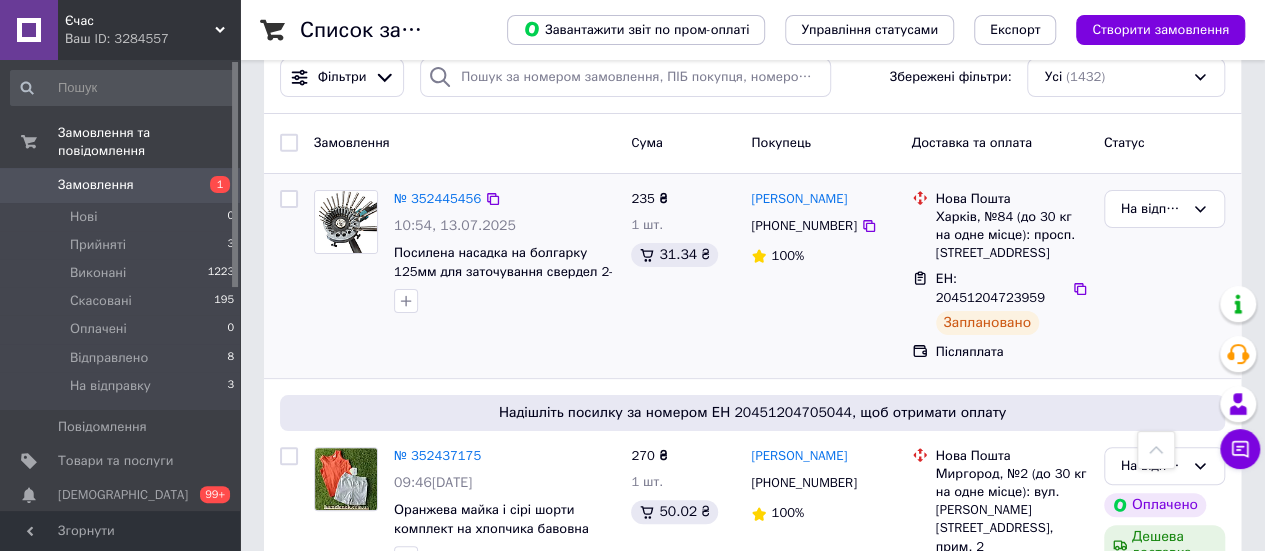 scroll, scrollTop: 0, scrollLeft: 0, axis: both 